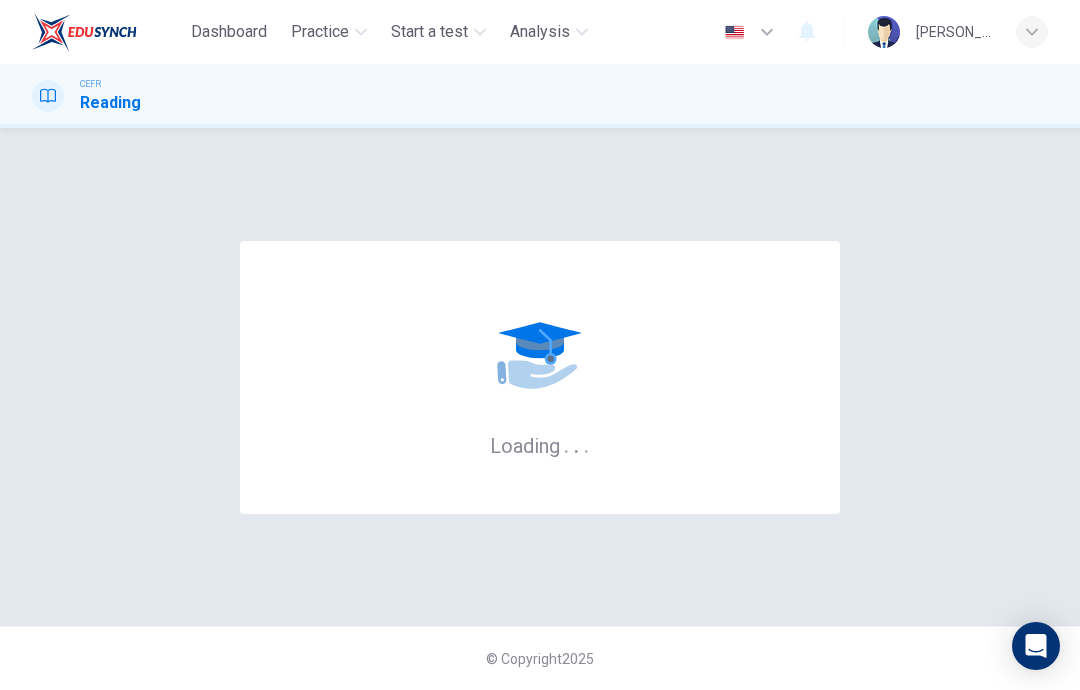 scroll, scrollTop: 0, scrollLeft: 0, axis: both 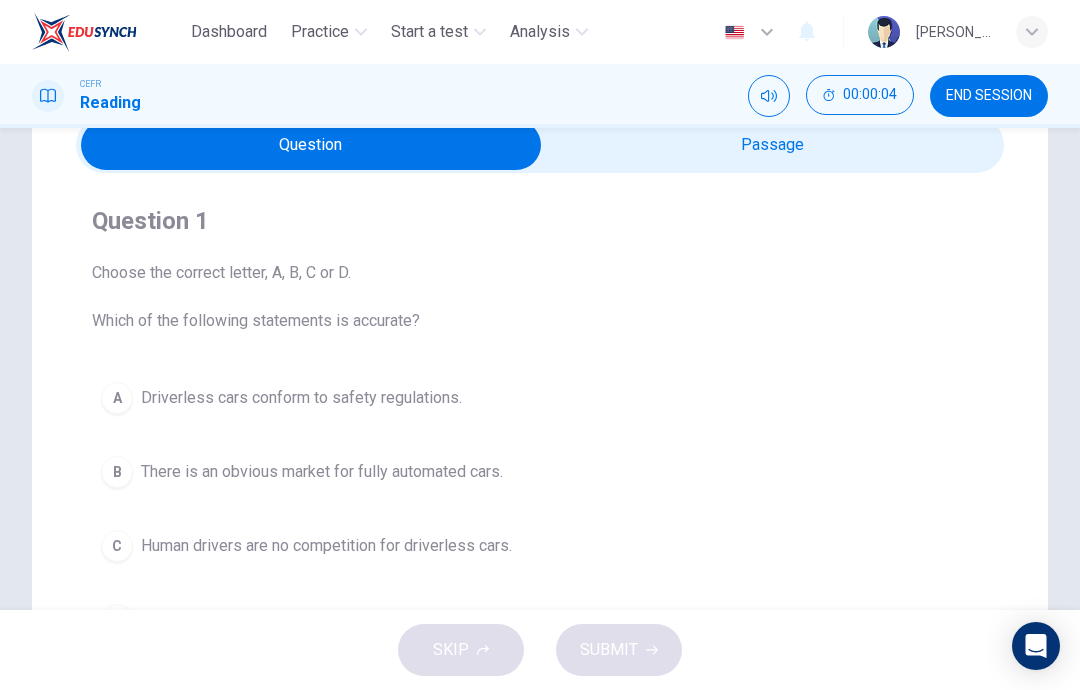 click at bounding box center (311, 145) 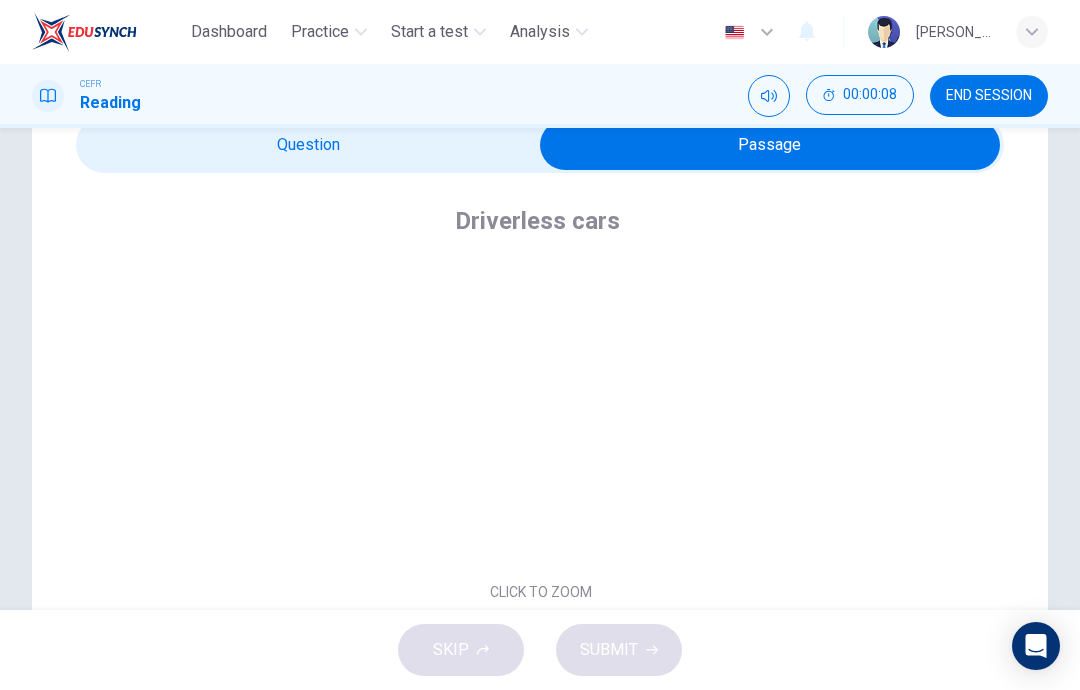 scroll, scrollTop: 0, scrollLeft: 0, axis: both 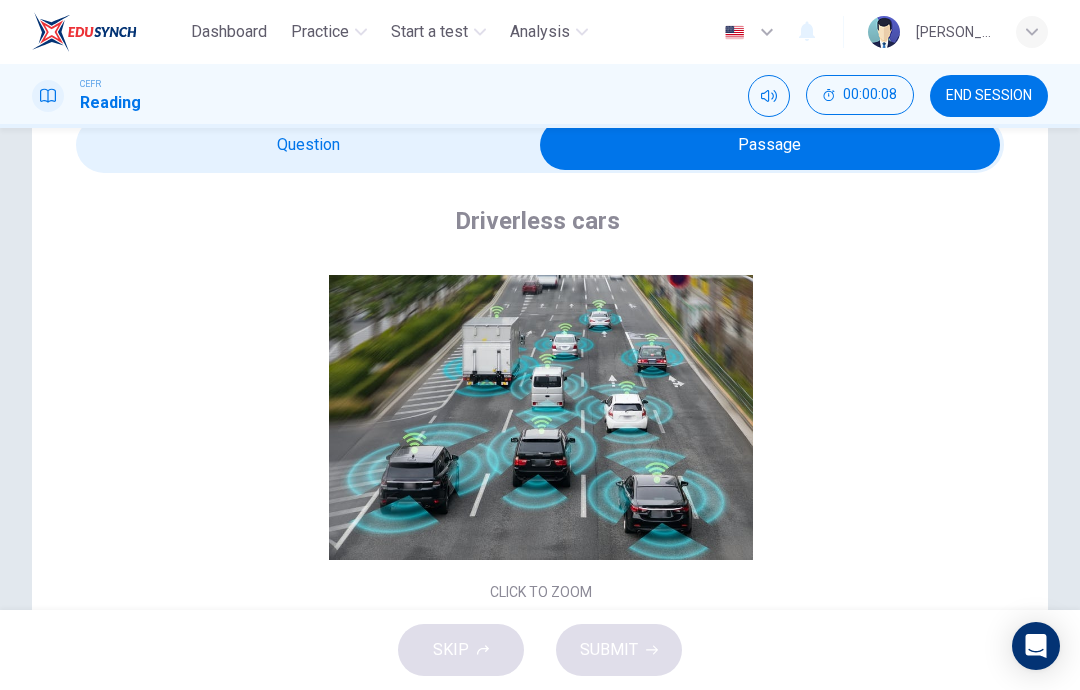 click at bounding box center (770, 145) 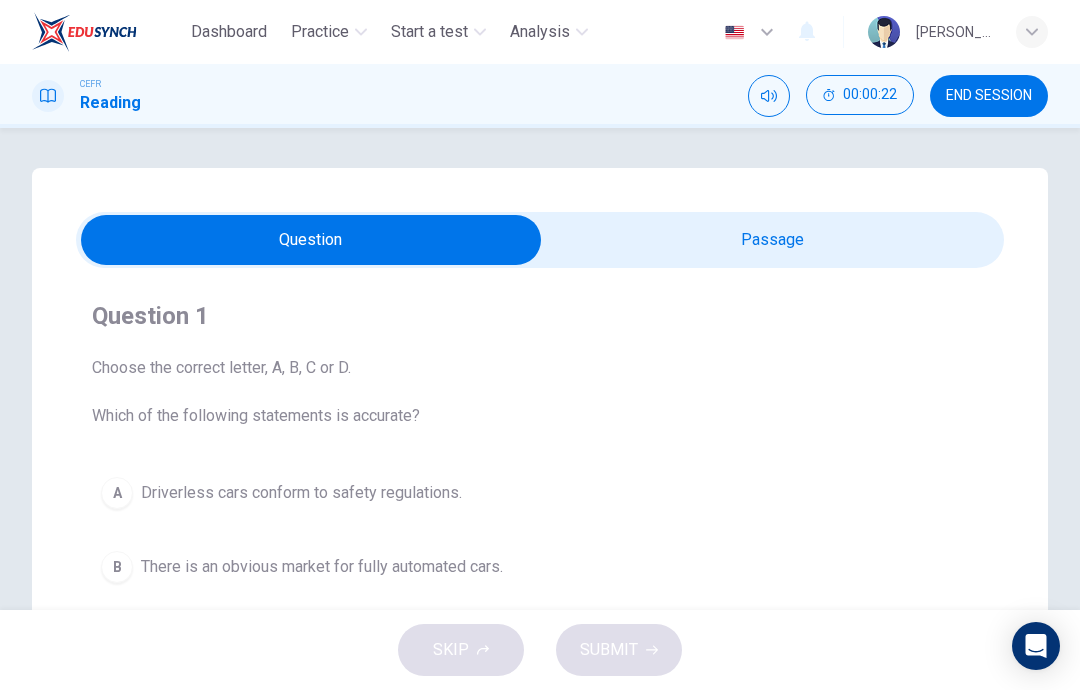 scroll, scrollTop: 0, scrollLeft: 0, axis: both 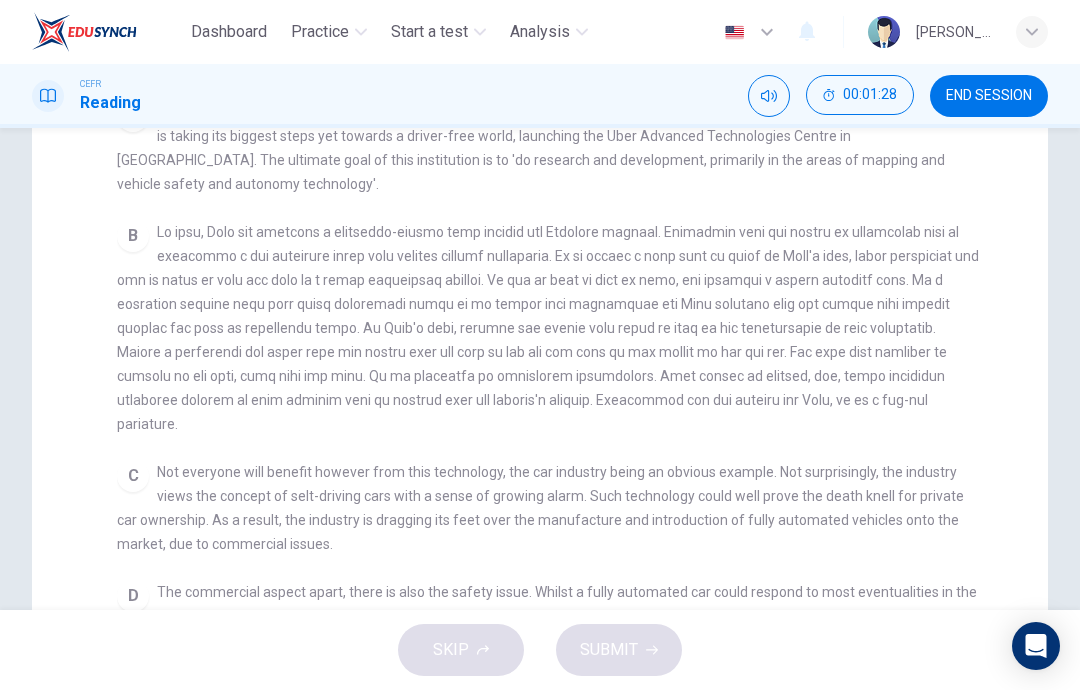 checkbox on "false" 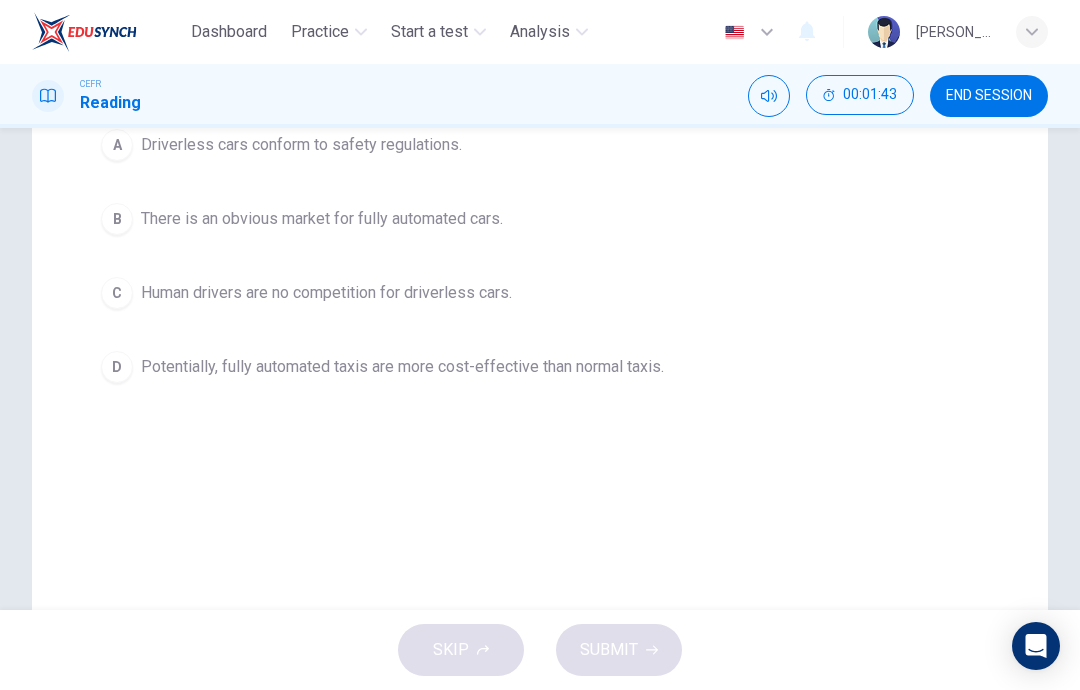 scroll, scrollTop: 342, scrollLeft: 0, axis: vertical 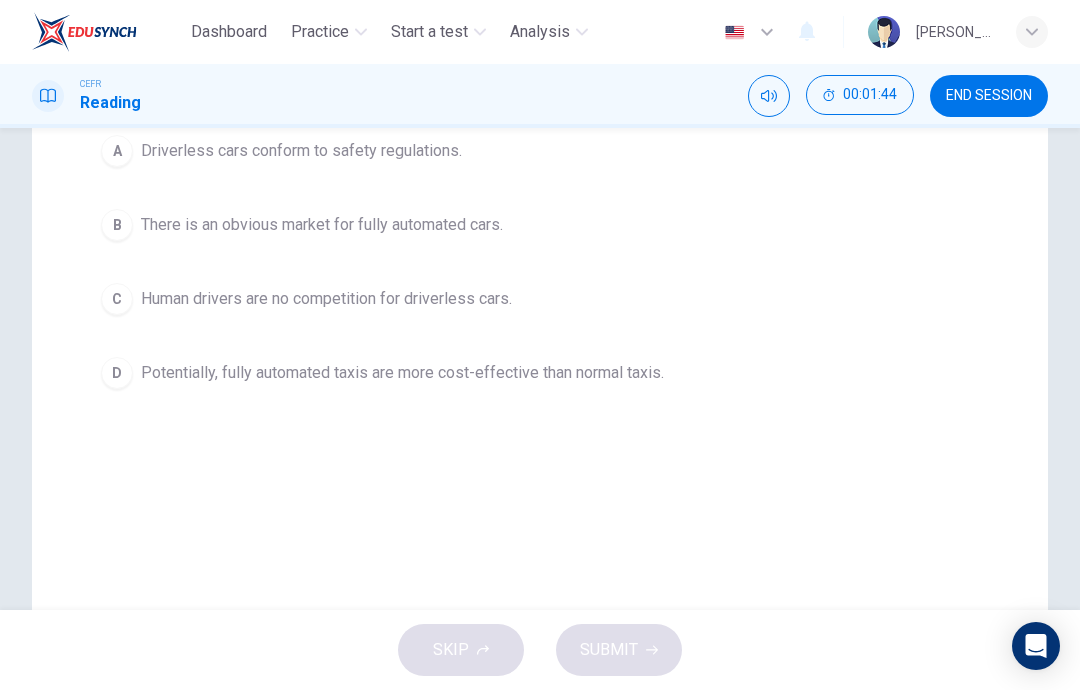 click on "D Potentially, fully automated taxis are more cost-effective than normal taxis." at bounding box center (540, 373) 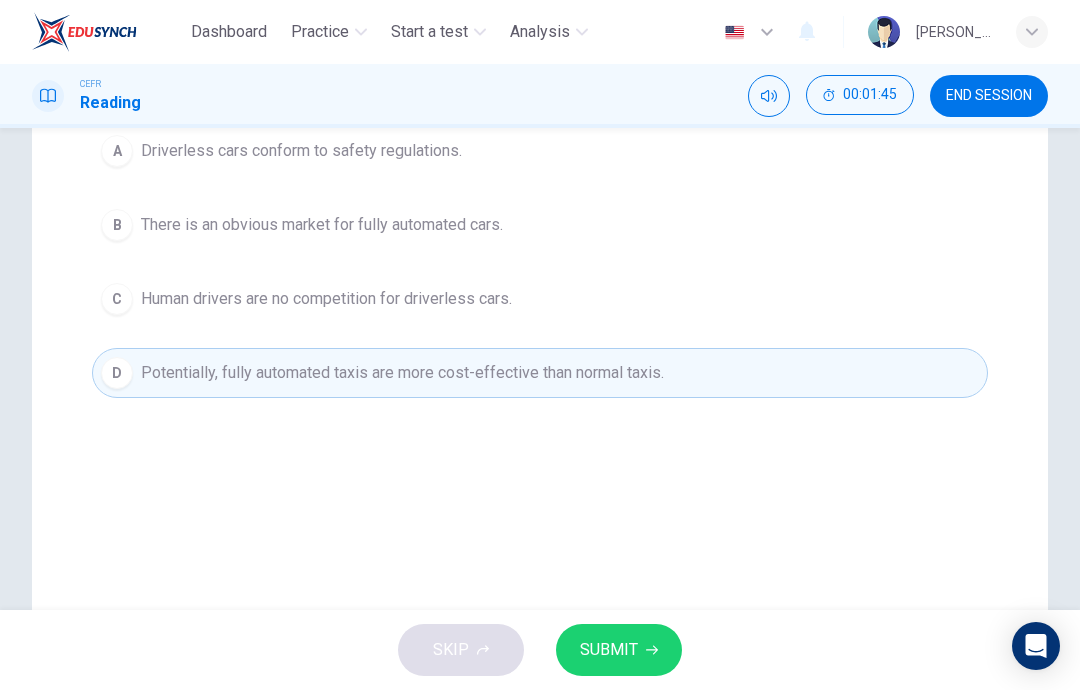 click on "SUBMIT" at bounding box center [619, 650] 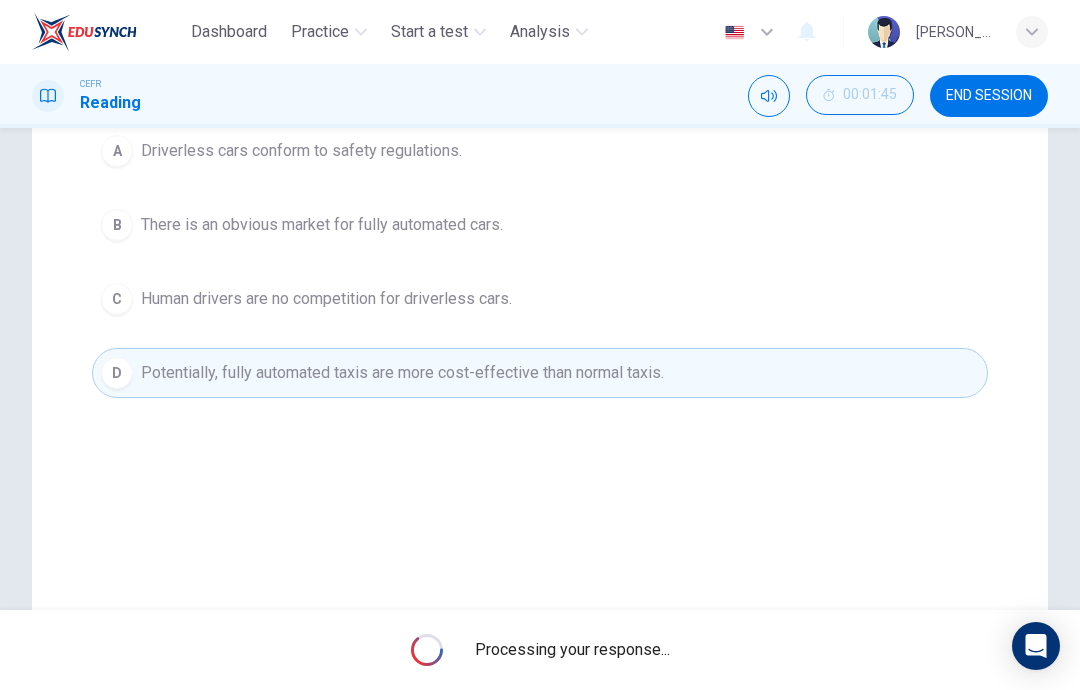 click on "Processing your response..." at bounding box center (540, 650) 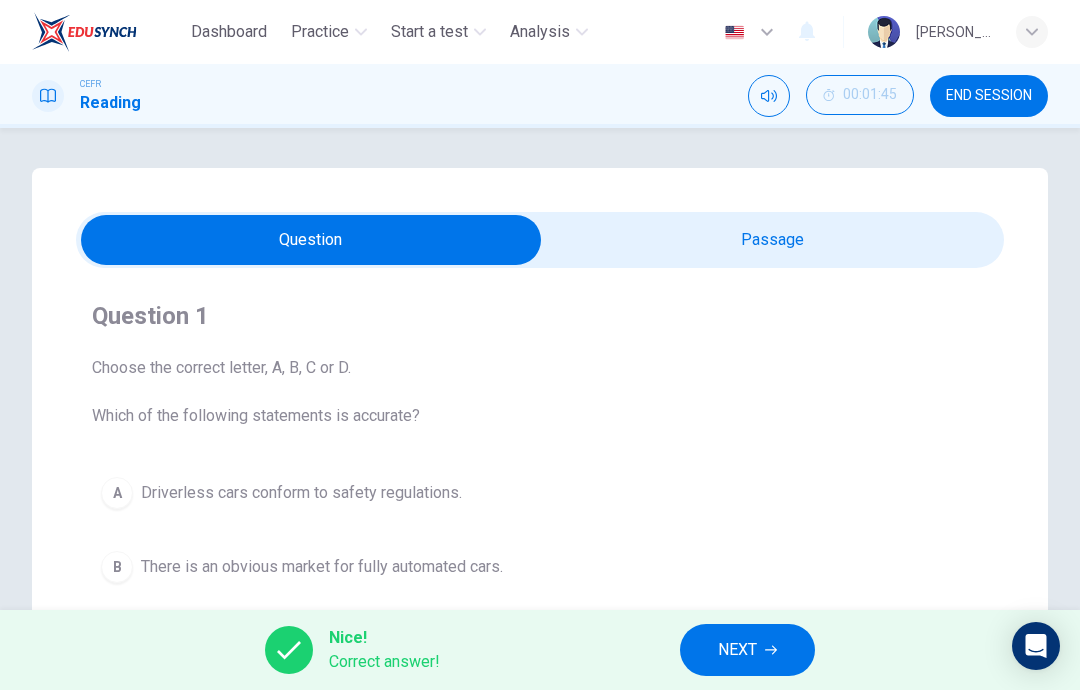 scroll, scrollTop: 0, scrollLeft: 0, axis: both 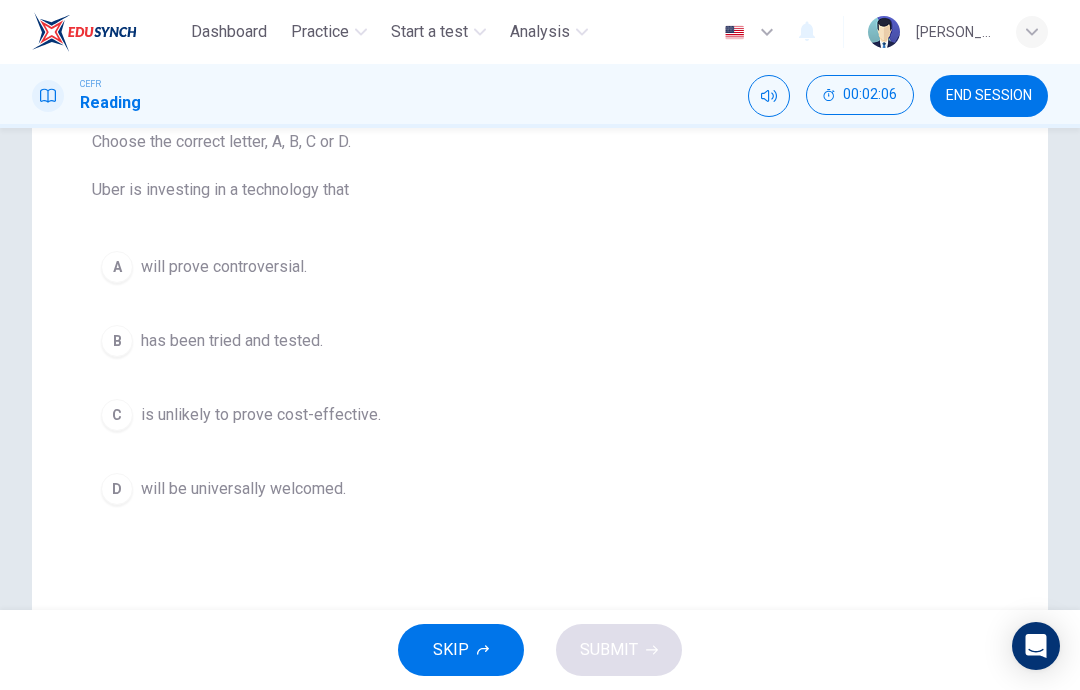 click on "A" at bounding box center (117, 267) 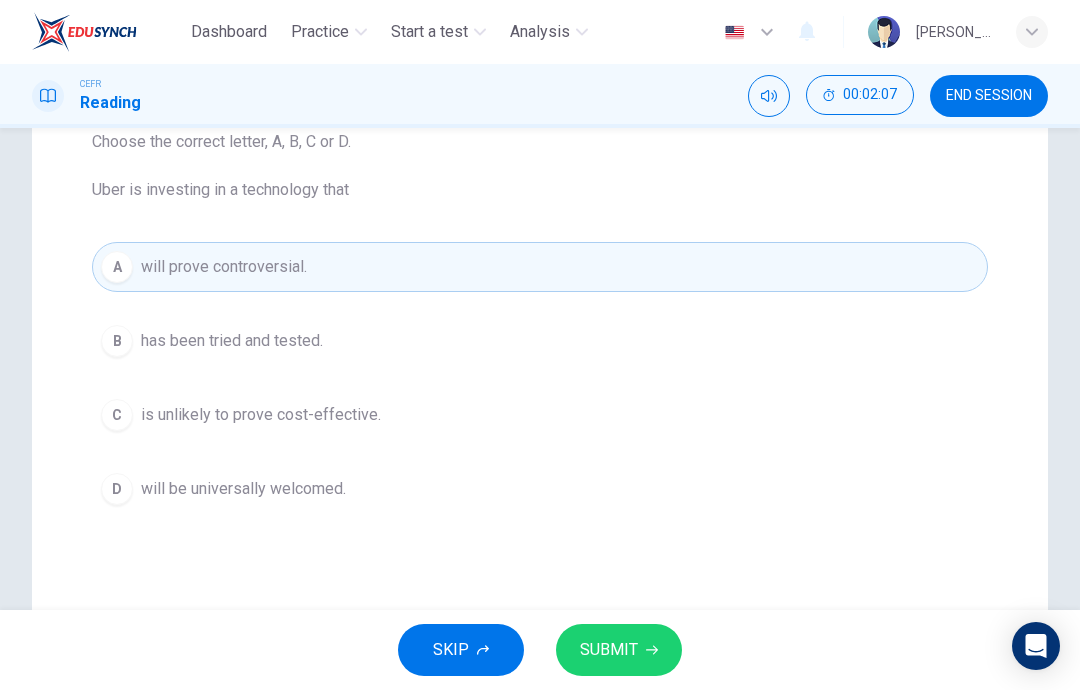 click on "SUBMIT" at bounding box center [609, 650] 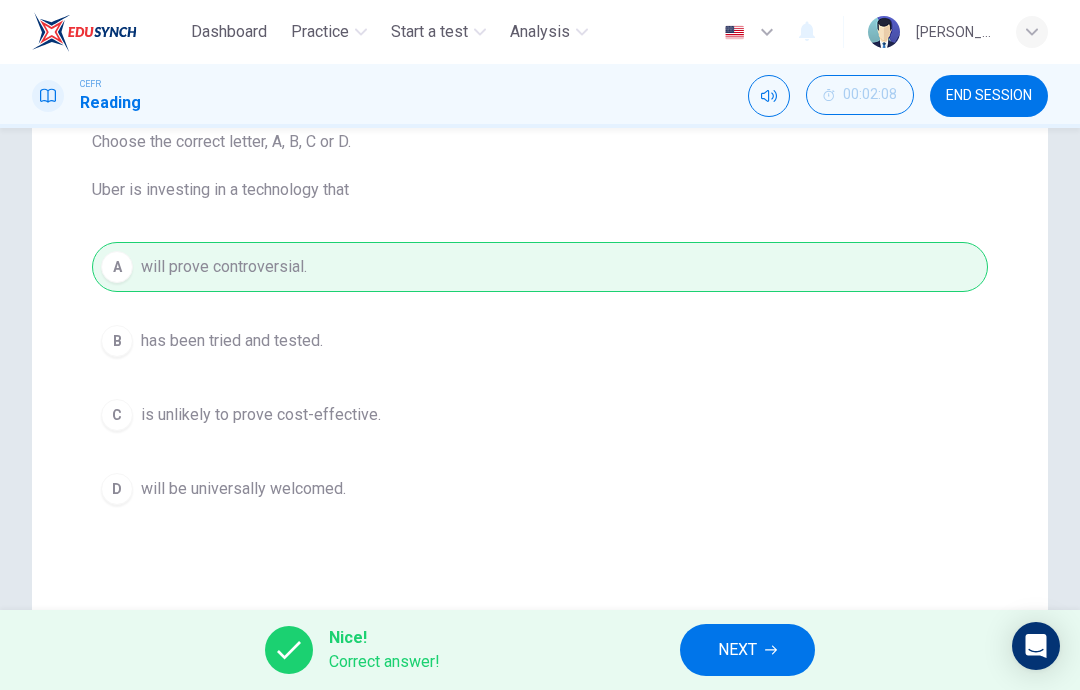 click on "NEXT" at bounding box center [737, 650] 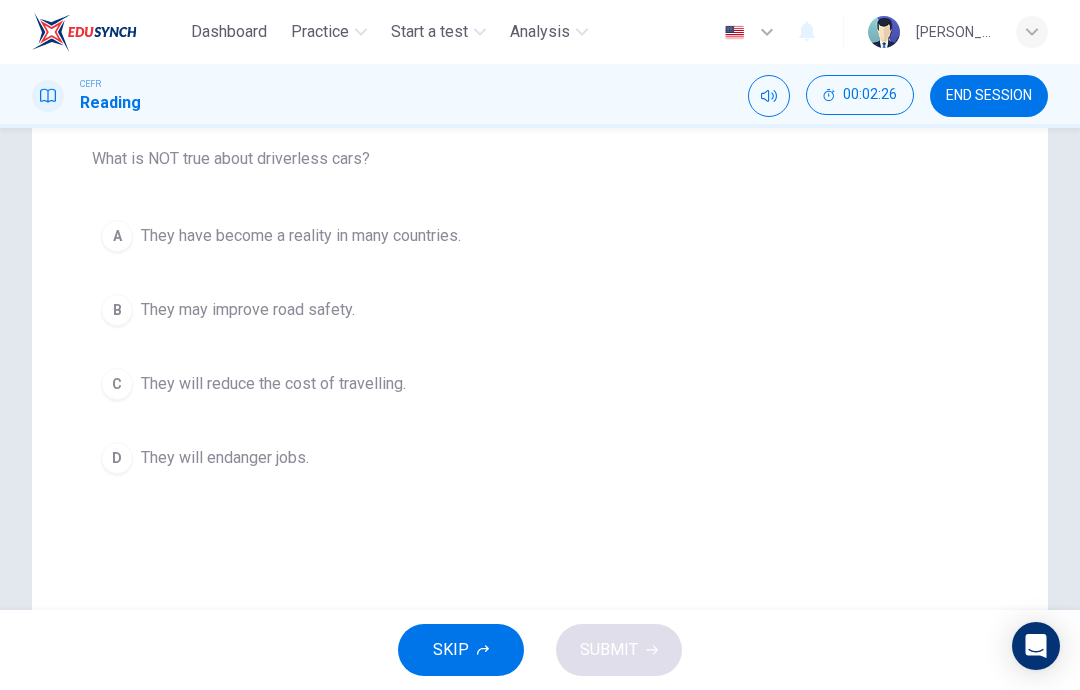 scroll, scrollTop: 192, scrollLeft: 0, axis: vertical 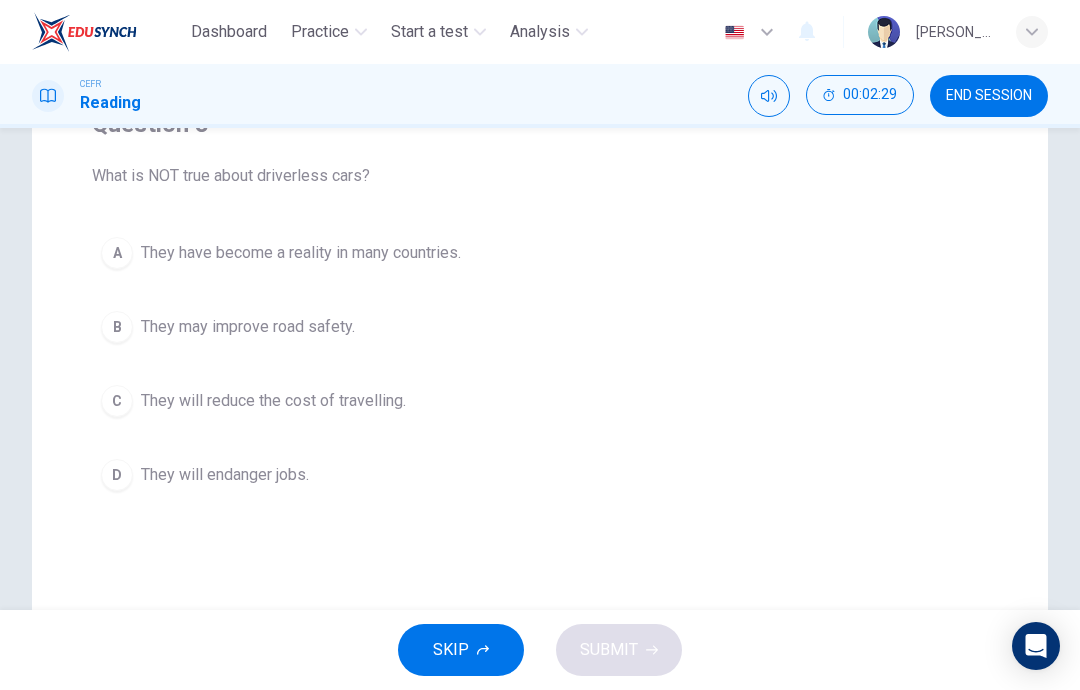 click on "B" at bounding box center [117, 327] 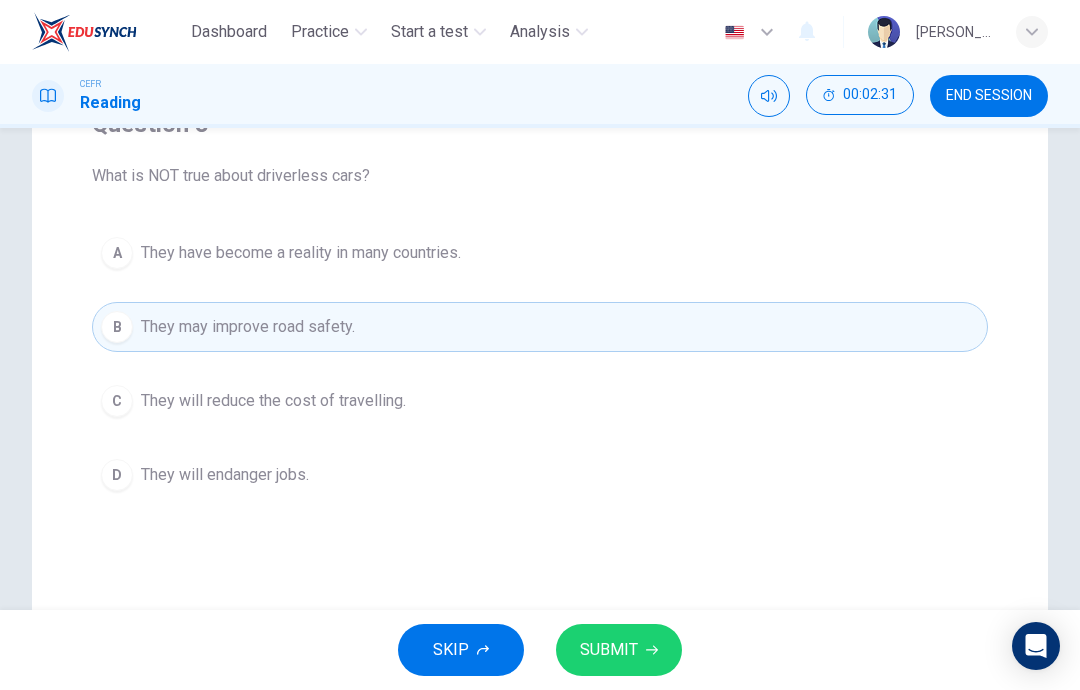click on "A" at bounding box center [117, 253] 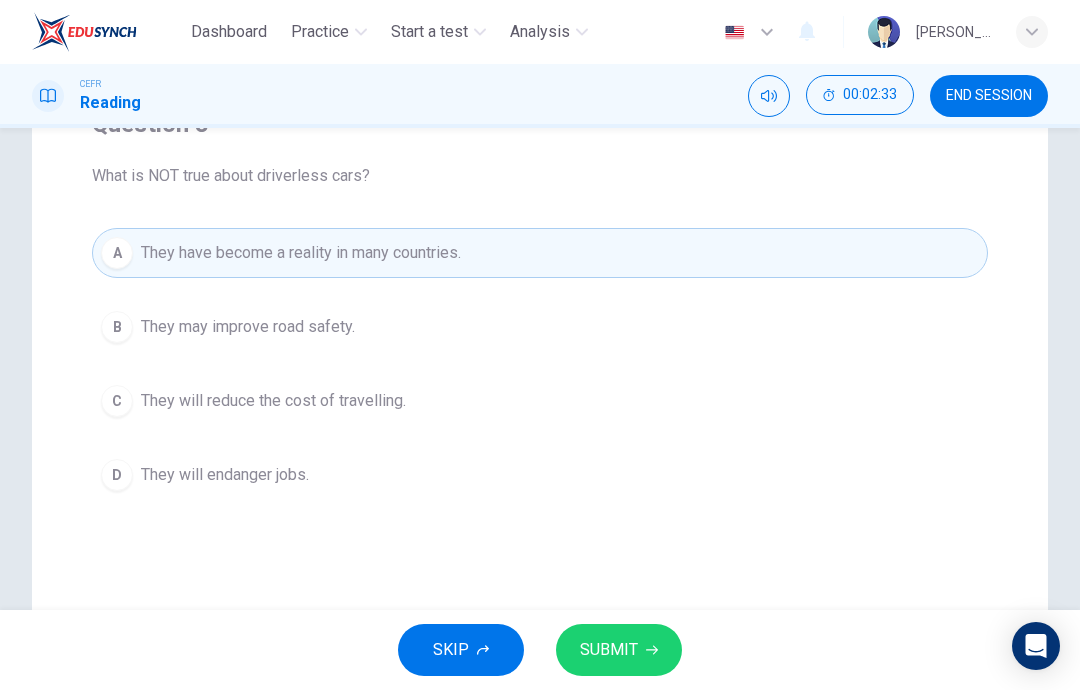 click on "B" at bounding box center (117, 327) 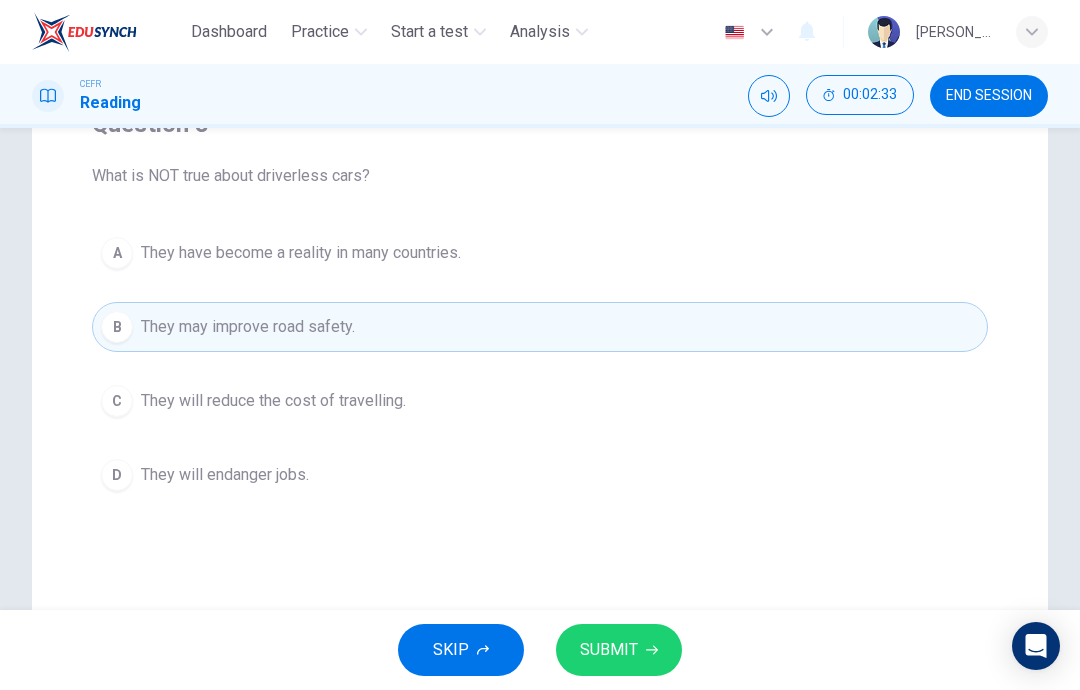 click on "A" at bounding box center (117, 253) 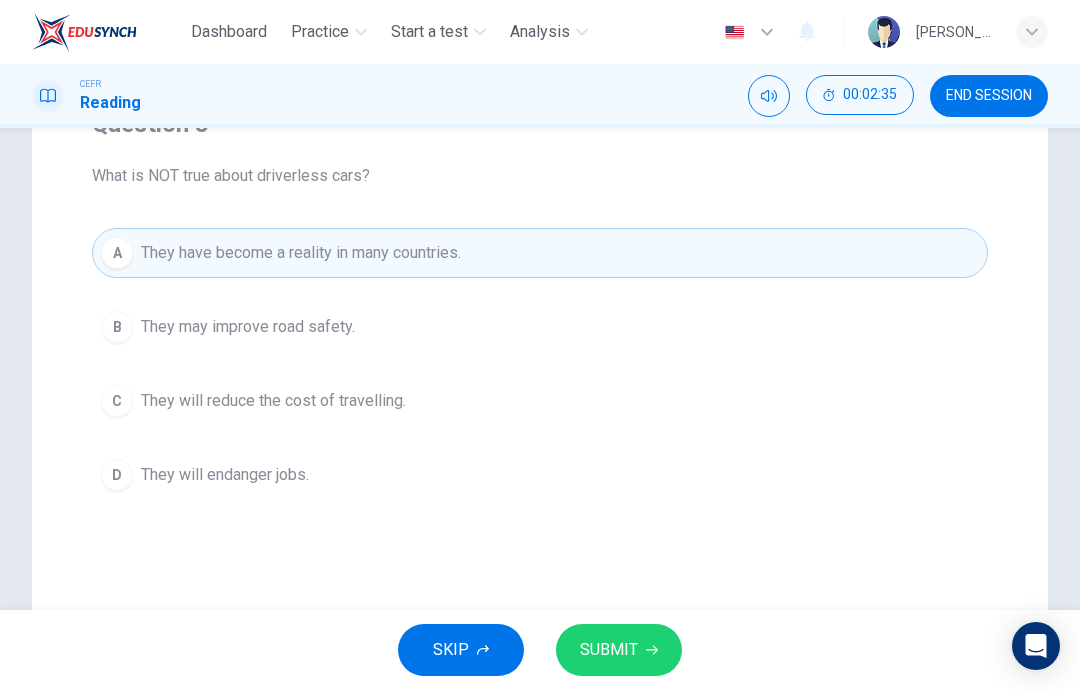 click on "B" at bounding box center (117, 327) 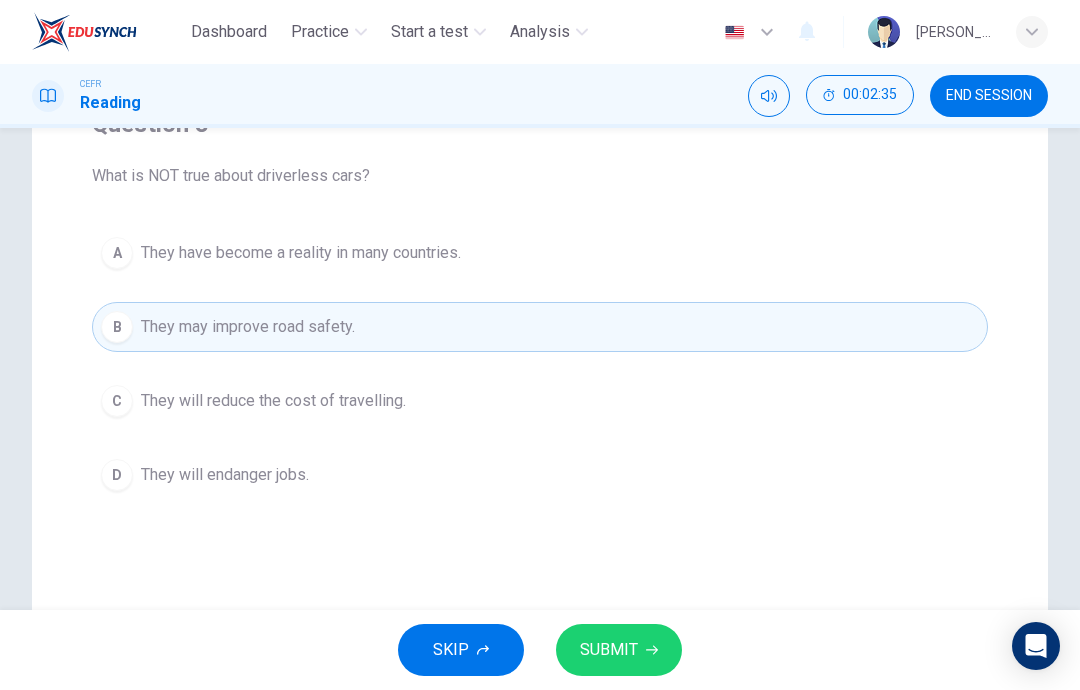click on "SUBMIT" at bounding box center [609, 650] 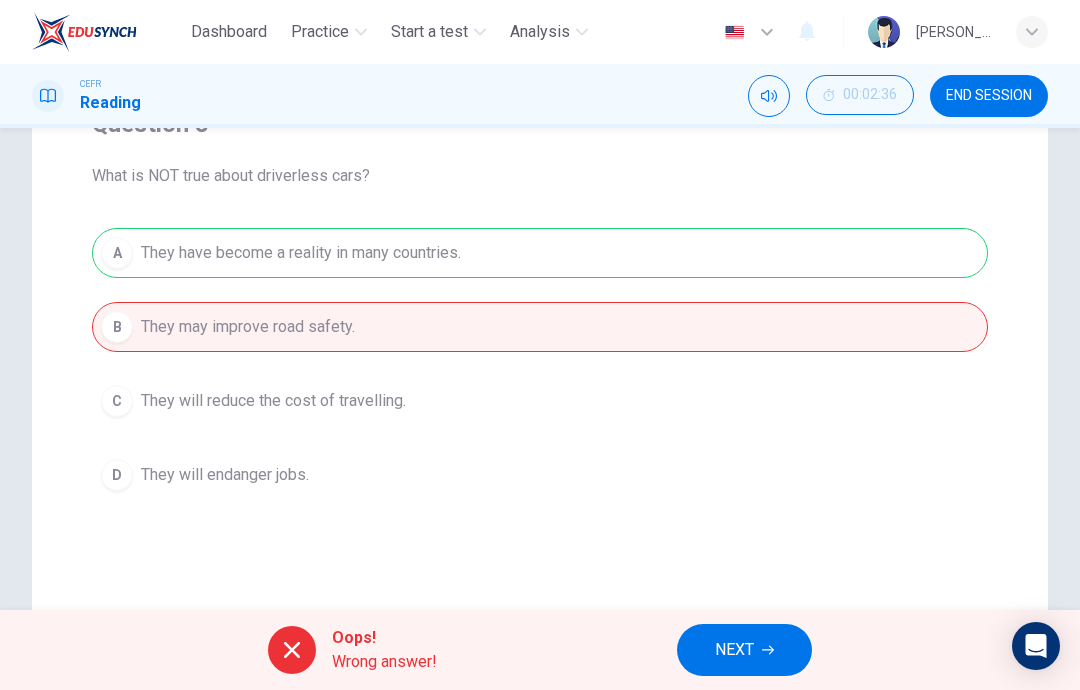 click on "NEXT" at bounding box center [744, 650] 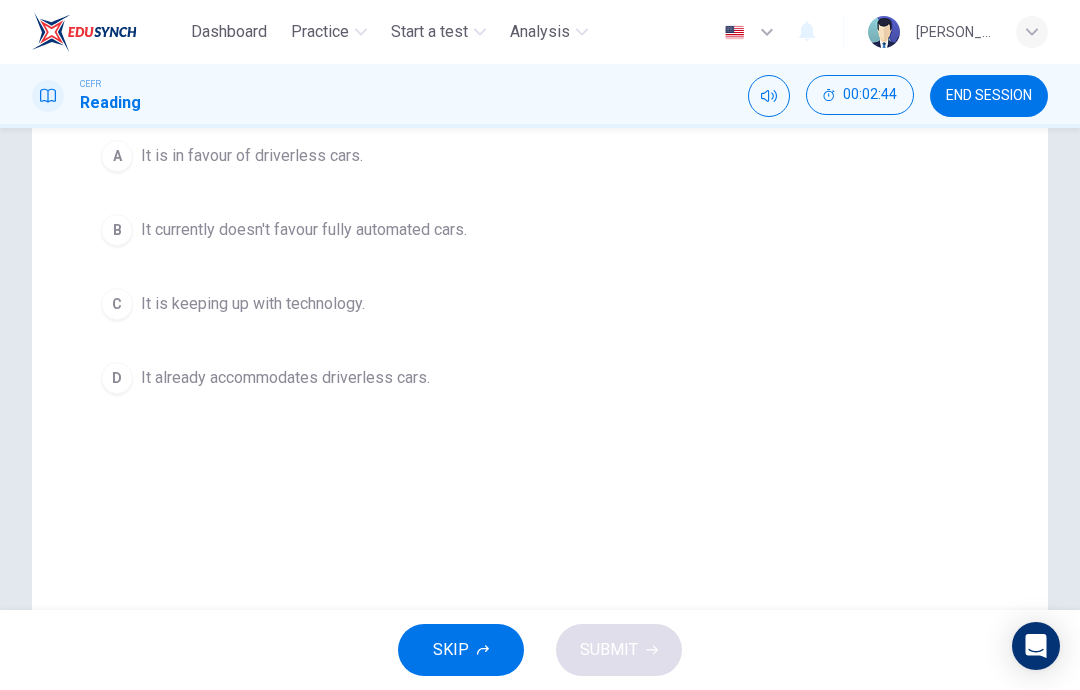 scroll, scrollTop: 336, scrollLeft: 0, axis: vertical 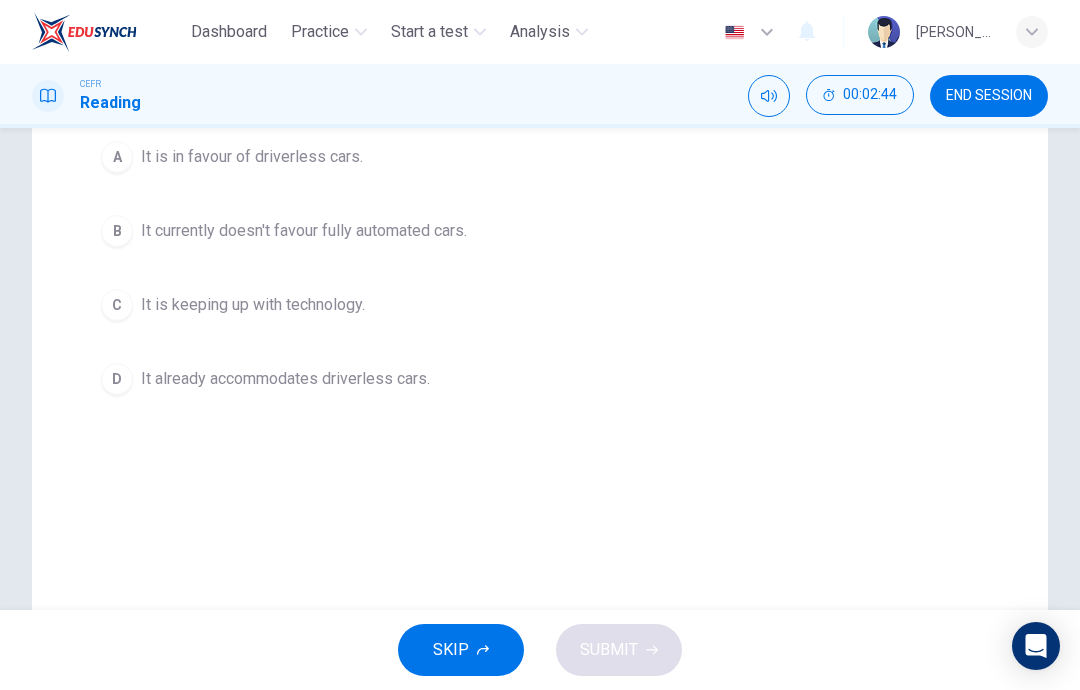 click on "B" at bounding box center (117, 231) 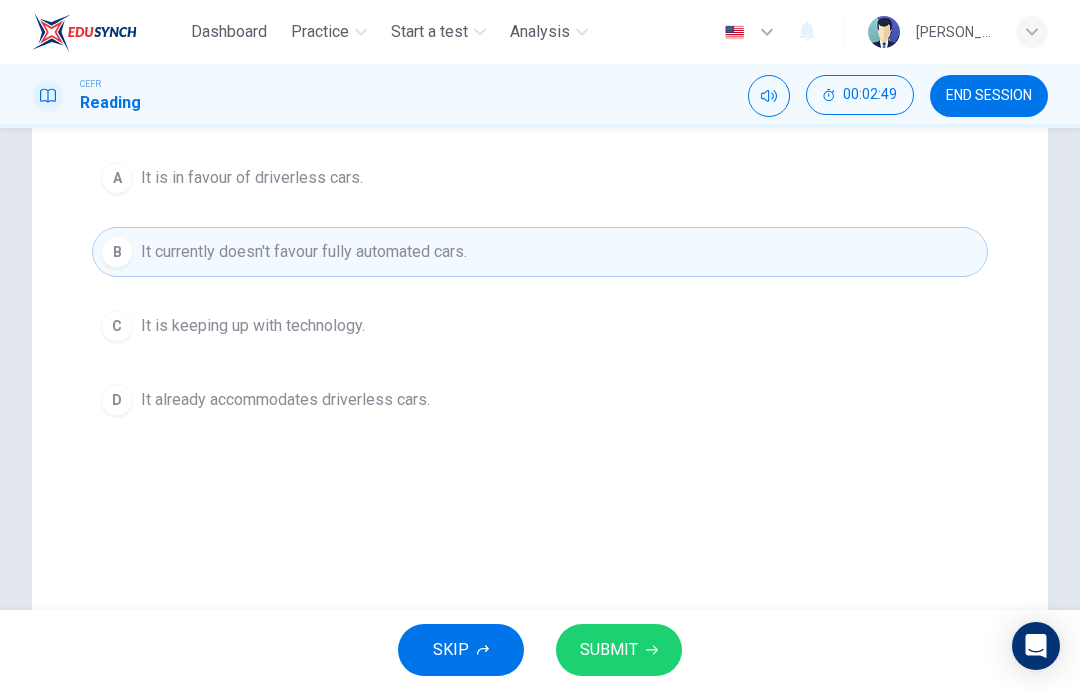 scroll, scrollTop: 322, scrollLeft: 0, axis: vertical 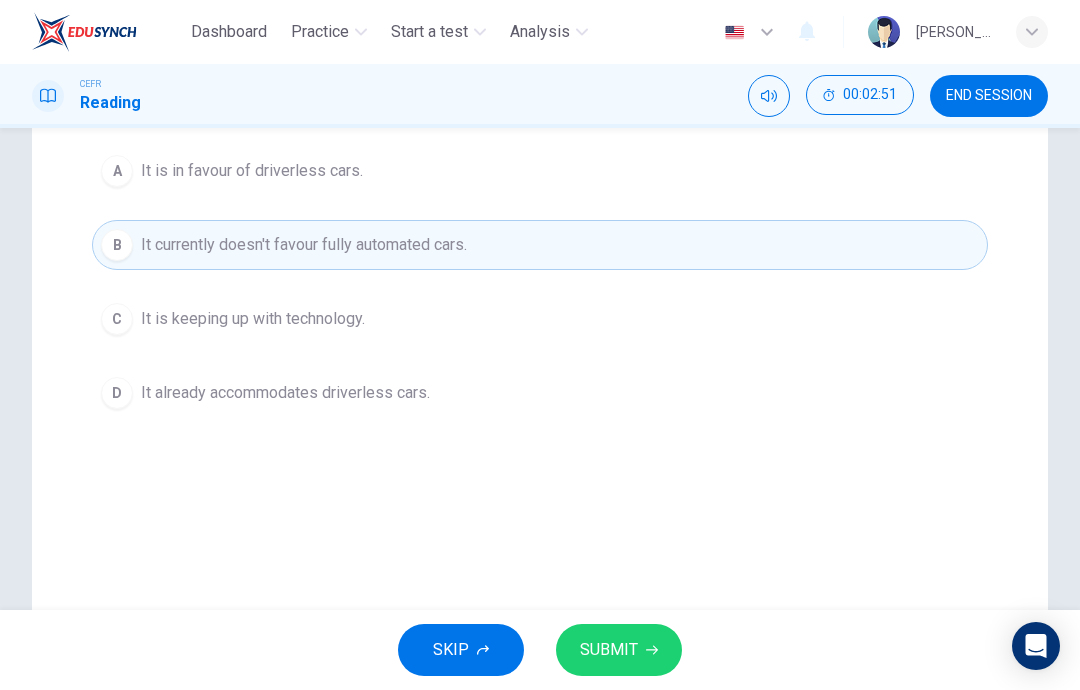 click on "SUBMIT" at bounding box center [619, 650] 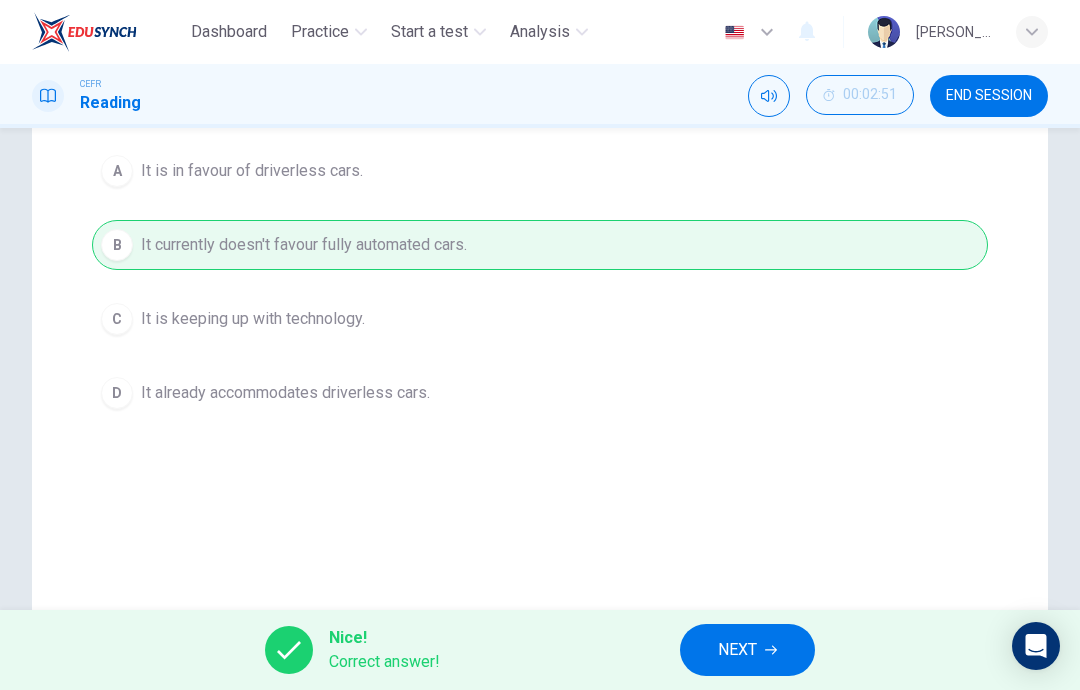 click on "NEXT" at bounding box center [747, 650] 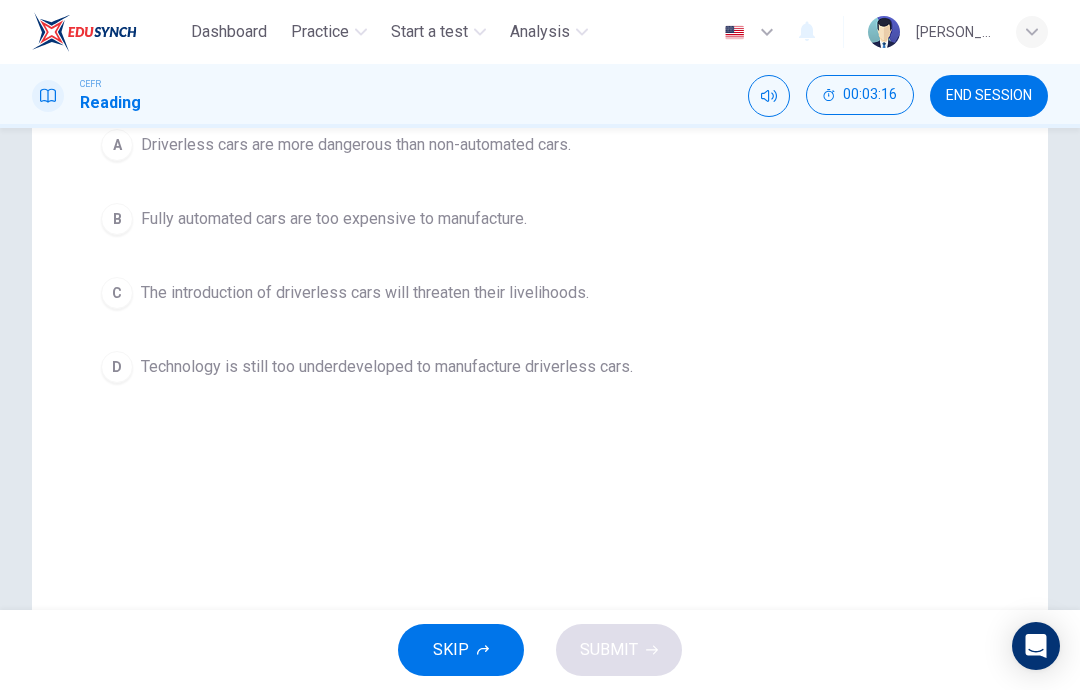 scroll, scrollTop: 351, scrollLeft: 0, axis: vertical 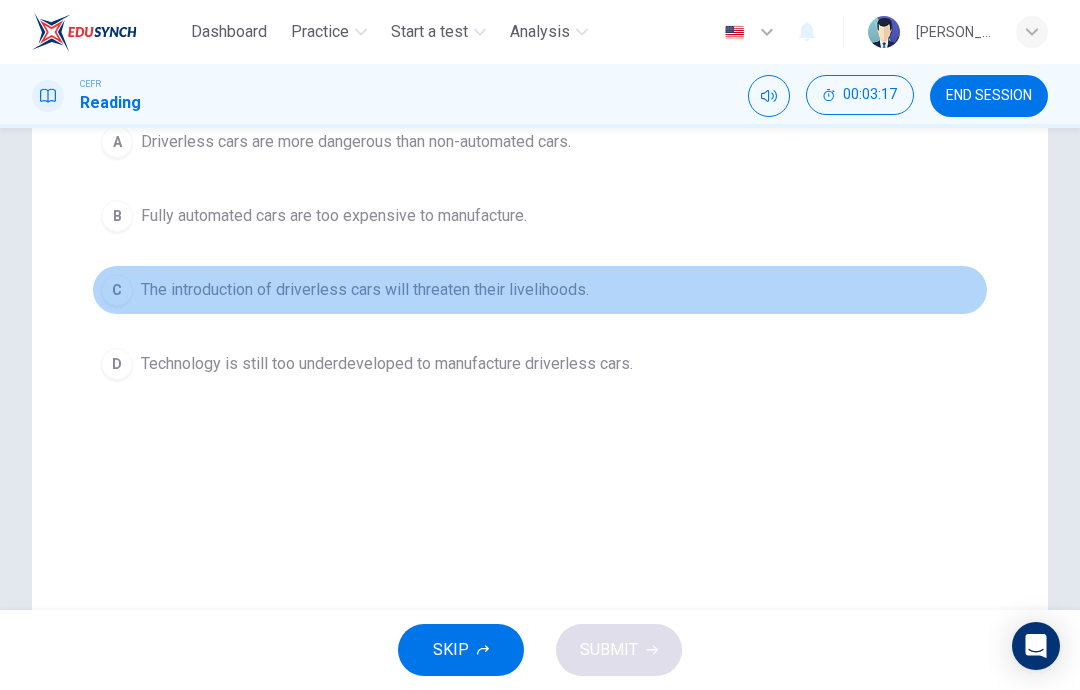 click on "C" at bounding box center (117, 290) 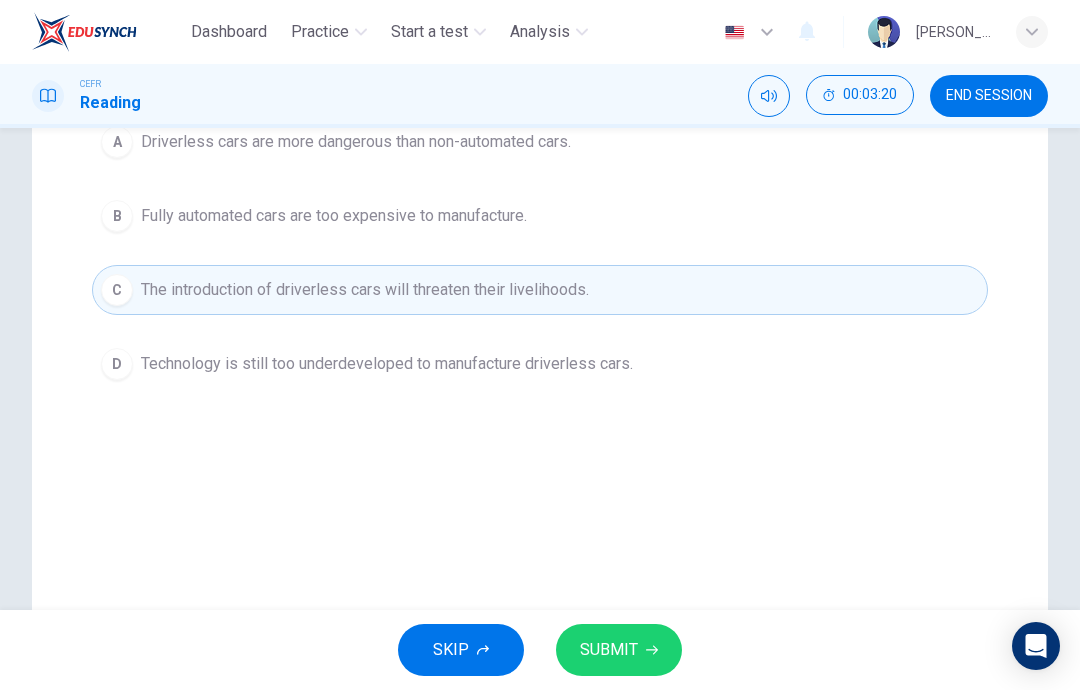 click on "SUBMIT" at bounding box center (619, 650) 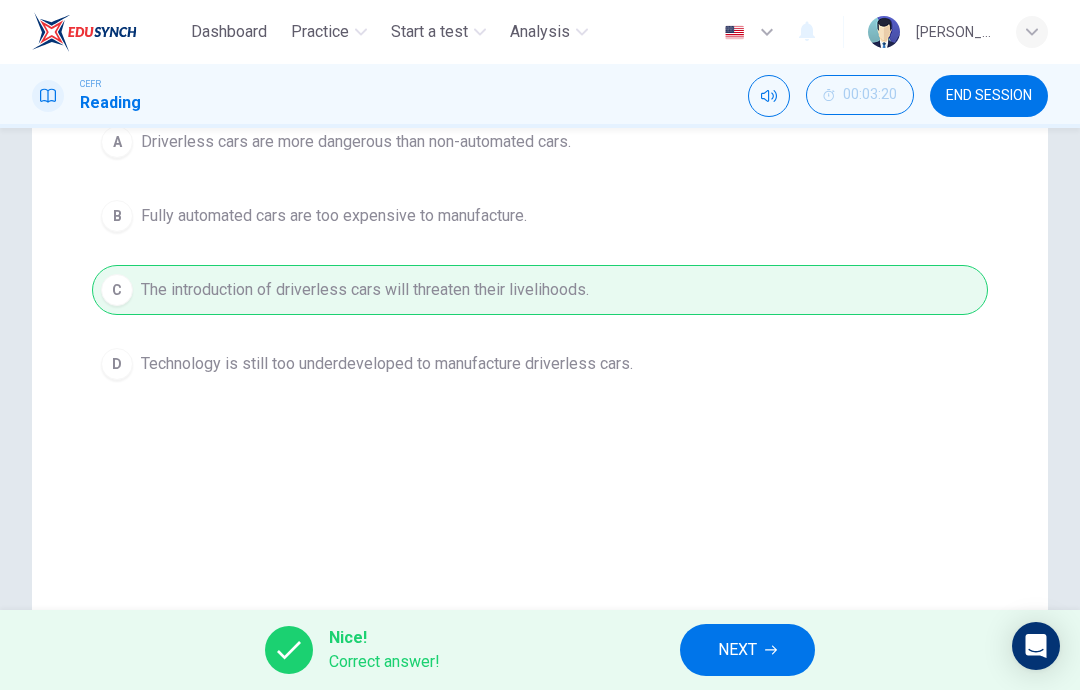 click on "NEXT" at bounding box center (747, 650) 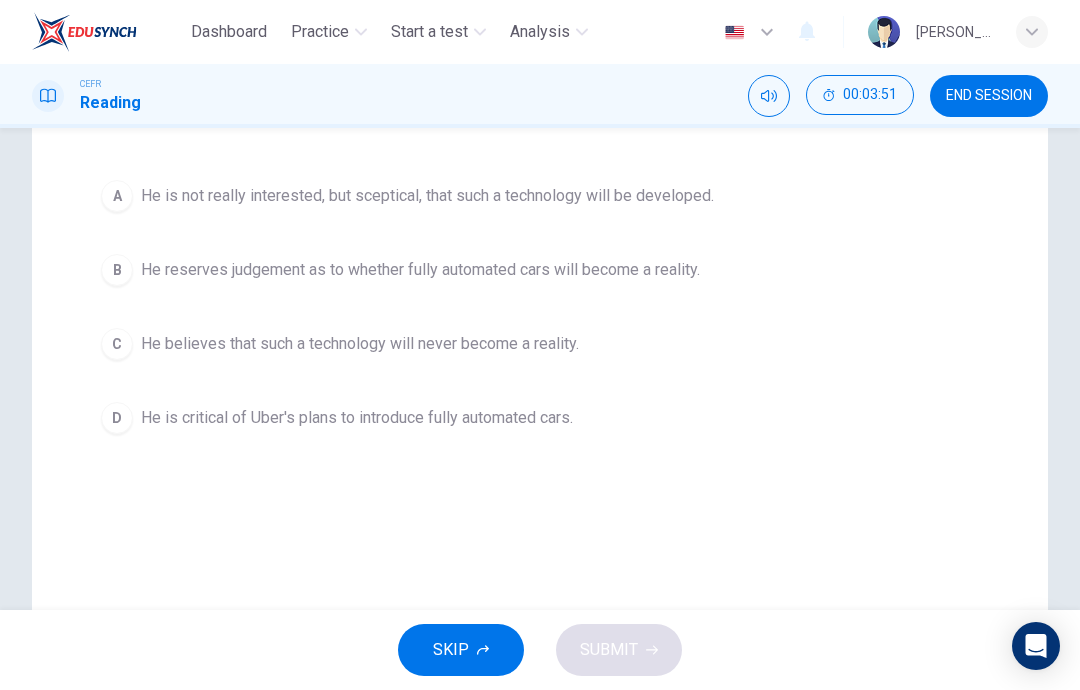 scroll, scrollTop: 298, scrollLeft: 0, axis: vertical 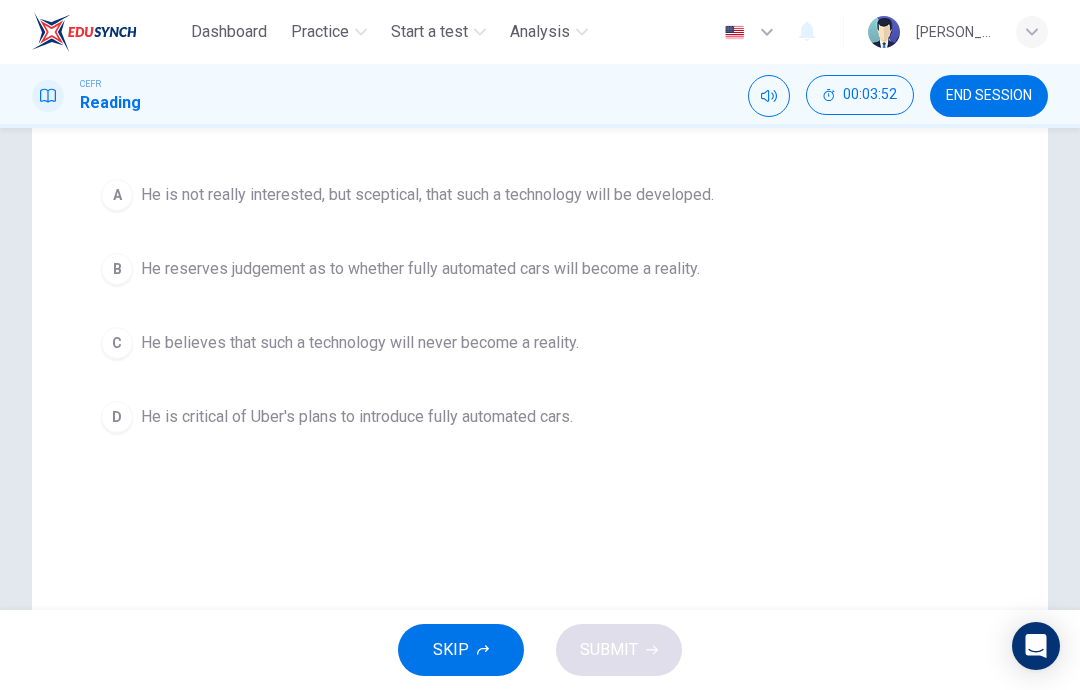 click on "He reserves judgement as to whether fully automated cars will become a reality." at bounding box center [420, 269] 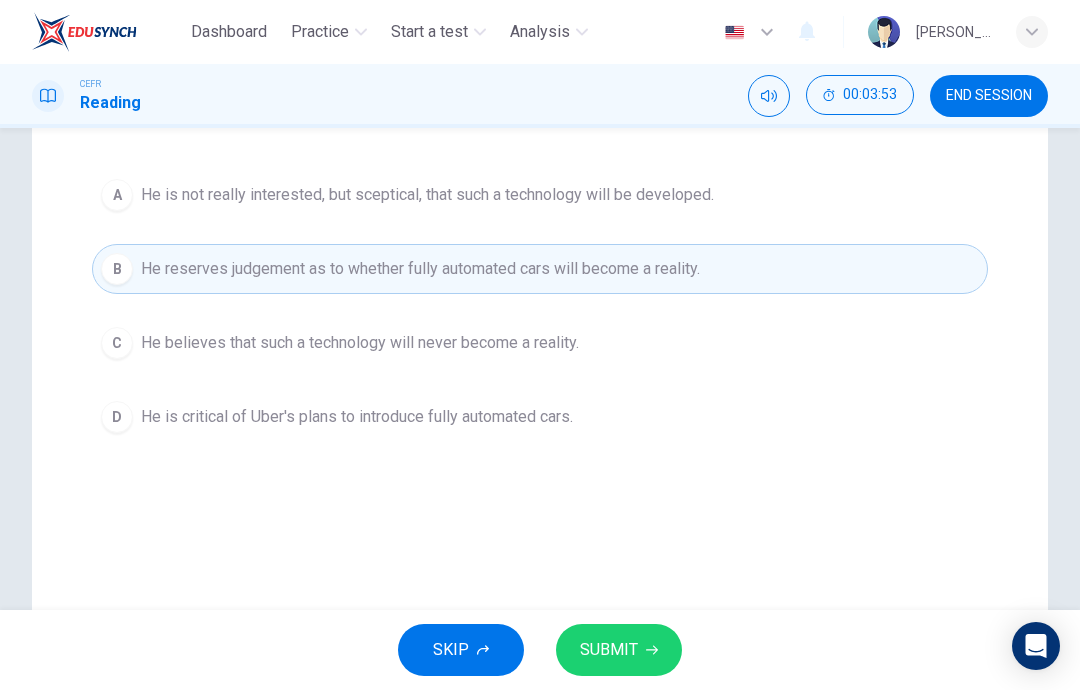 click on "SUBMIT" at bounding box center (609, 650) 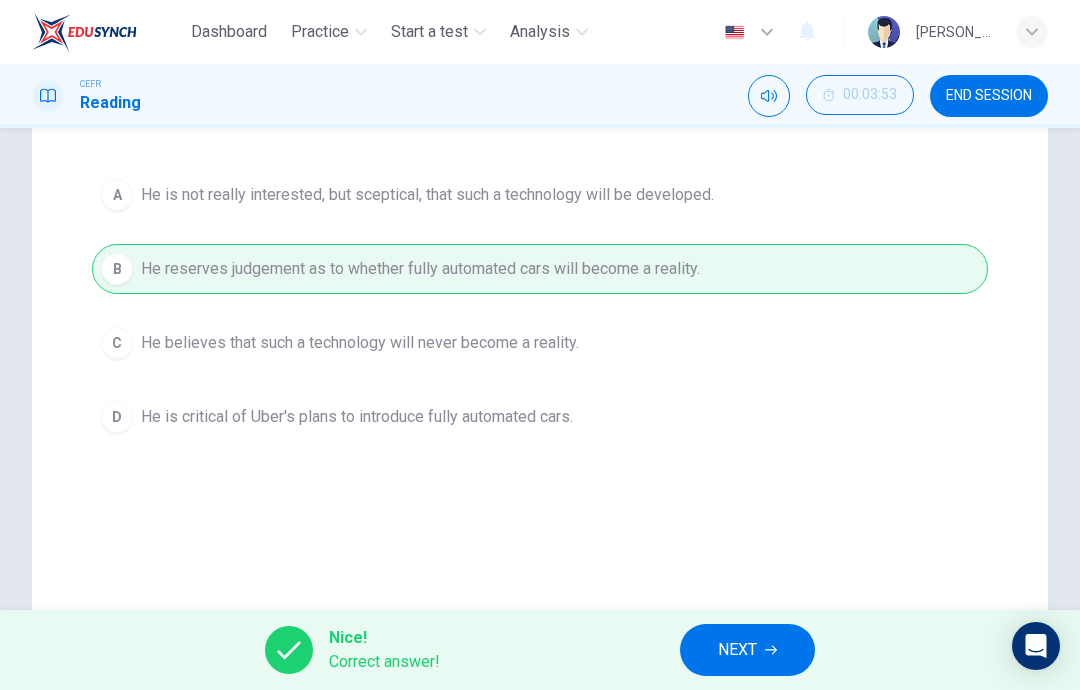 click on "NEXT" at bounding box center [747, 650] 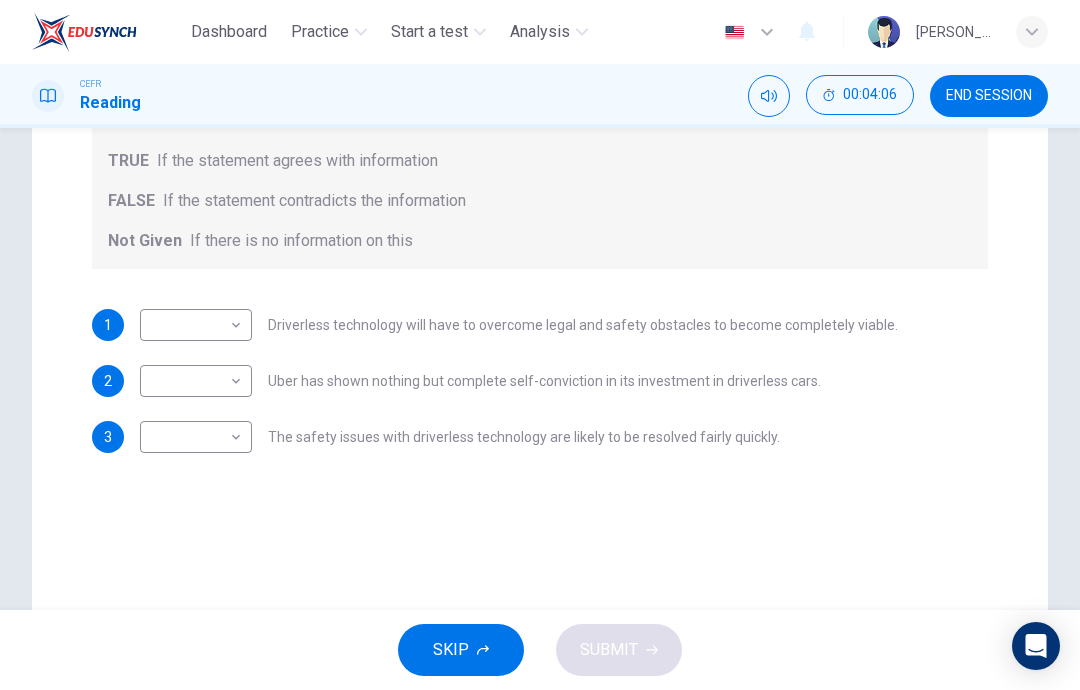 scroll, scrollTop: 352, scrollLeft: 0, axis: vertical 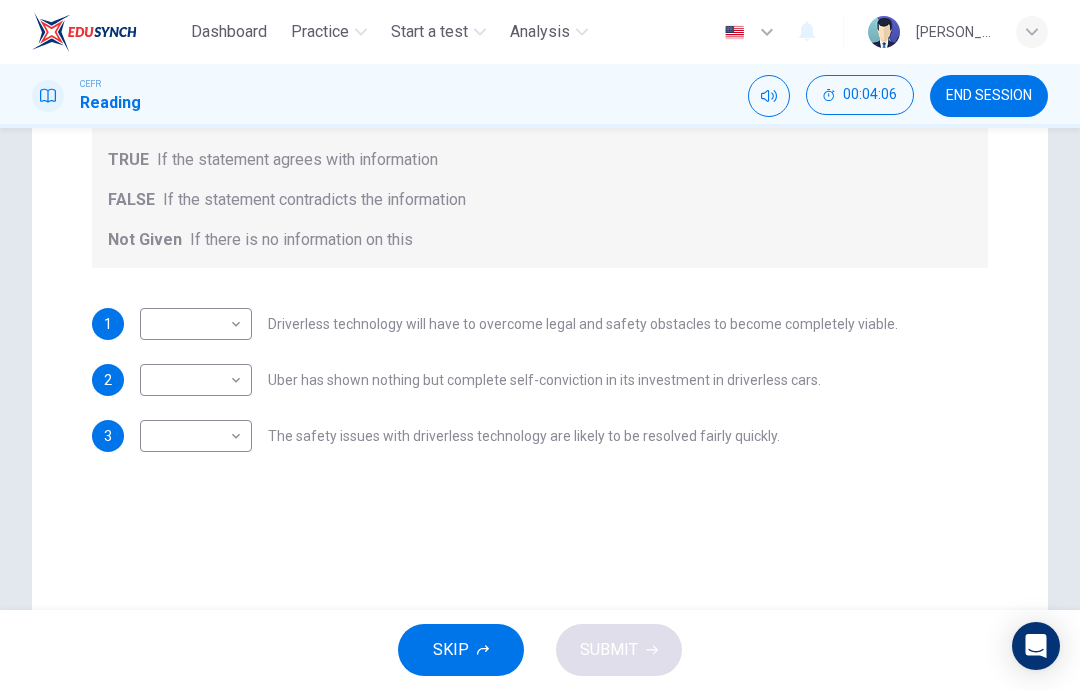 click on "Dashboard Practice Start a test Analysis English en ​ TENGKU HUSNA AFINI BINTI T AHMAD SHABIRIN CEFR Reading 00:04:06 END SESSION Question 7 Do the following statements agree with the information given in the text? For questions following questions, write TRUE If the statement agrees with information FALSE If the statement contradicts the information Not Given If there is no information on this 1 ​ ​ Driverless technology will have to overcome legal and safety obstacles to become completely viable. 2 ​ ​ Uber has shown nothing but complete self-conviction in its investment in driverless cars. 3 ​ ​ The safety issues with driverless technology are likely to be resolved fairly quickly. Driverless cars CLICK TO ZOOM Click to Zoom A B C D E F G H SKIP SUBMIT EduSynch - Online Language Proficiency Testing
Dashboard Practice Start a test Analysis Notifications © Copyright  2025" at bounding box center (540, 345) 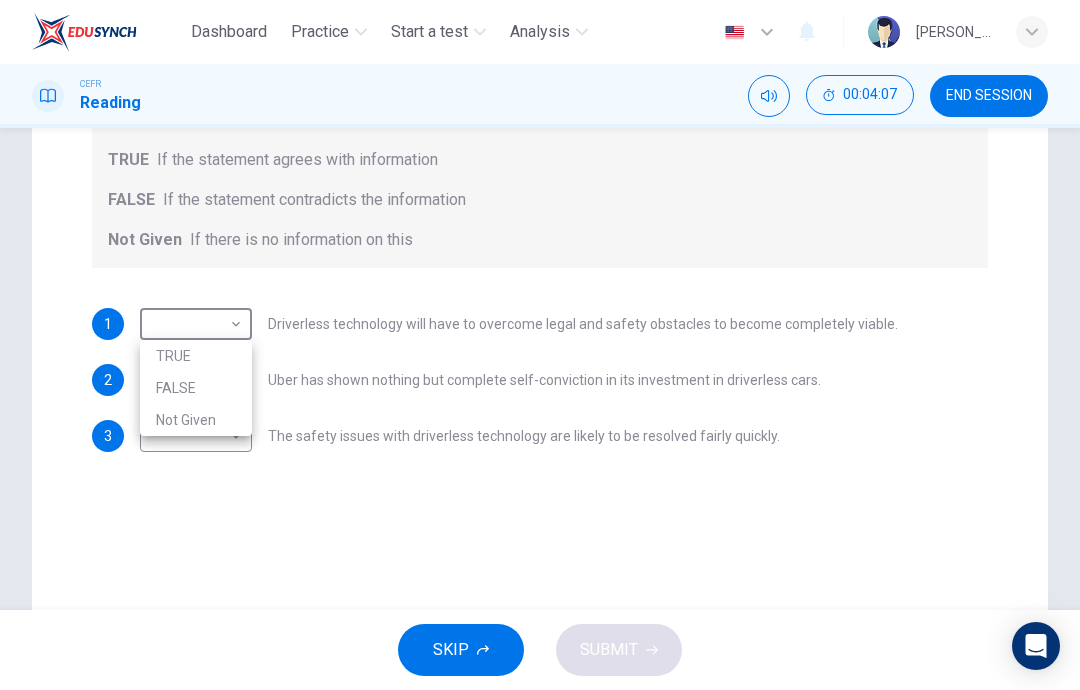 click on "TRUE" at bounding box center [196, 356] 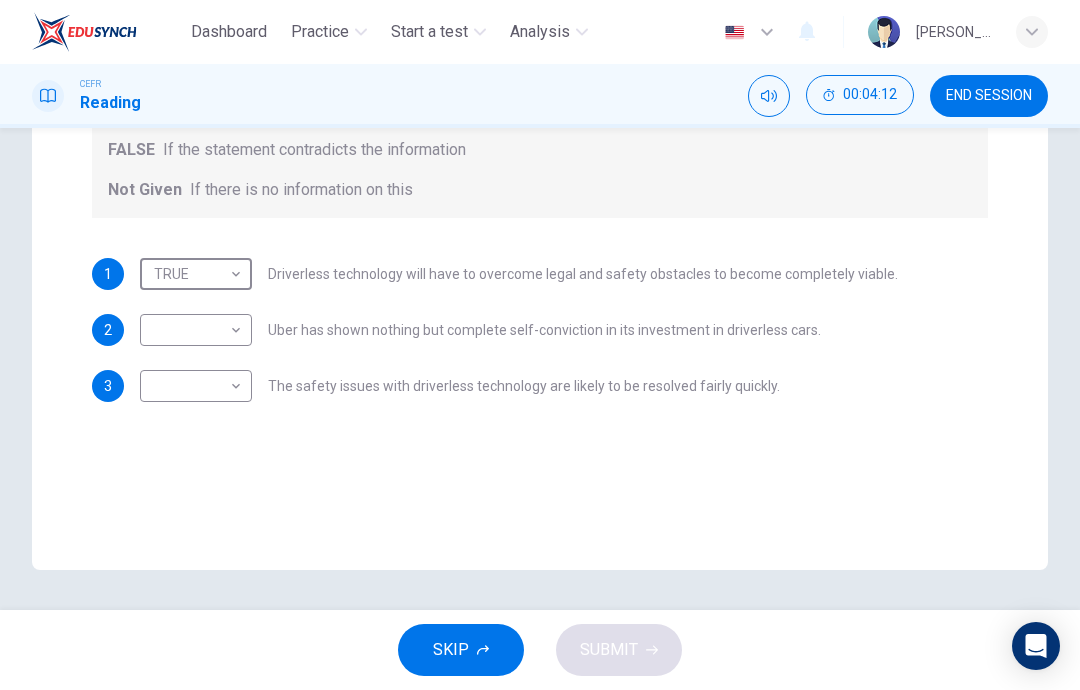 scroll, scrollTop: 402, scrollLeft: 0, axis: vertical 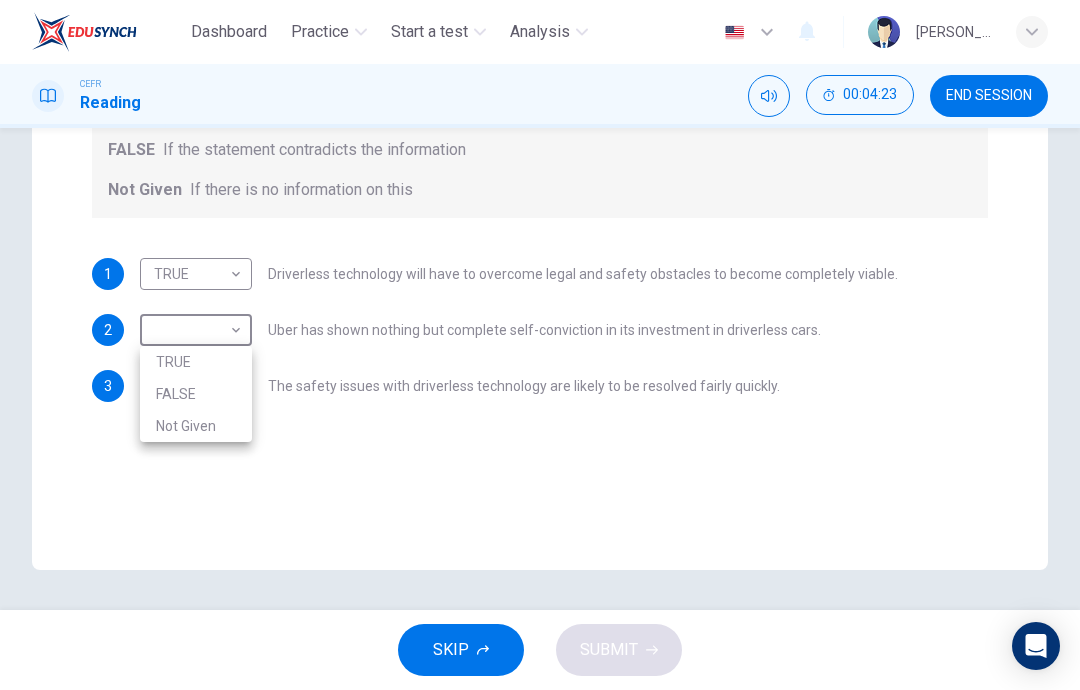 click on "TRUE" at bounding box center [196, 362] 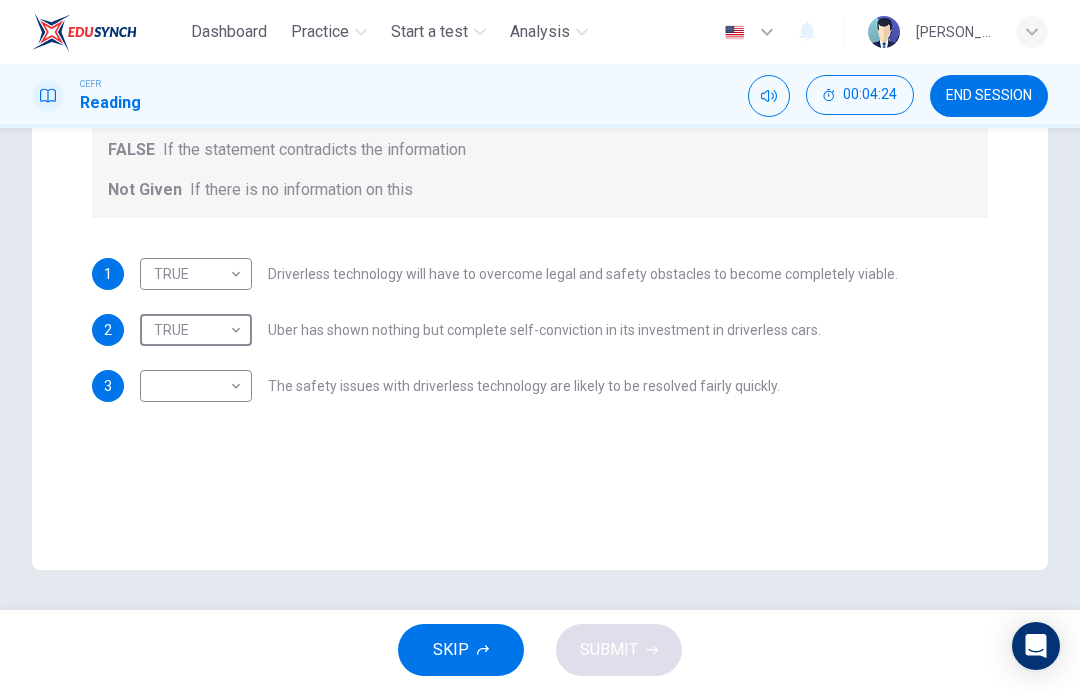 click on "Dashboard Practice Start a test Analysis English en ​ TENGKU HUSNA AFINI BINTI T AHMAD SHABIRIN CEFR Reading 00:04:24 END SESSION Question 7 Do the following statements agree with the information given in the text? For questions following questions, write TRUE If the statement agrees with information FALSE If the statement contradicts the information Not Given If there is no information on this 1 TRUE TRUE ​ Driverless technology will have to overcome legal and safety obstacles to become completely viable. 2 TRUE TRUE ​ Uber has shown nothing but complete self-conviction in its investment in driverless cars. 3 ​ ​ The safety issues with driverless technology are likely to be resolved fairly quickly. Driverless cars CLICK TO ZOOM Click to Zoom A B C D E F G H SKIP SUBMIT EduSynch - Online Language Proficiency Testing
Dashboard Practice Start a test Analysis Notifications © Copyright  2025" at bounding box center (540, 345) 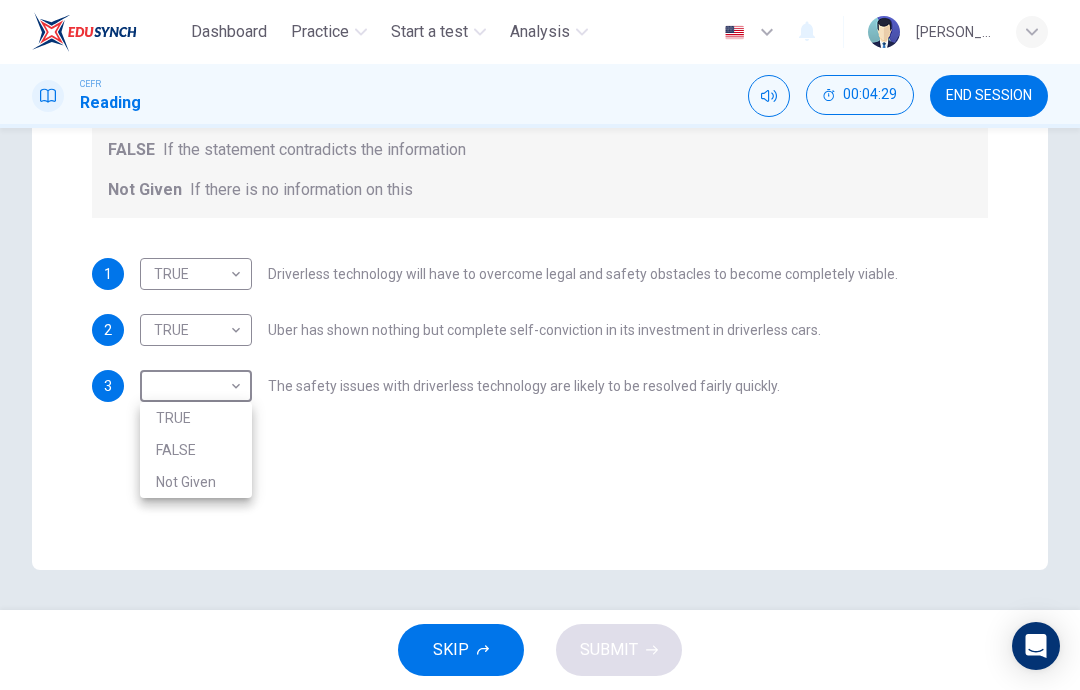 click on "Not Given" at bounding box center (196, 482) 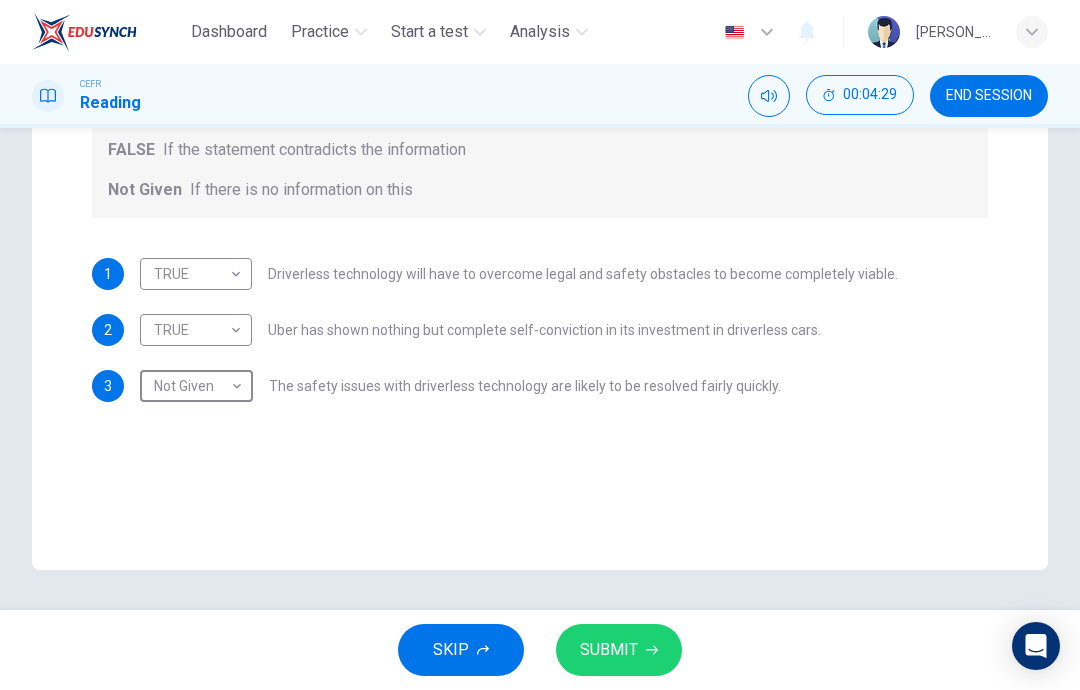 click on "SUBMIT" at bounding box center [619, 650] 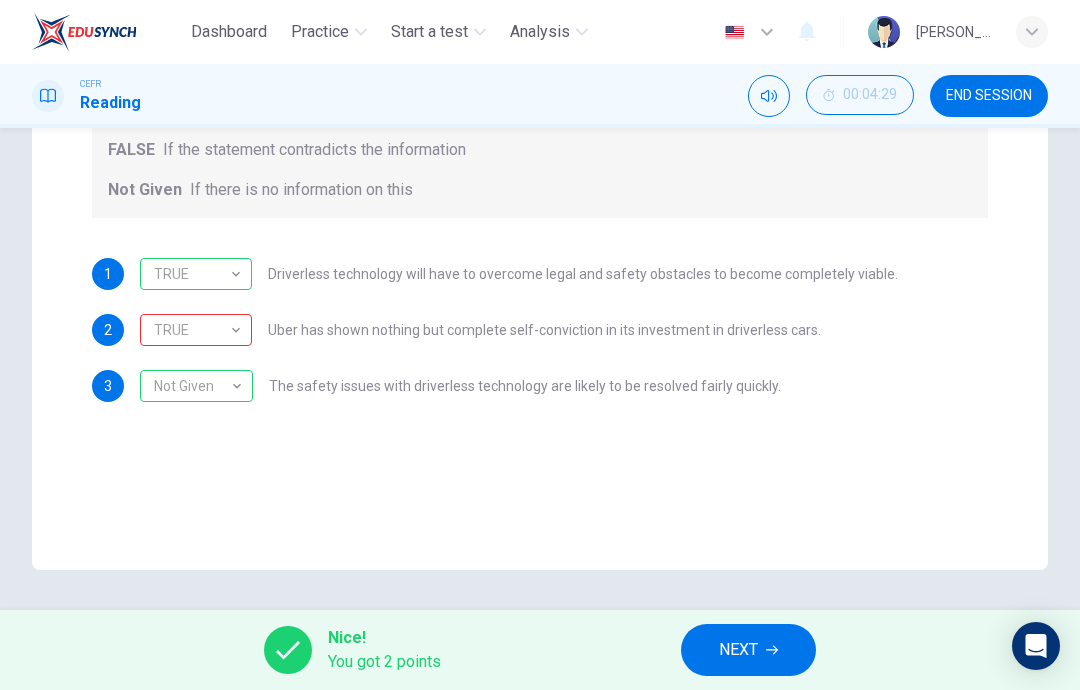 click on "NEXT" at bounding box center (748, 650) 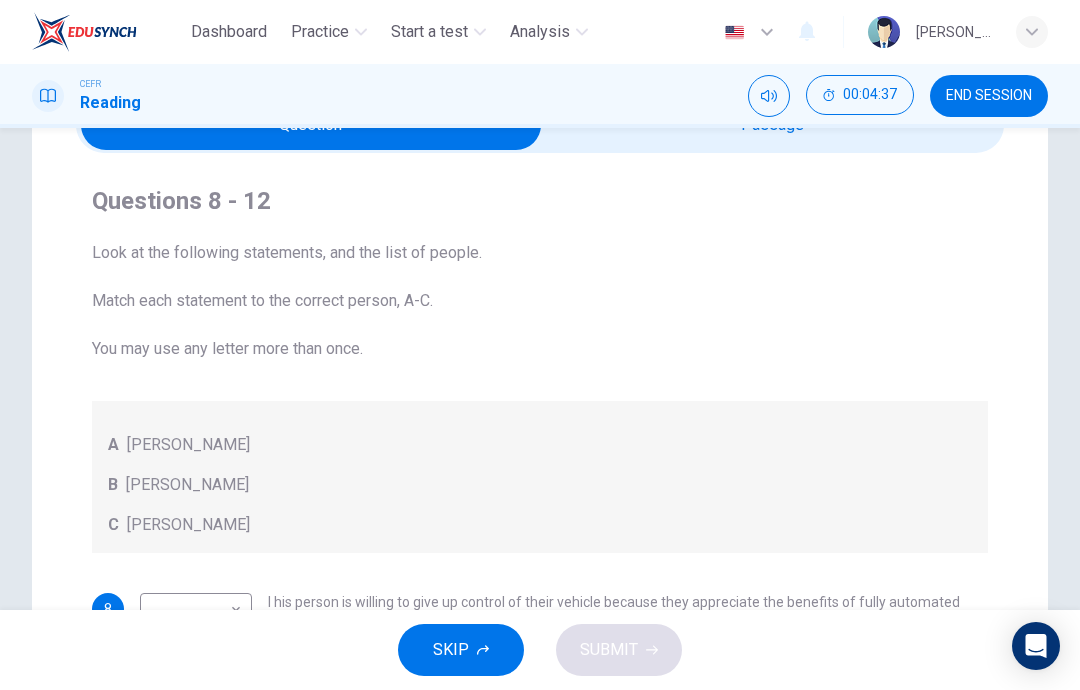scroll, scrollTop: 114, scrollLeft: 0, axis: vertical 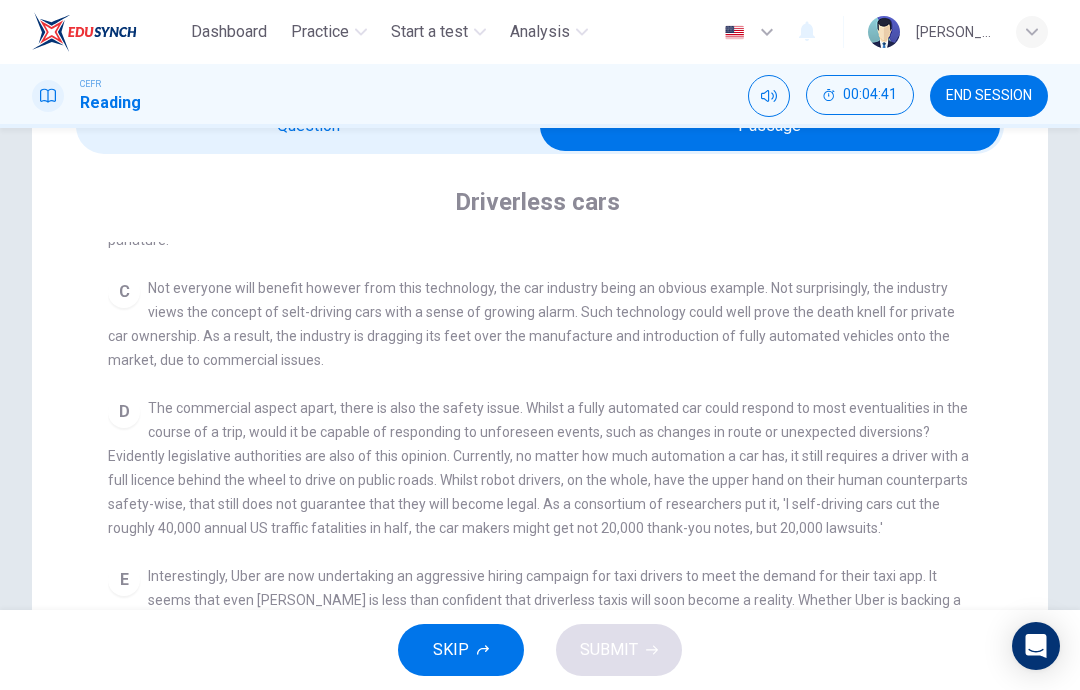 click on "CLICK TO ZOOM Click to Zoom A Driverless are likely to become reality. At least that is, if the executives behind the taxi app, Uber, are to be believed. Currently, Uber is taking its biggest steps yet towards a driver-free world, launching the Uber Advanced Technologies Centre in Pittsburgh. The ultimate goal of this institution is to 'do research and development, primarily in the areas of mapping and vehicle safety and autonomy technology'. B C Not everyone will benefit however from this technology, the car industry being an obvious example. Not surprisingly, the industry views the concept of selt-driving cars with a sense of growing alarm. Such technology could well prove the death knell for private car ownership. As a result, the industry is dragging its feet over the manufacture and introduction of fully automated vehicles onto the market, due to commercial issues. D E F G H" at bounding box center [553, 600] 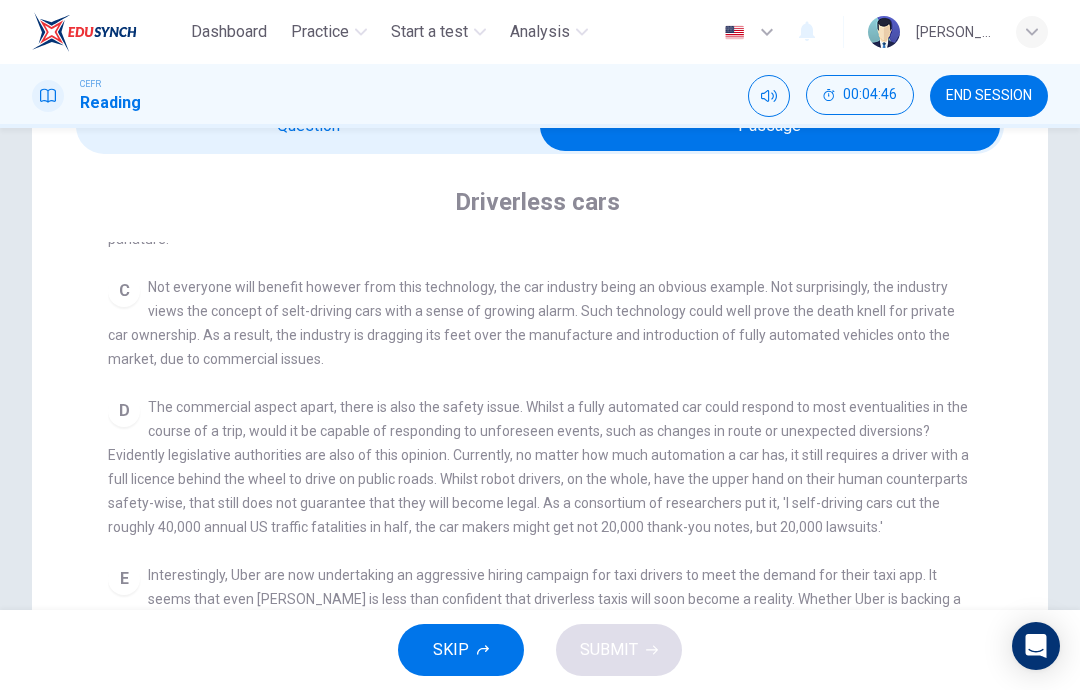 scroll, scrollTop: 711, scrollLeft: 0, axis: vertical 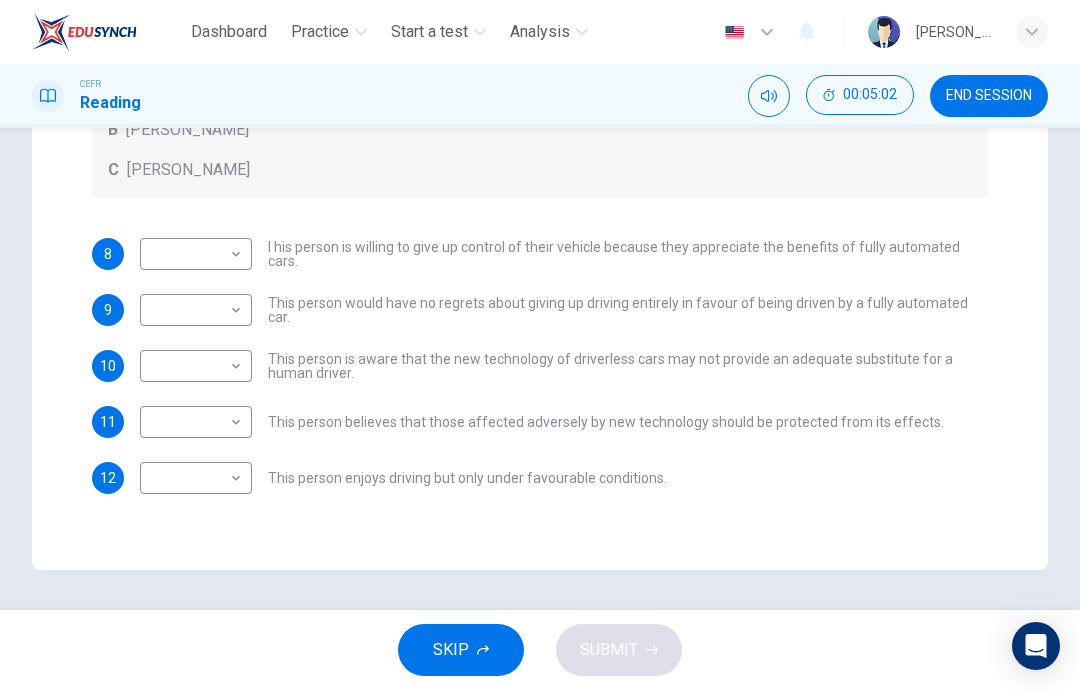 click on "Dashboard Practice Start a test Analysis English en ​ TENGKU HUSNA AFINI BINTI T AHMAD SHABIRIN CEFR Reading 00:05:02 END SESSION Questions 8 - 12 Look at the following statements, and the list of people. Match each statement to the correct person, A-C. You may use any letter more than once.
A John Reynolds B Susie Greenacre C Jason Steiner 8 ​ ​ I his person is willing to give up control of their vehicle because they appreciate the benefits of fully automated cars. 9 ​ ​ This person would have no regrets about giving up driving entirely in favour of being driven by a fully automated car. 10 ​ ​ This person is aware that the new technology of driverless cars may not provide an adequate substitute for a human driver. 11 ​ ​ This person believes that those affected adversely by new technology should be protected from its effects. 12 ​ ​ This person enjoys driving but only under favourable conditions. Driverless cars CLICK TO ZOOM Click to Zoom A B C D E F G H SKIP SUBMIT
Dashboard" at bounding box center (540, 345) 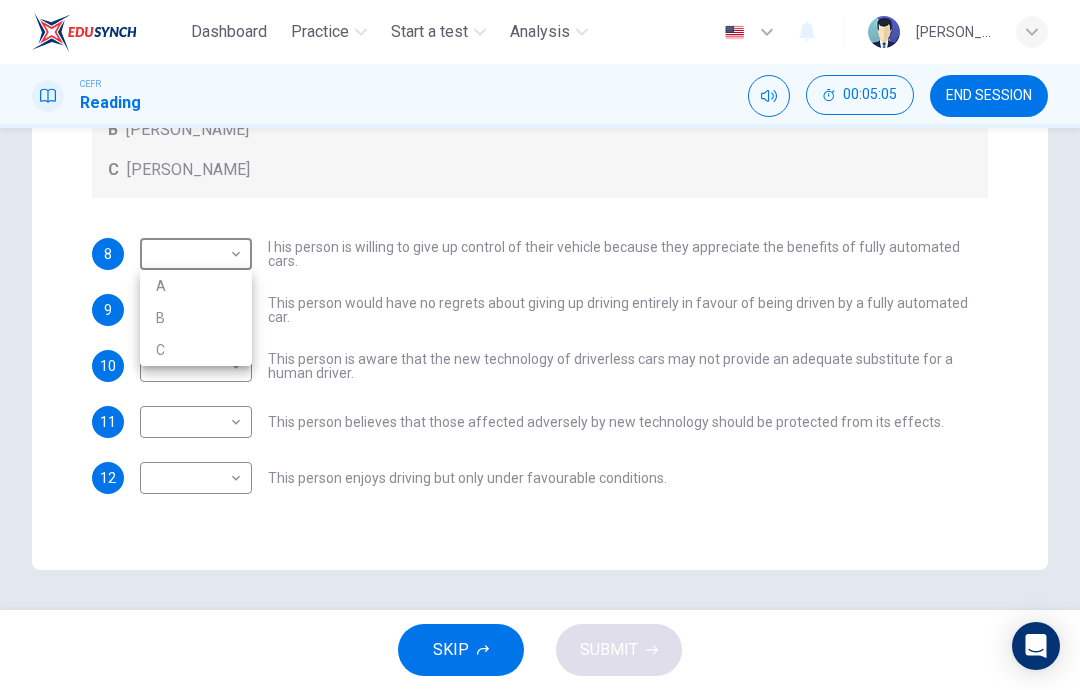 click at bounding box center (540, 345) 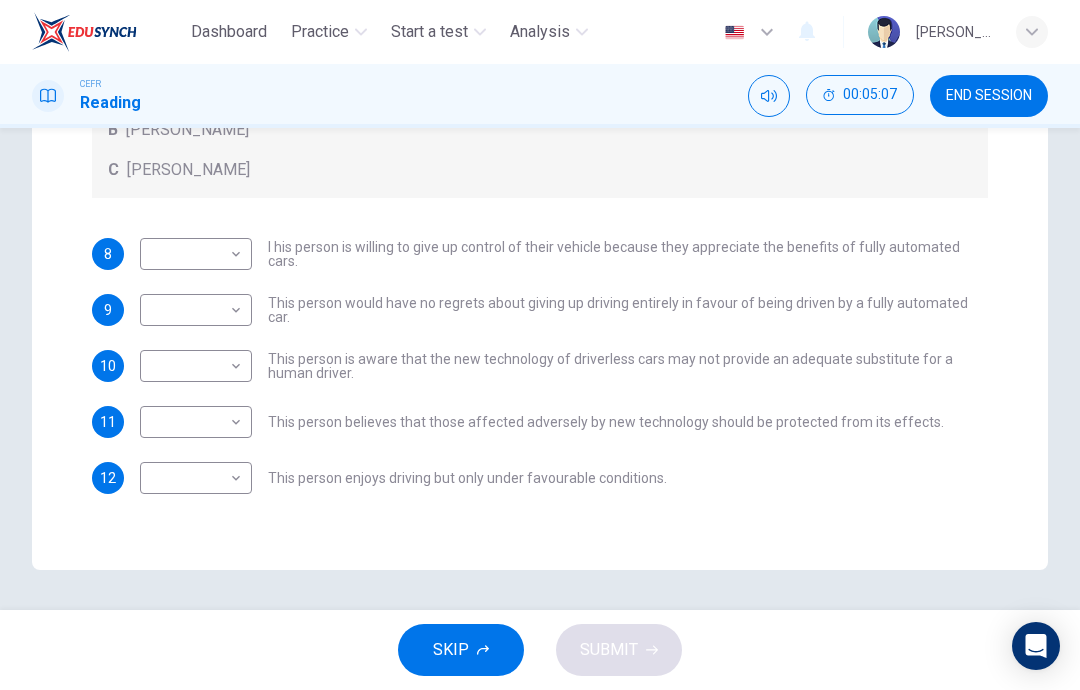 scroll, scrollTop: 470, scrollLeft: 0, axis: vertical 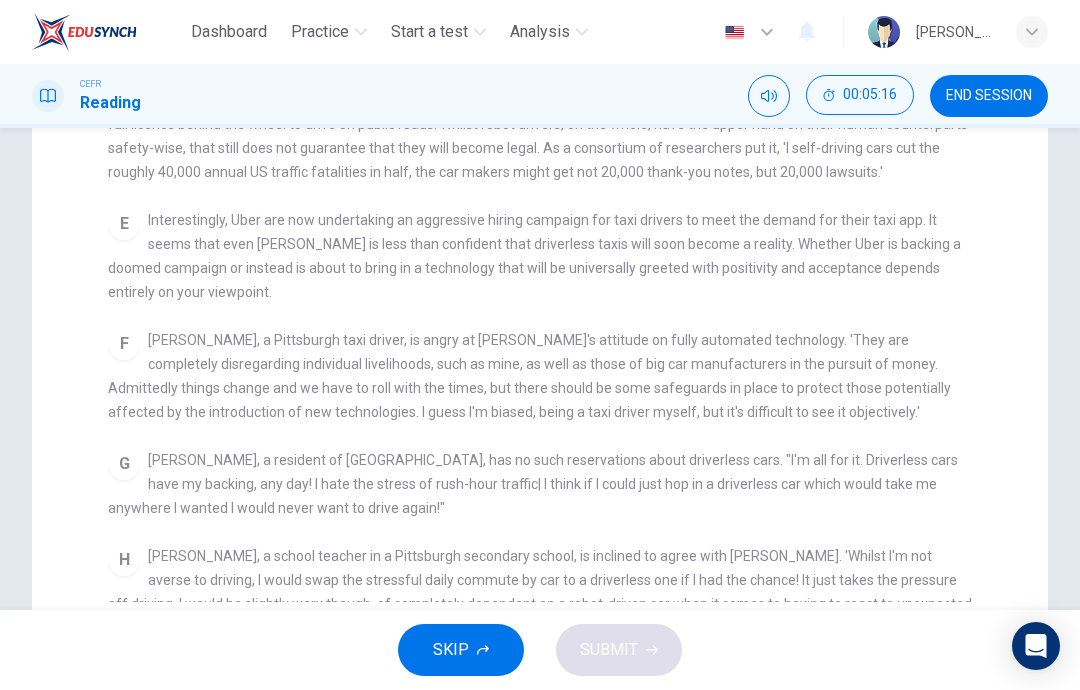 checkbox on "false" 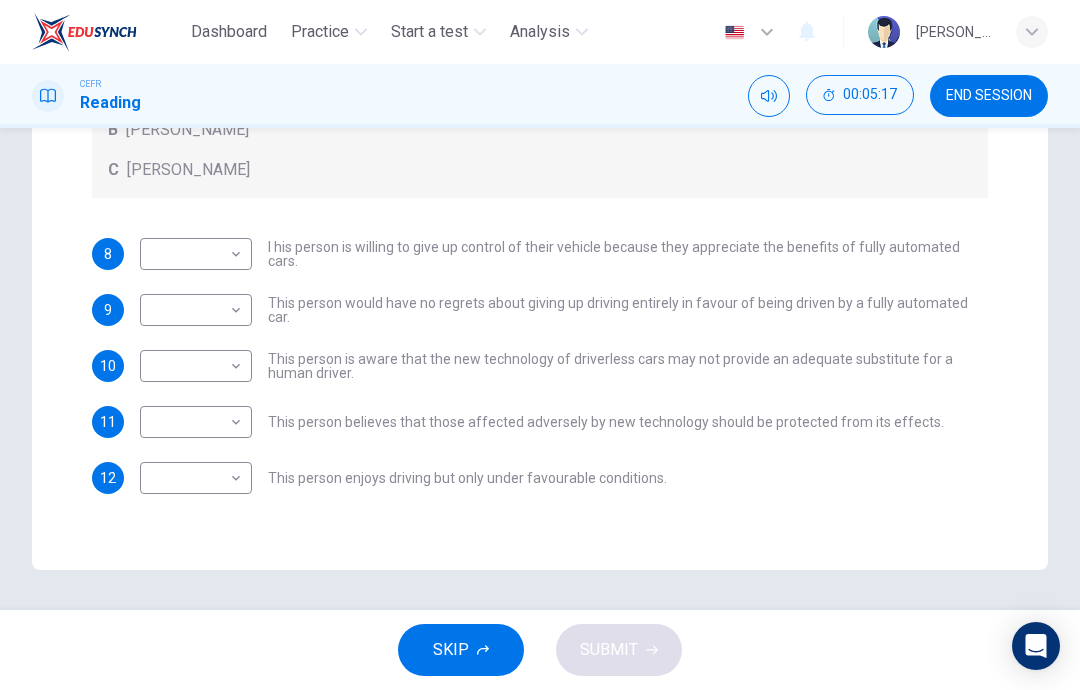 click on "Dashboard Practice Start a test Analysis English en ​ TENGKU HUSNA AFINI BINTI T AHMAD SHABIRIN CEFR Reading 00:05:17 END SESSION Questions 8 - 12 Look at the following statements, and the list of people. Match each statement to the correct person, A-C. You may use any letter more than once.
A John Reynolds B Susie Greenacre C Jason Steiner 8 ​ ​ I his person is willing to give up control of their vehicle because they appreciate the benefits of fully automated cars. 9 ​ ​ This person would have no regrets about giving up driving entirely in favour of being driven by a fully automated car. 10 ​ ​ This person is aware that the new technology of driverless cars may not provide an adequate substitute for a human driver. 11 ​ ​ This person believes that those affected adversely by new technology should be protected from its effects. 12 ​ ​ This person enjoys driving but only under favourable conditions. Driverless cars CLICK TO ZOOM Click to Zoom A B C D E F G H SKIP SUBMIT
Dashboard" at bounding box center [540, 345] 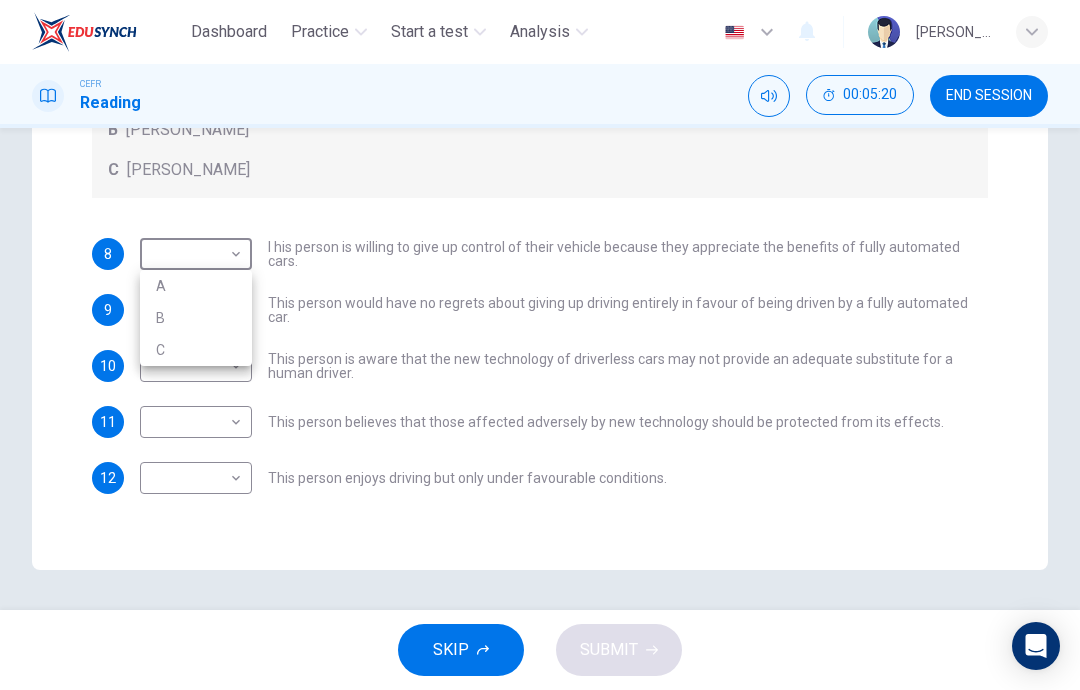 click on "B" at bounding box center (196, 318) 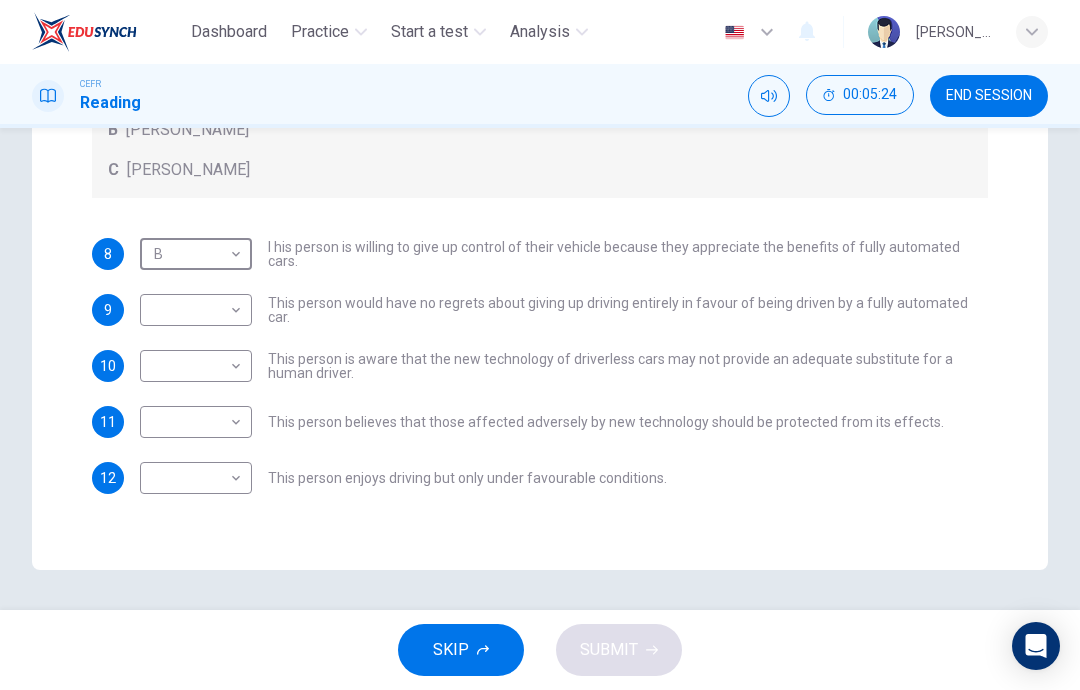 click on "Dashboard Practice Start a test Analysis English en ​ TENGKU HUSNA AFINI BINTI T AHMAD SHABIRIN CEFR Reading 00:05:24 END SESSION Questions 8 - 12 Look at the following statements, and the list of people. Match each statement to the correct person, A-C. You may use any letter more than once.
A John Reynolds B Susie Greenacre C Jason Steiner 8 B B ​ I his person is willing to give up control of their vehicle because they appreciate the benefits of fully automated cars. 9 ​ ​ This person would have no regrets about giving up driving entirely in favour of being driven by a fully automated car. 10 ​ ​ This person is aware that the new technology of driverless cars may not provide an adequate substitute for a human driver. 11 ​ ​ This person believes that those affected adversely by new technology should be protected from its effects. 12 ​ ​ This person enjoys driving but only under favourable conditions. Driverless cars CLICK TO ZOOM Click to Zoom A B C D E F G H SKIP SUBMIT
Dashboard" at bounding box center [540, 345] 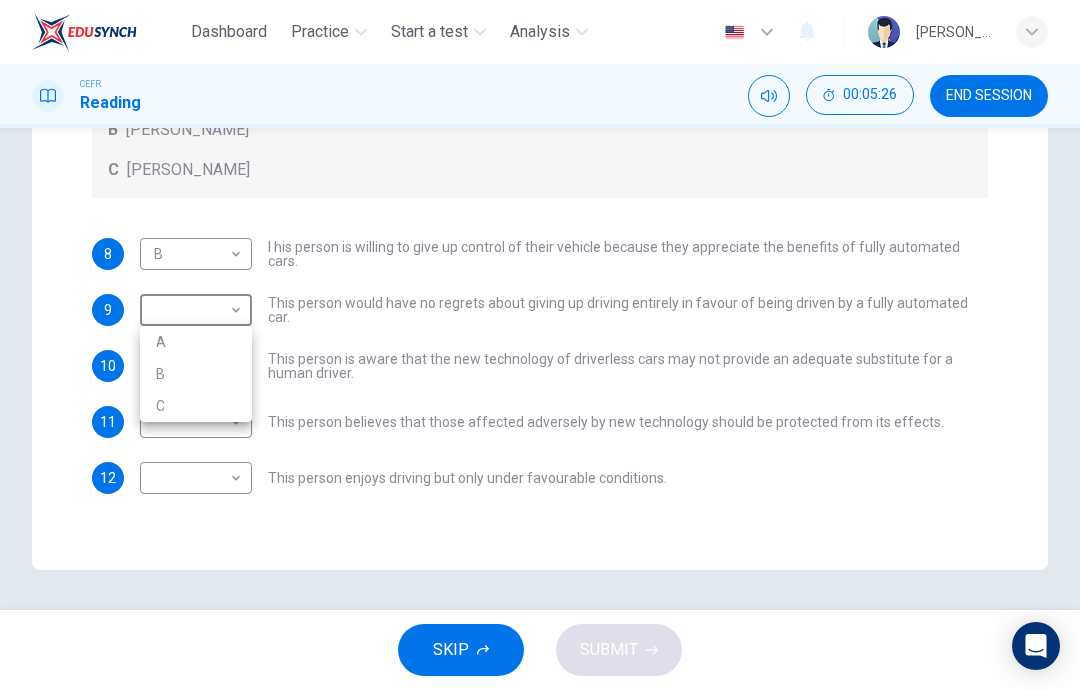 click on "B" at bounding box center (196, 374) 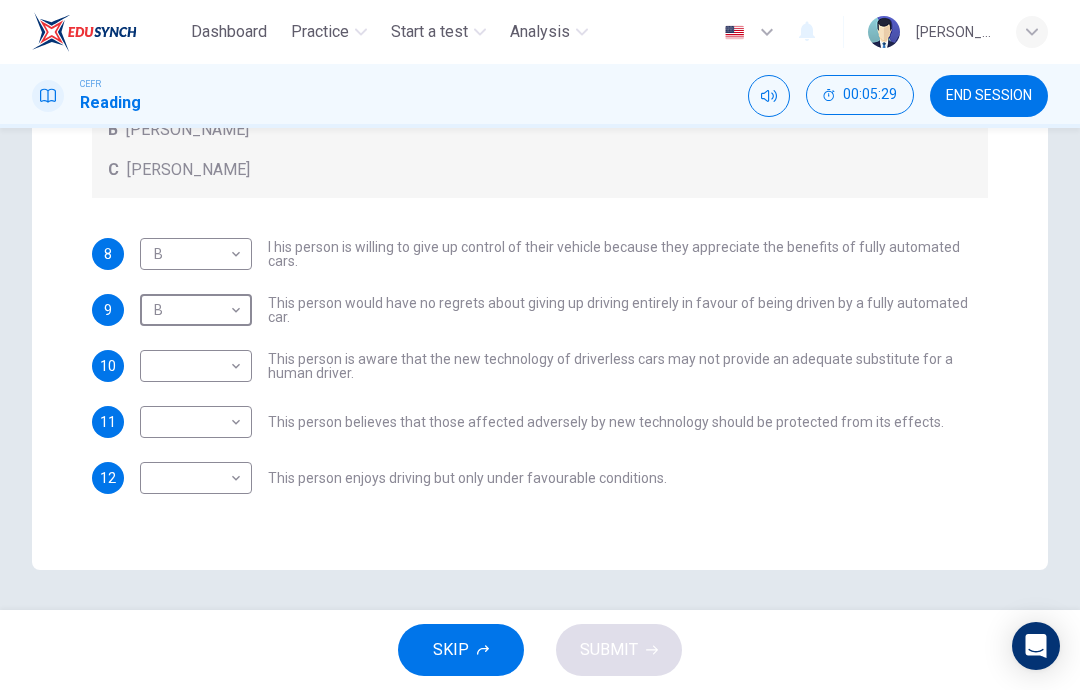 click on "Dashboard Practice Start a test Analysis English en ​ TENGKU HUSNA AFINI BINTI T AHMAD SHABIRIN CEFR Reading 00:05:29 END SESSION Questions 8 - 12 Look at the following statements, and the list of people. Match each statement to the correct person, A-C. You may use any letter more than once.
A John Reynolds B Susie Greenacre C Jason Steiner 8 B B ​ I his person is willing to give up control of their vehicle because they appreciate the benefits of fully automated cars. 9 B B ​ This person would have no regrets about giving up driving entirely in favour of being driven by a fully automated car. 10 ​ ​ This person is aware that the new technology of driverless cars may not provide an adequate substitute for a human driver. 11 ​ ​ This person believes that those affected adversely by new technology should be protected from its effects. 12 ​ ​ This person enjoys driving but only under favourable conditions. Driverless cars CLICK TO ZOOM Click to Zoom A B C D E F G H SKIP SUBMIT
Dashboard" at bounding box center (540, 345) 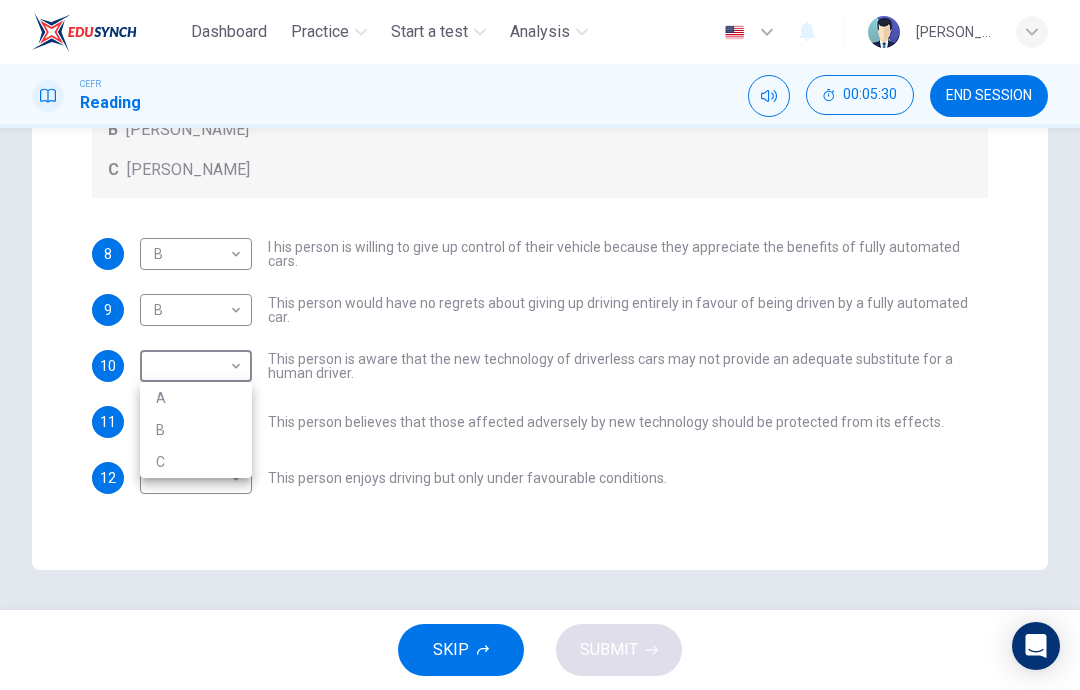 click at bounding box center [540, 345] 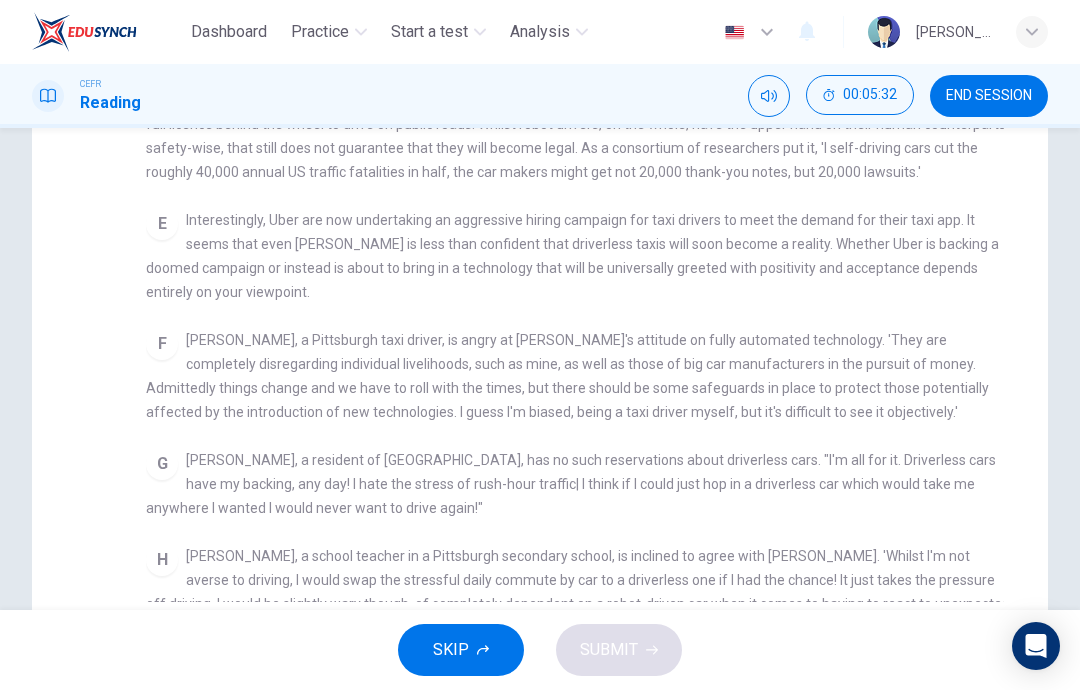 checkbox on "false" 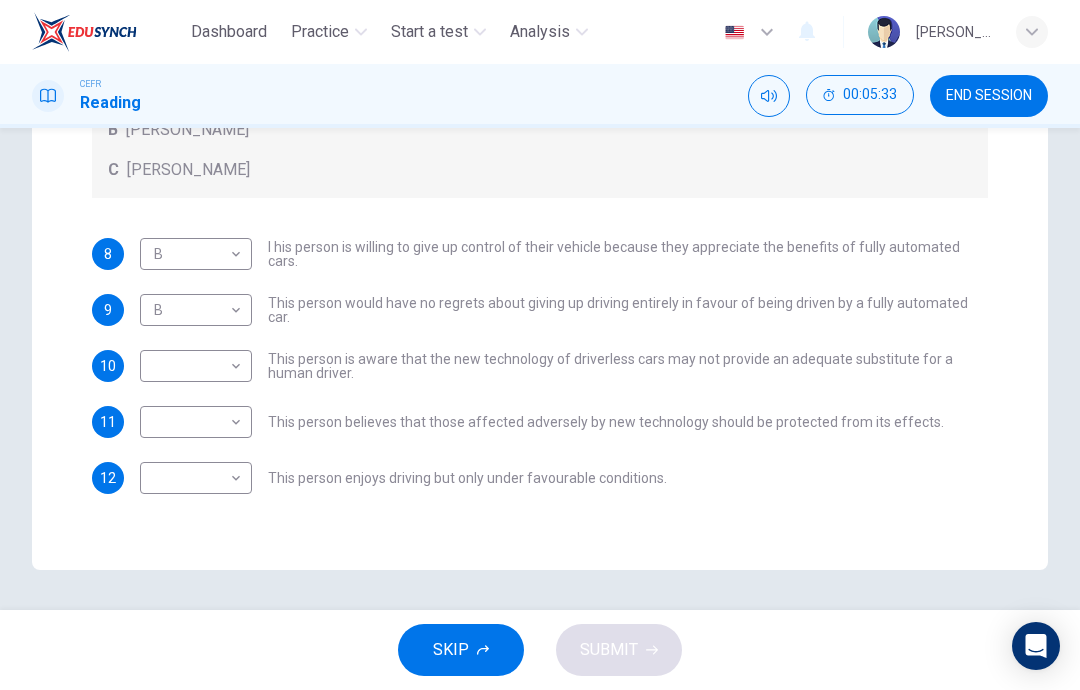 click on "Dashboard Practice Start a test Analysis English en ​ TENGKU HUSNA AFINI BINTI T AHMAD SHABIRIN CEFR Reading 00:05:33 END SESSION Questions 8 - 12 Look at the following statements, and the list of people. Match each statement to the correct person, A-C. You may use any letter more than once.
A John Reynolds B Susie Greenacre C Jason Steiner 8 B B ​ I his person is willing to give up control of their vehicle because they appreciate the benefits of fully automated cars. 9 B B ​ This person would have no regrets about giving up driving entirely in favour of being driven by a fully automated car. 10 ​ ​ This person is aware that the new technology of driverless cars may not provide an adequate substitute for a human driver. 11 ​ ​ This person believes that those affected adversely by new technology should be protected from its effects. 12 ​ ​ This person enjoys driving but only under favourable conditions. Driverless cars CLICK TO ZOOM Click to Zoom A B C D E F G H SKIP SUBMIT
Dashboard" at bounding box center (540, 345) 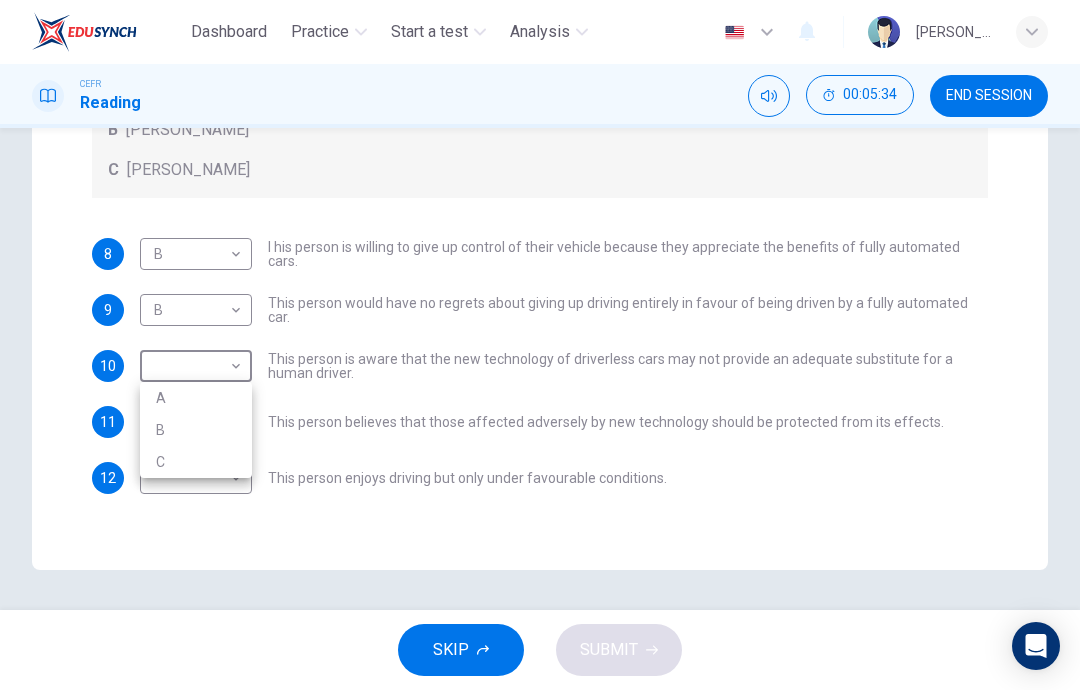 click on "C" at bounding box center (196, 462) 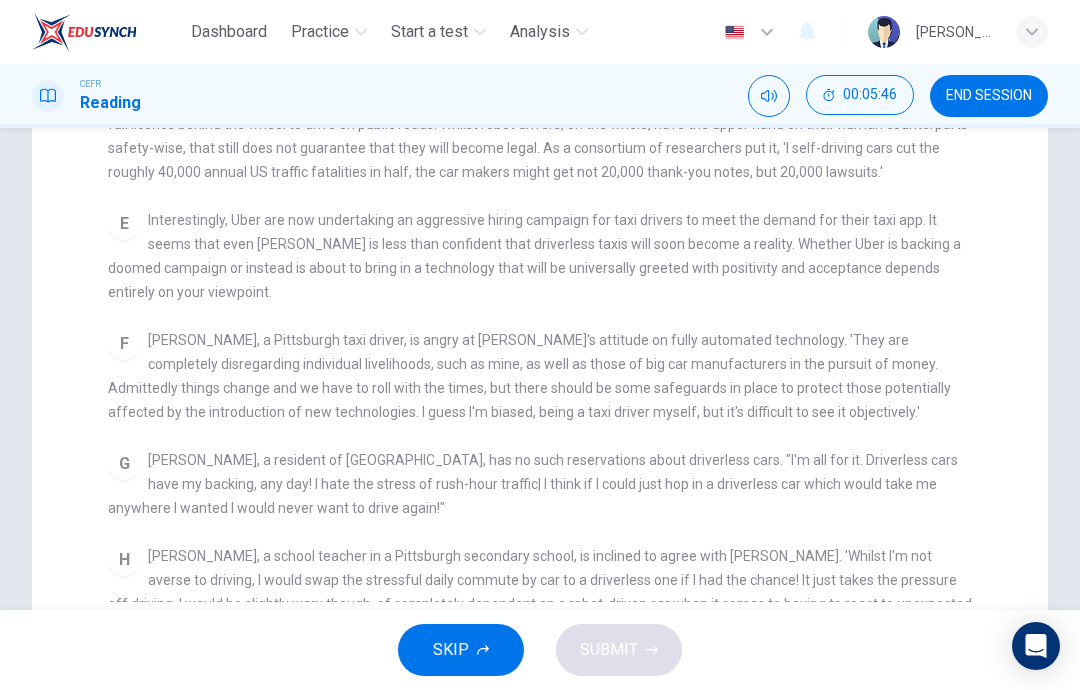 checkbox on "false" 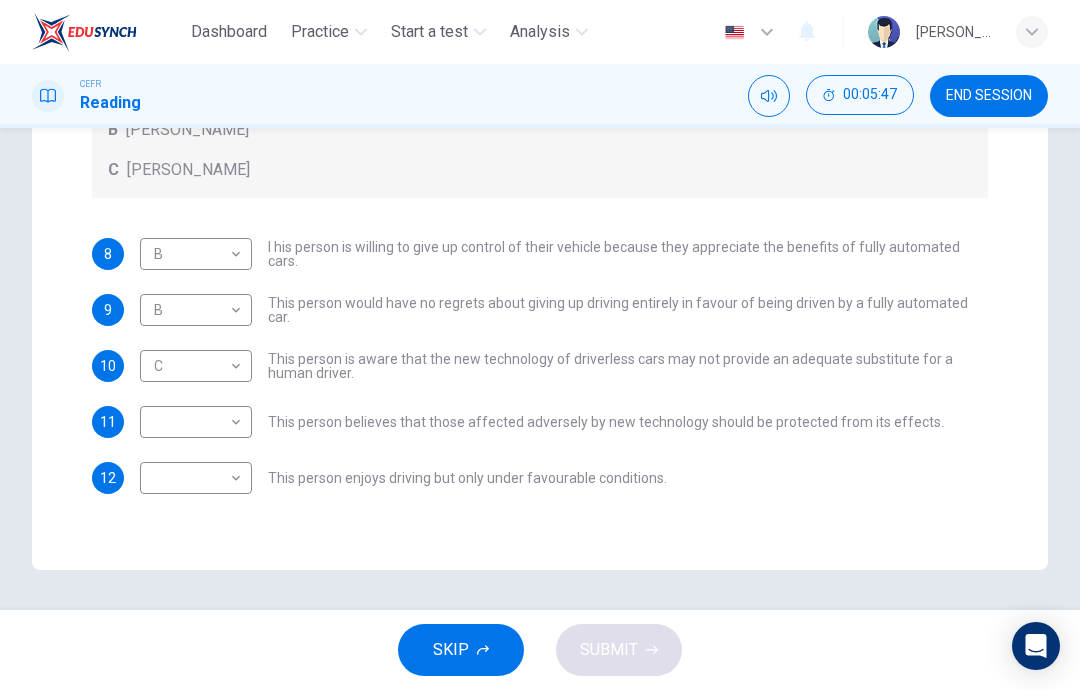 click on "Dashboard Practice Start a test Analysis English en ​ TENGKU HUSNA AFINI BINTI T AHMAD SHABIRIN CEFR Reading 00:05:47 END SESSION Questions 8 - 12 Look at the following statements, and the list of people. Match each statement to the correct person, A-C. You may use any letter more than once.
A John Reynolds B Susie Greenacre C Jason Steiner 8 B B ​ I his person is willing to give up control of their vehicle because they appreciate the benefits of fully automated cars. 9 B B ​ This person would have no regrets about giving up driving entirely in favour of being driven by a fully automated car. 10 C C ​ This person is aware that the new technology of driverless cars may not provide an adequate substitute for a human driver. 11 ​ ​ This person believes that those affected adversely by new technology should be protected from its effects. 12 ​ ​ This person enjoys driving but only under favourable conditions. Driverless cars CLICK TO ZOOM Click to Zoom A B C D E F G H SKIP SUBMIT
Dashboard" at bounding box center [540, 345] 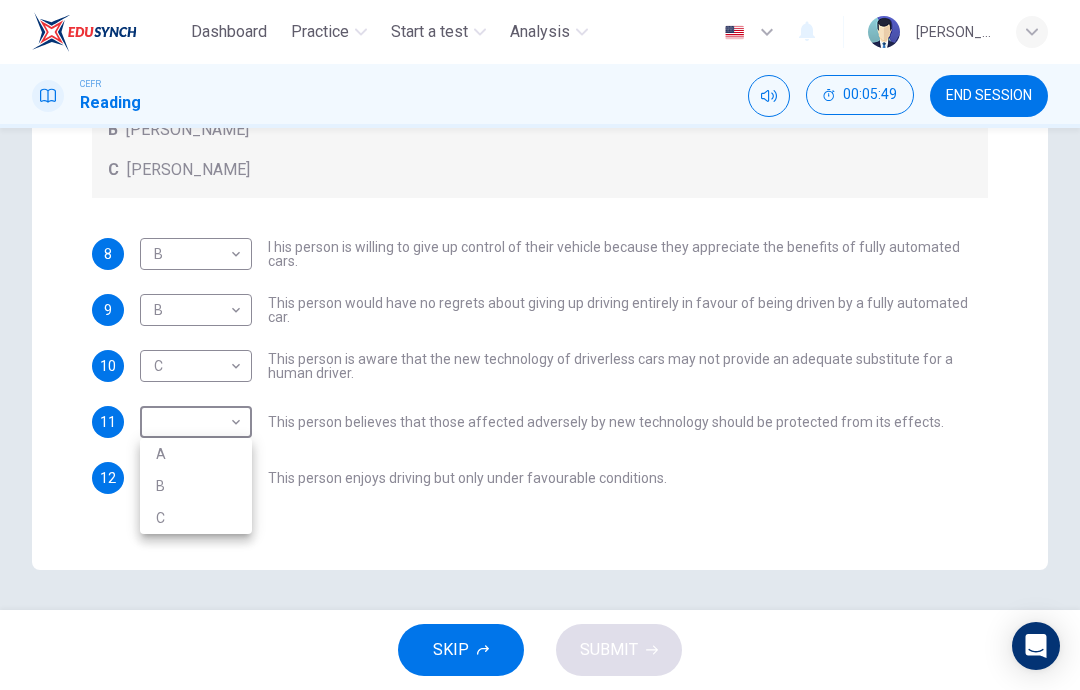 click at bounding box center [540, 345] 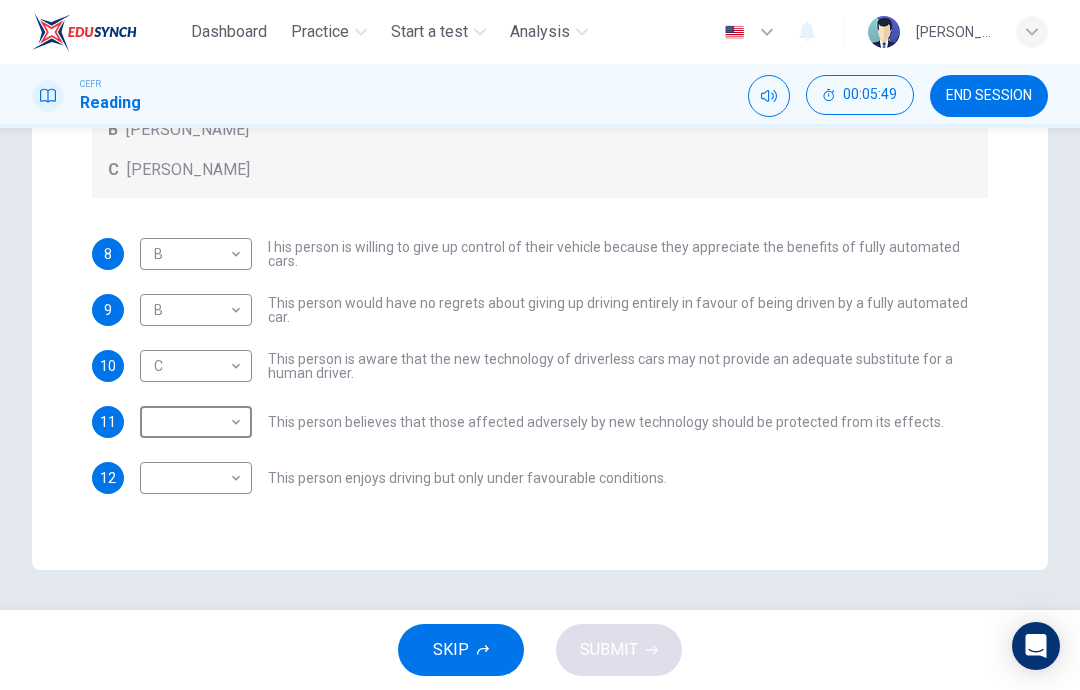 click on "Dashboard Practice Start a test Analysis English en ​ TENGKU HUSNA AFINI BINTI T AHMAD SHABIRIN CEFR Reading 00:05:49 END SESSION Questions 8 - 12 Look at the following statements, and the list of people. Match each statement to the correct person, A-C. You may use any letter more than once.
A John Reynolds B Susie Greenacre C Jason Steiner 8 B B ​ I his person is willing to give up control of their vehicle because they appreciate the benefits of fully automated cars. 9 B B ​ This person would have no regrets about giving up driving entirely in favour of being driven by a fully automated car. 10 C C ​ This person is aware that the new technology of driverless cars may not provide an adequate substitute for a human driver. 11 ​ ​ This person believes that those affected adversely by new technology should be protected from its effects. 12 ​ ​ This person enjoys driving but only under favourable conditions. Driverless cars CLICK TO ZOOM Click to Zoom A B C D E F G H SKIP SUBMIT
Dashboard" at bounding box center [540, 345] 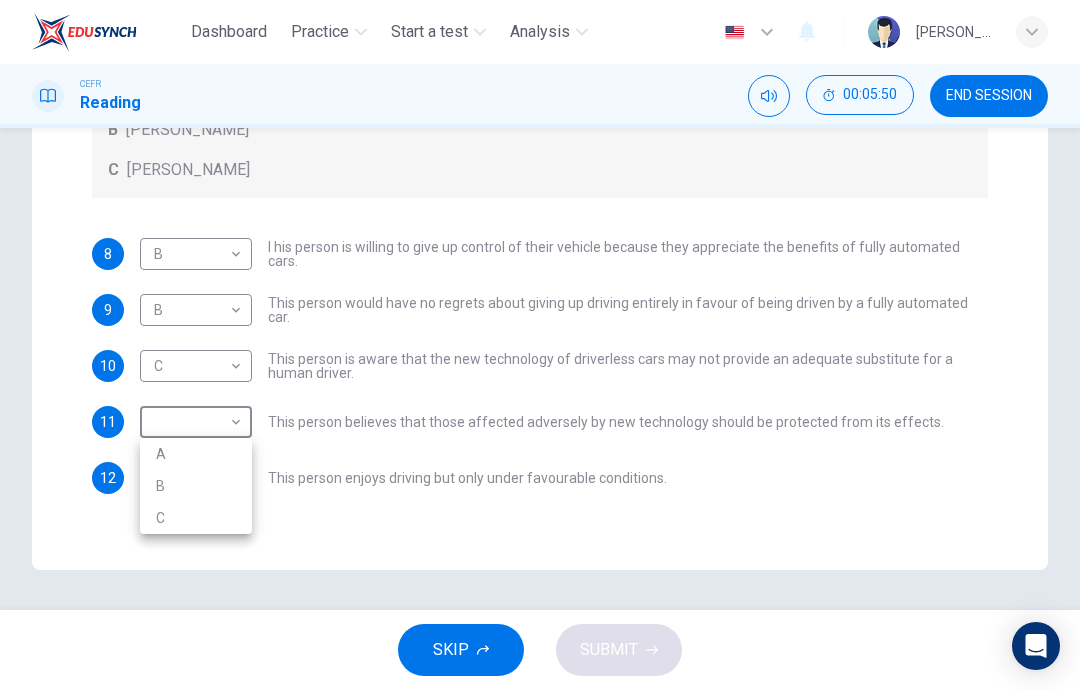 click on "A" at bounding box center (196, 454) 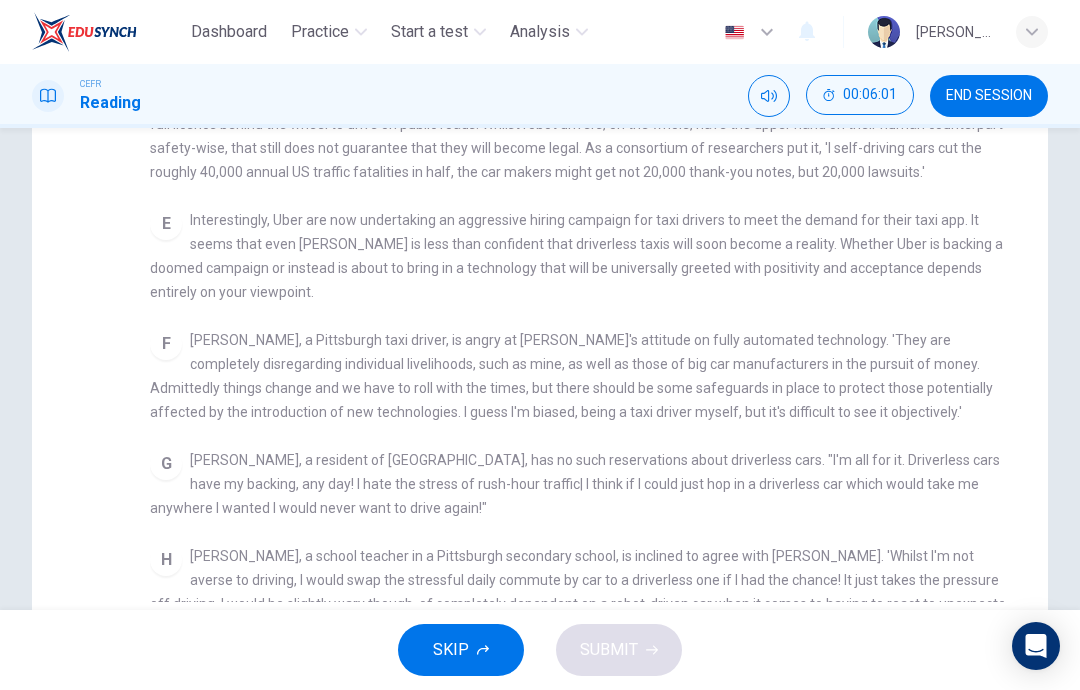 checkbox on "false" 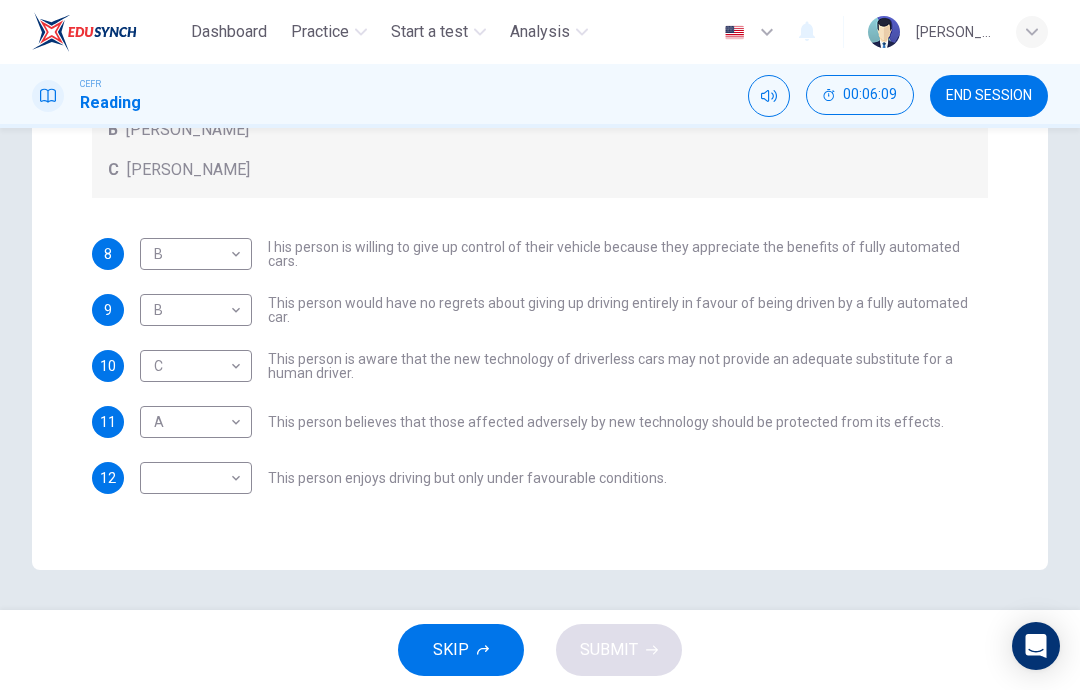 click on "Dashboard Practice Start a test Analysis English en ​ TENGKU HUSNA AFINI BINTI T AHMAD SHABIRIN CEFR Reading 00:06:09 END SESSION Questions 8 - 12 Look at the following statements, and the list of people. Match each statement to the correct person, A-C. You may use any letter more than once.
A John Reynolds B Susie Greenacre C Jason Steiner 8 B B ​ I his person is willing to give up control of their vehicle because they appreciate the benefits of fully automated cars. 9 B B ​ This person would have no regrets about giving up driving entirely in favour of being driven by a fully automated car. 10 C C ​ This person is aware that the new technology of driverless cars may not provide an adequate substitute for a human driver. 11 A A ​ This person believes that those affected adversely by new technology should be protected from its effects. 12 ​ ​ This person enjoys driving but only under favourable conditions. Driverless cars CLICK TO ZOOM Click to Zoom A B C D E F G H SKIP SUBMIT
Dashboard" at bounding box center (540, 345) 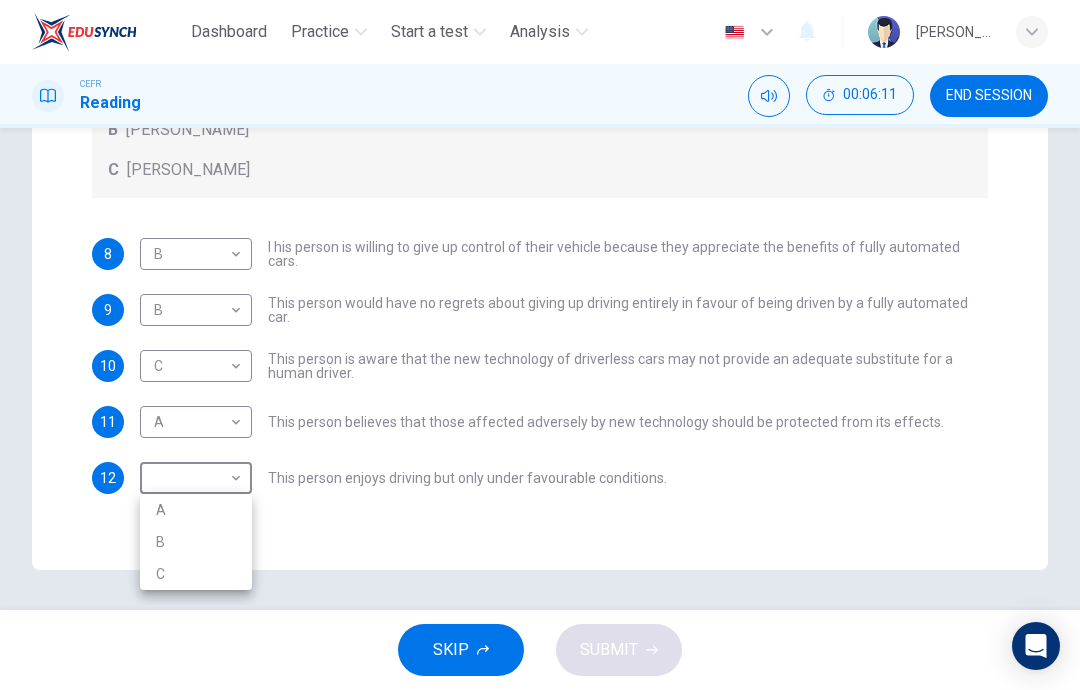 click on "C" at bounding box center (196, 574) 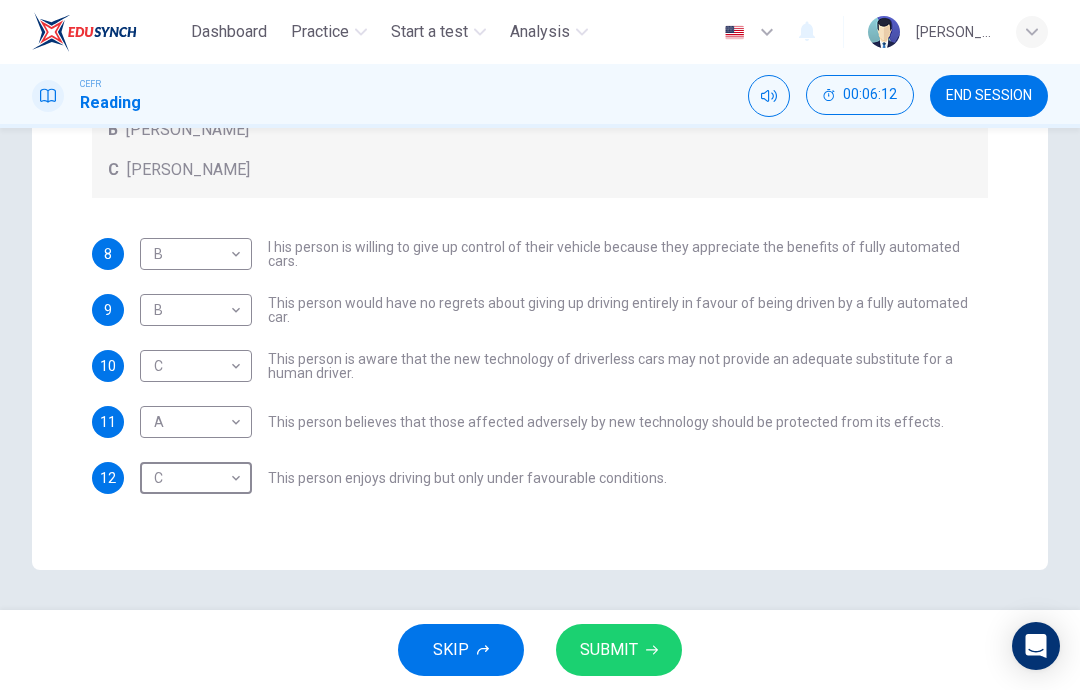 click on "SUBMIT" at bounding box center (619, 650) 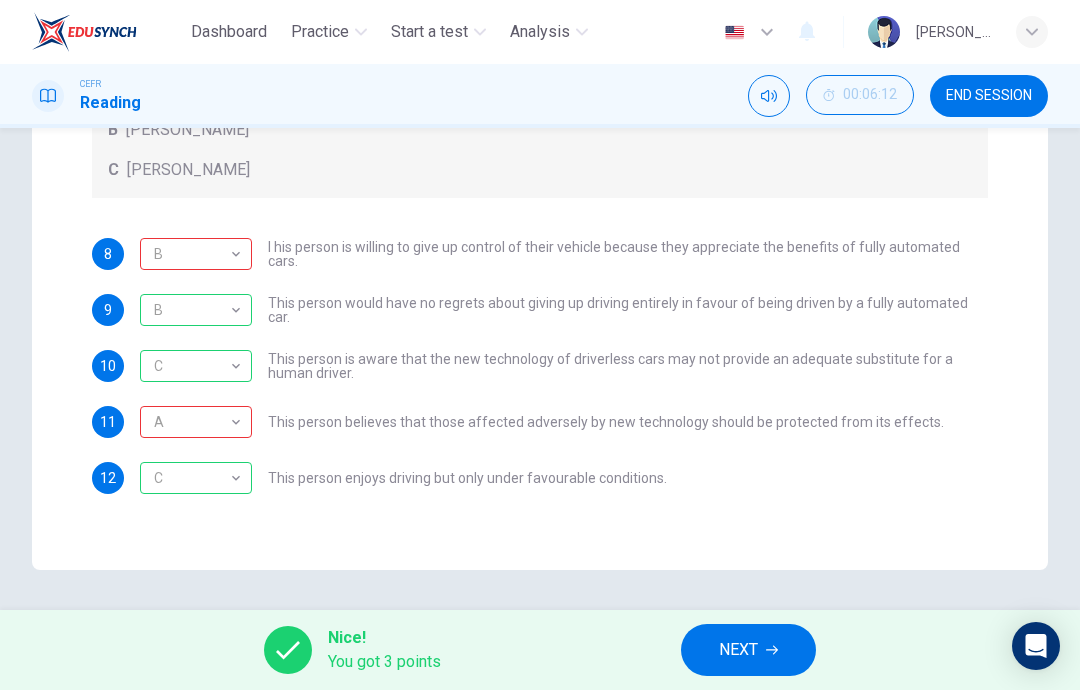 click on "A" at bounding box center (192, 422) 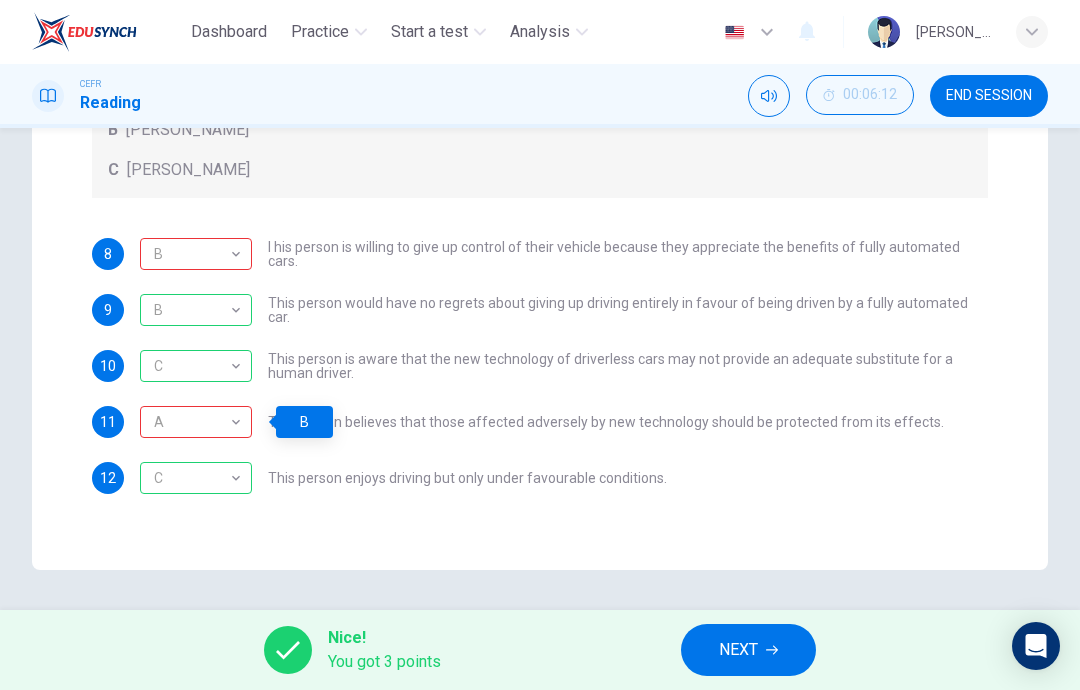 click on "A" at bounding box center [192, 422] 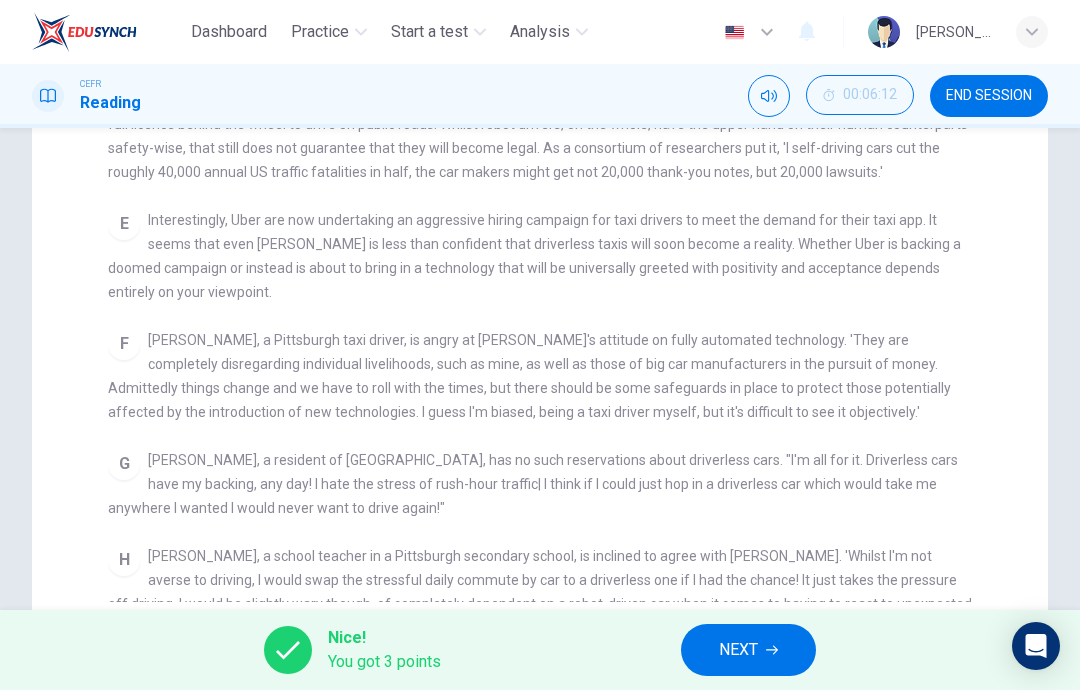 checkbox on "false" 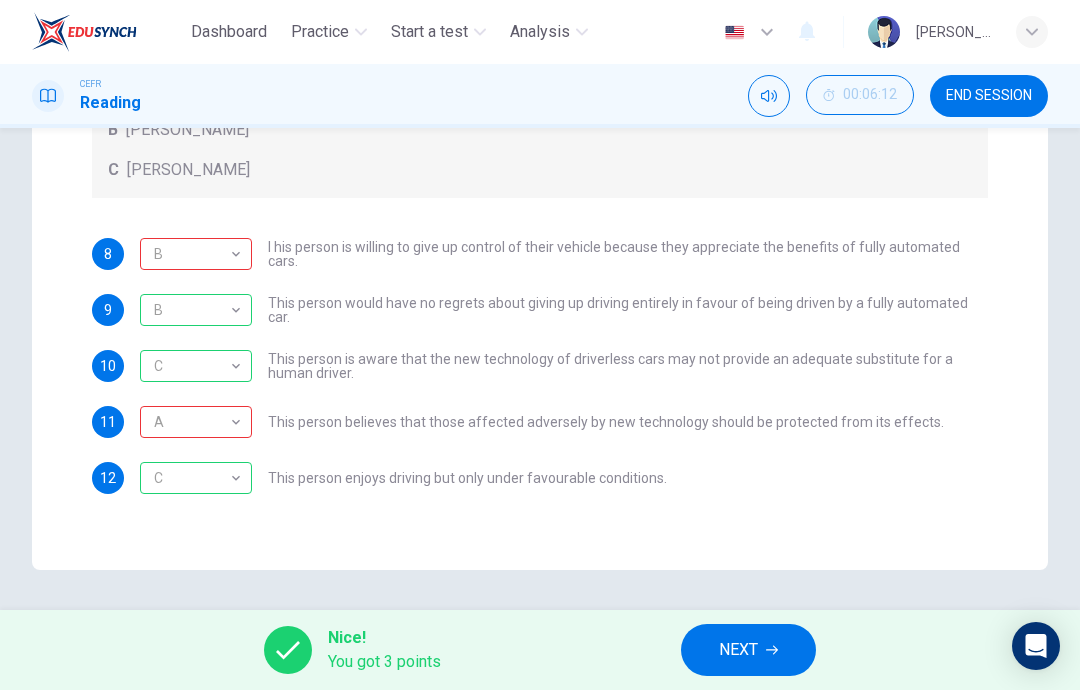 click on "B" at bounding box center (192, 254) 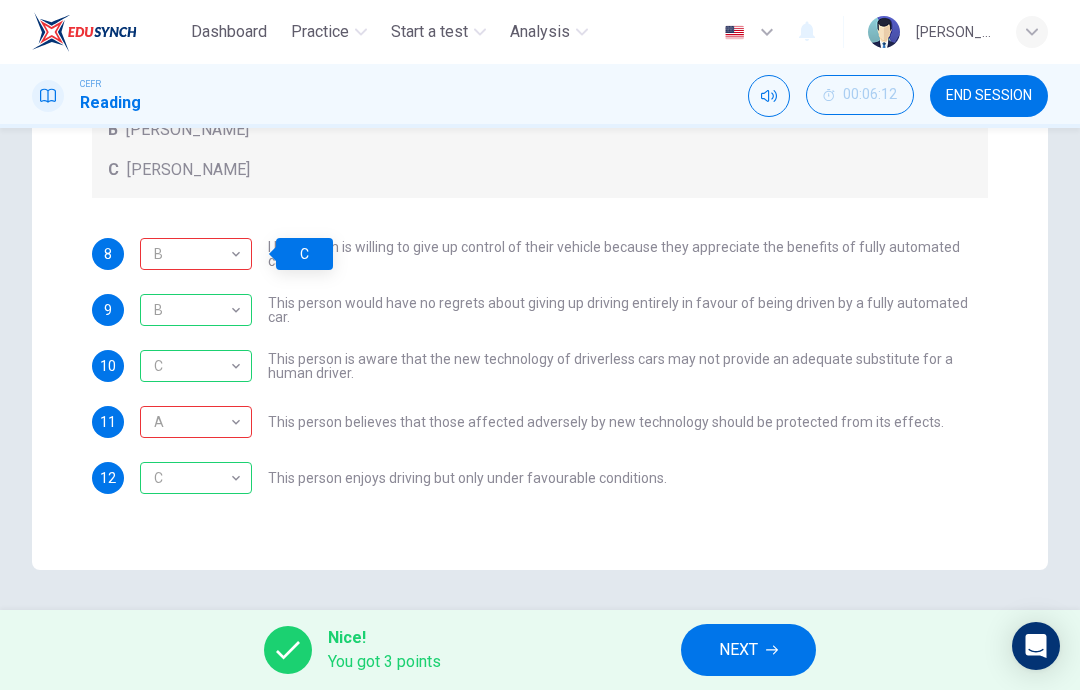 click on "B" at bounding box center (192, 254) 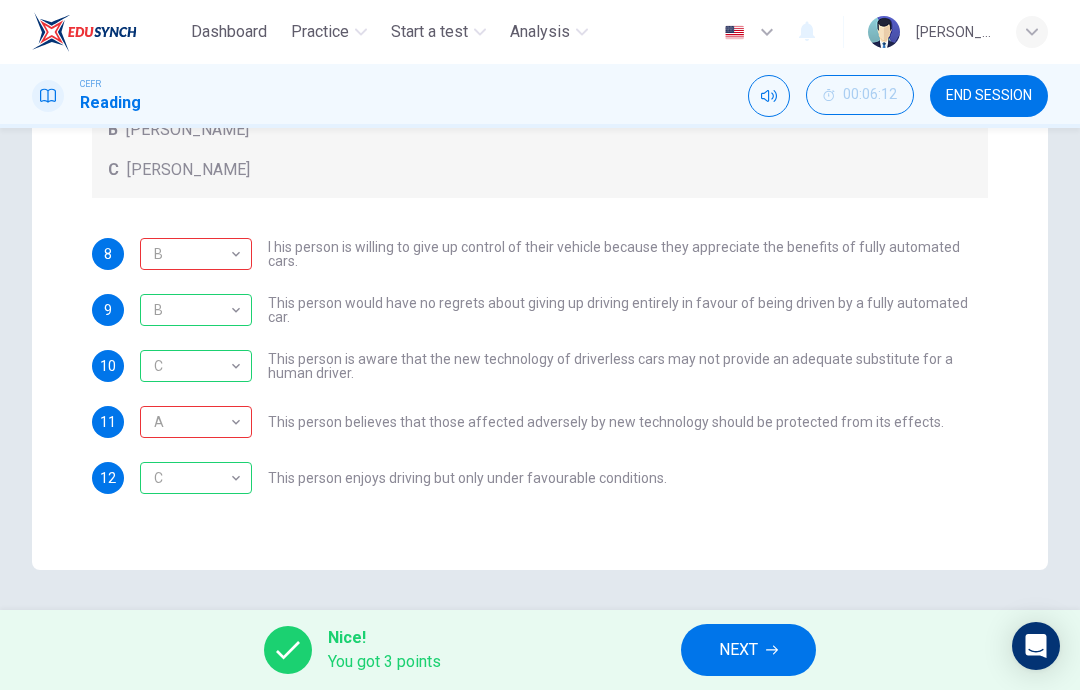 click on "NEXT" at bounding box center (748, 650) 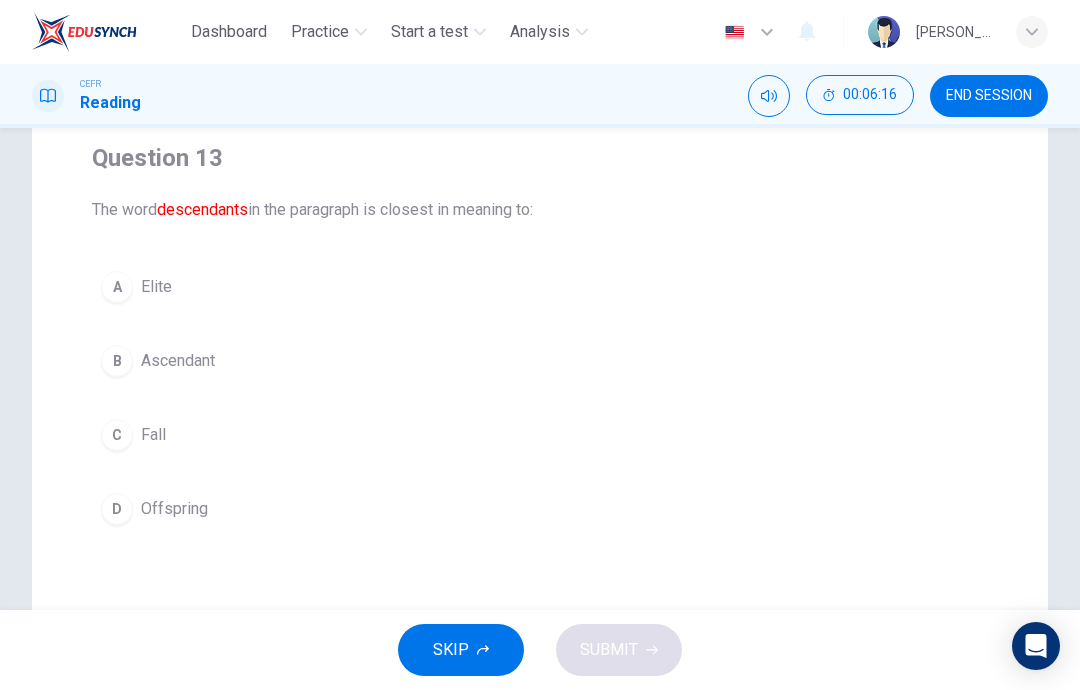 scroll, scrollTop: 161, scrollLeft: 0, axis: vertical 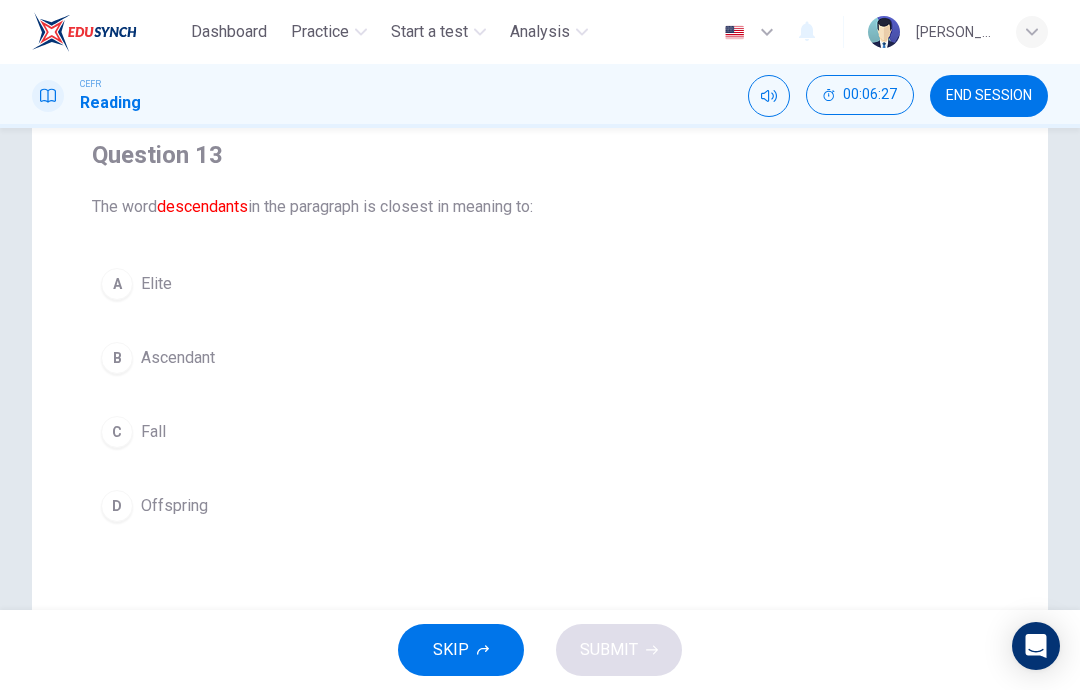 click on "D Offspring" at bounding box center (540, 506) 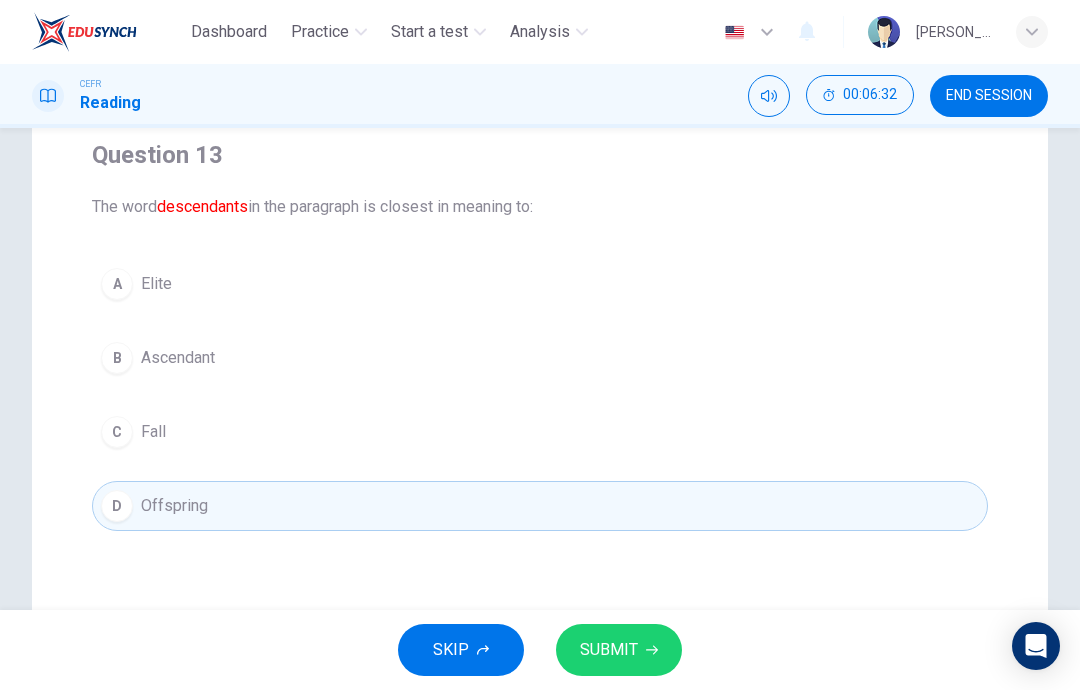 click on "SUBMIT" at bounding box center (619, 650) 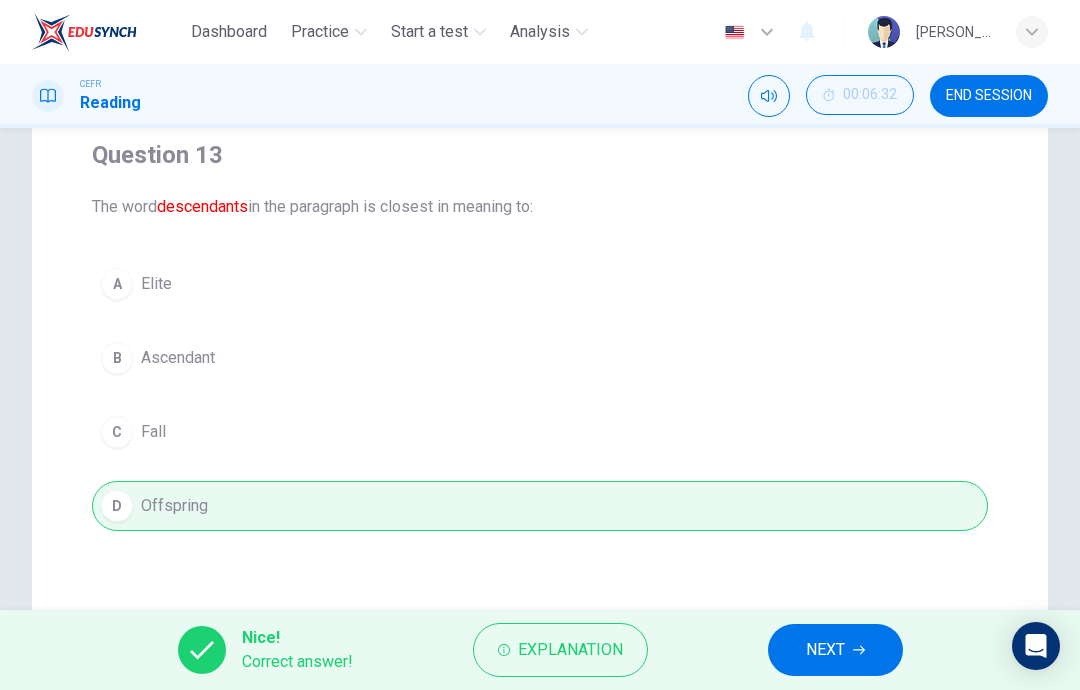 click on "NEXT" at bounding box center [825, 650] 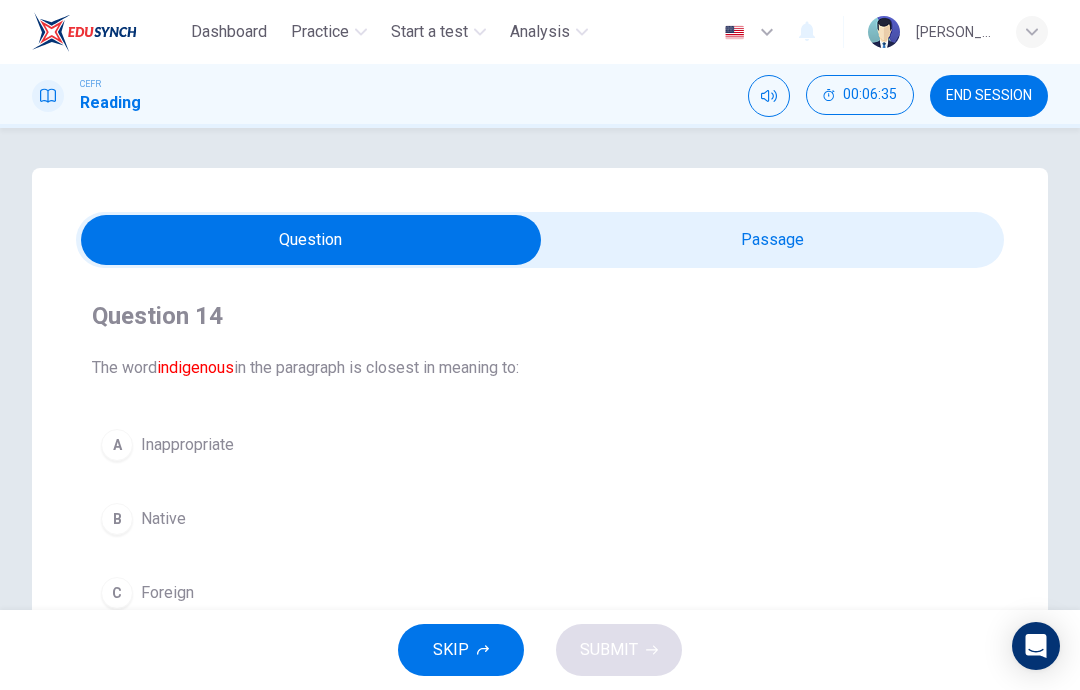 scroll, scrollTop: 0, scrollLeft: 0, axis: both 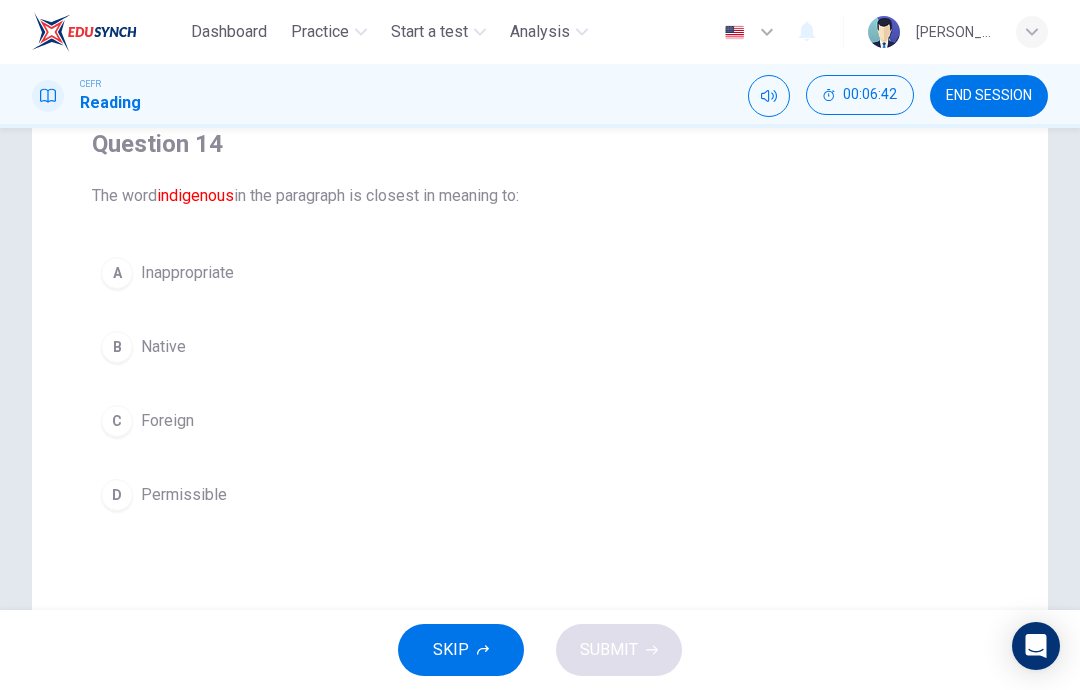 click on "B Native" at bounding box center [540, 347] 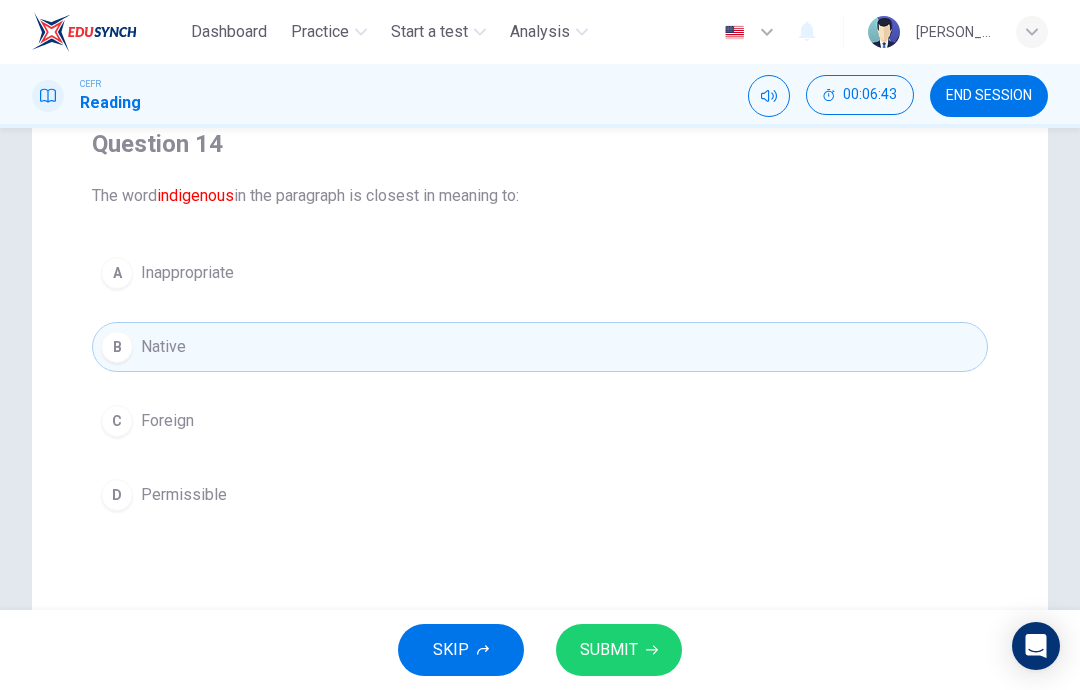 click on "SUBMIT" at bounding box center [619, 650] 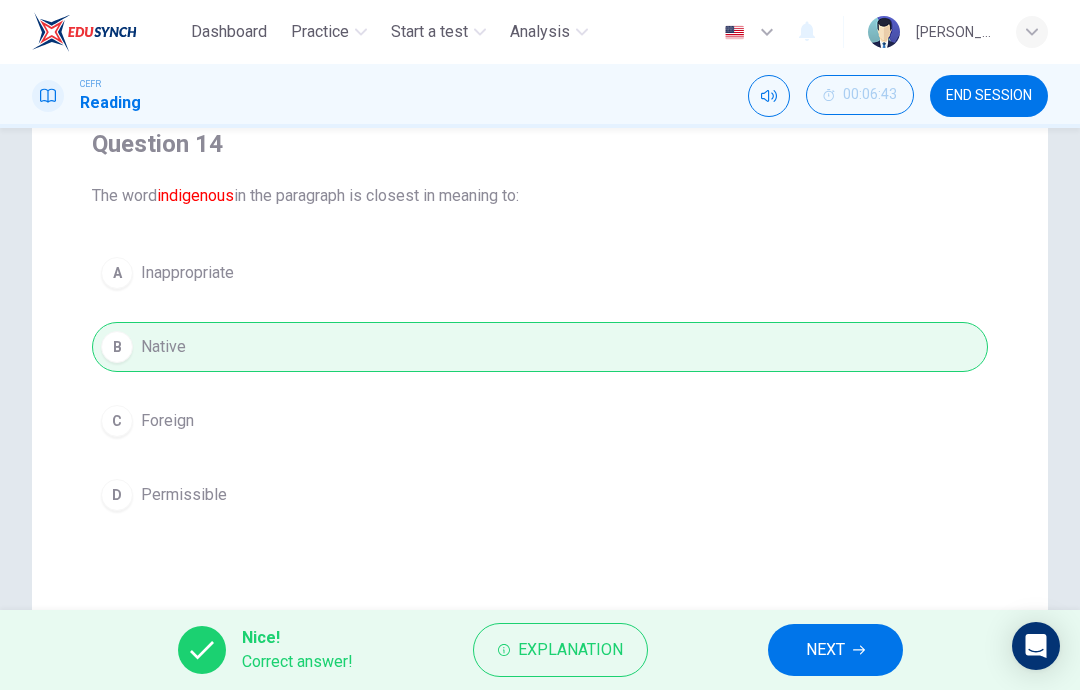 click on "NEXT" at bounding box center [825, 650] 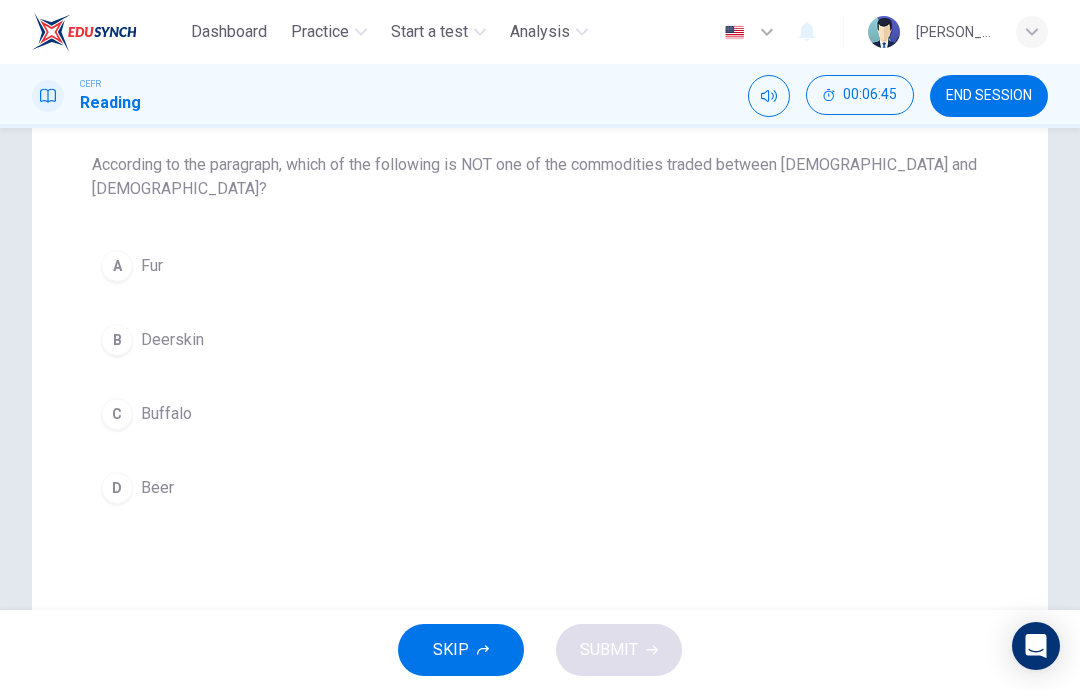 scroll, scrollTop: 204, scrollLeft: 0, axis: vertical 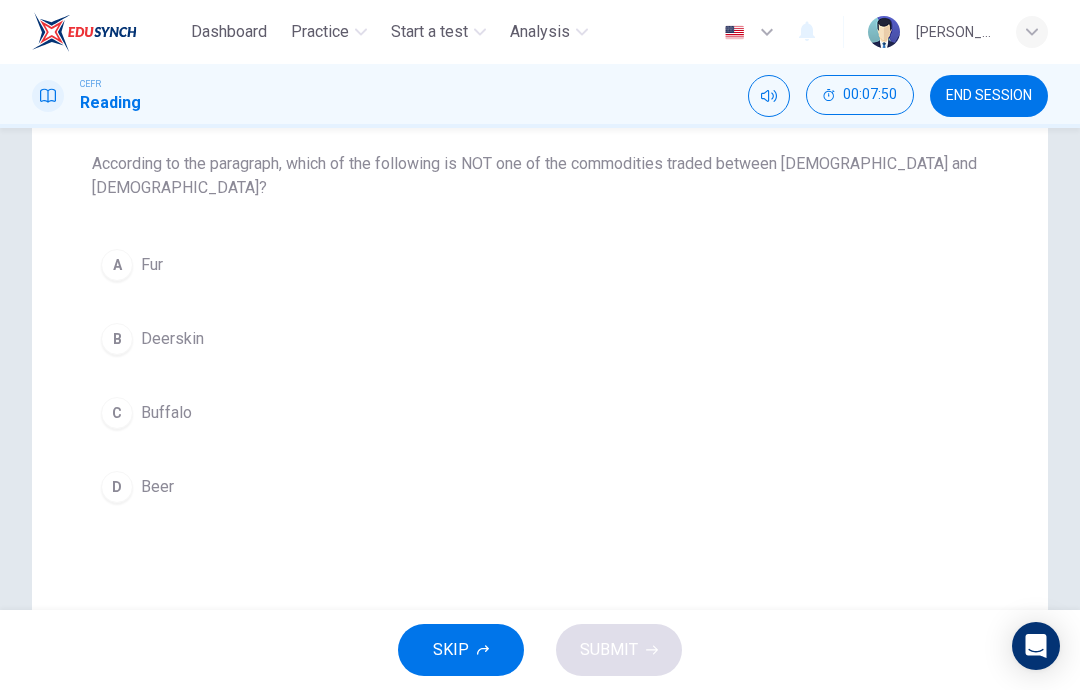 click on "D Beer" at bounding box center [540, 487] 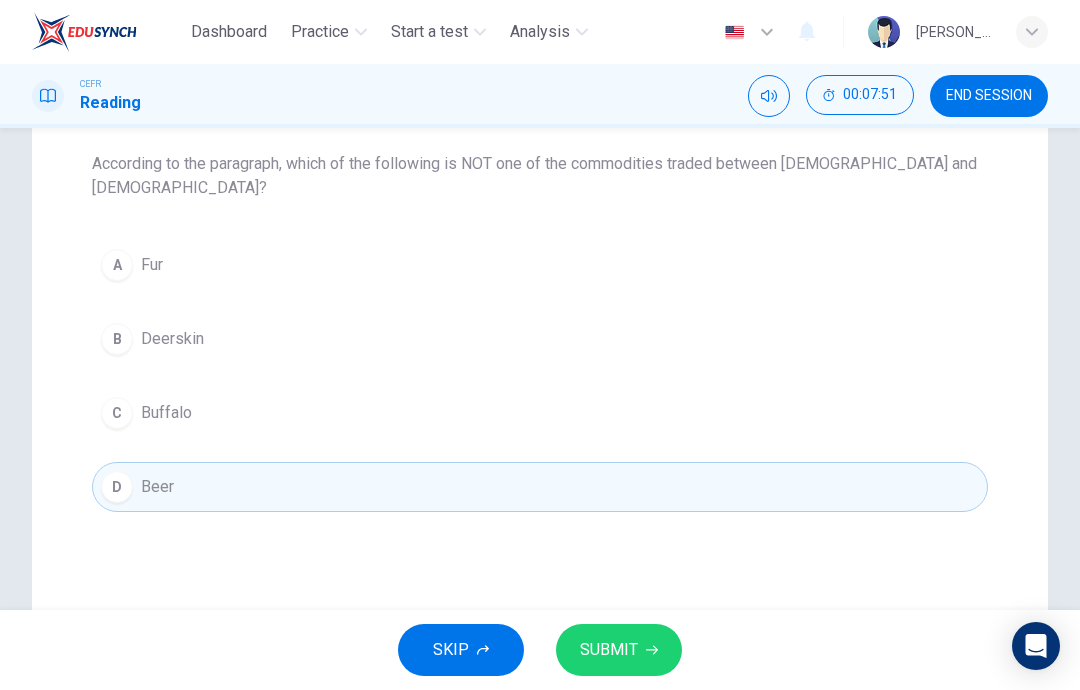 click 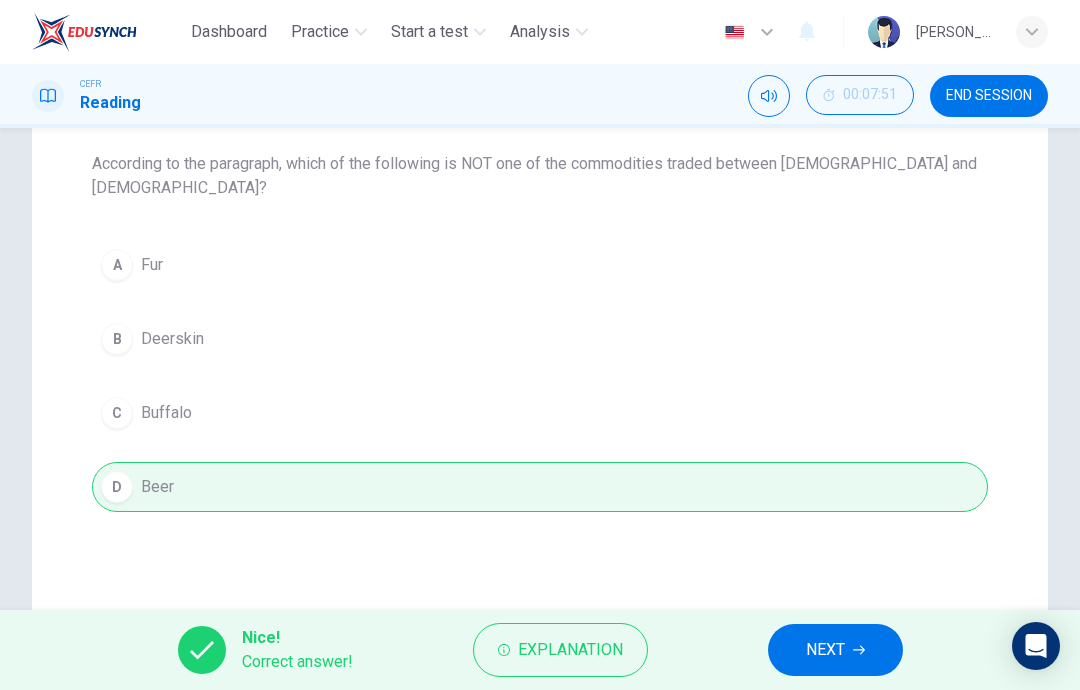 click on "NEXT" at bounding box center (825, 650) 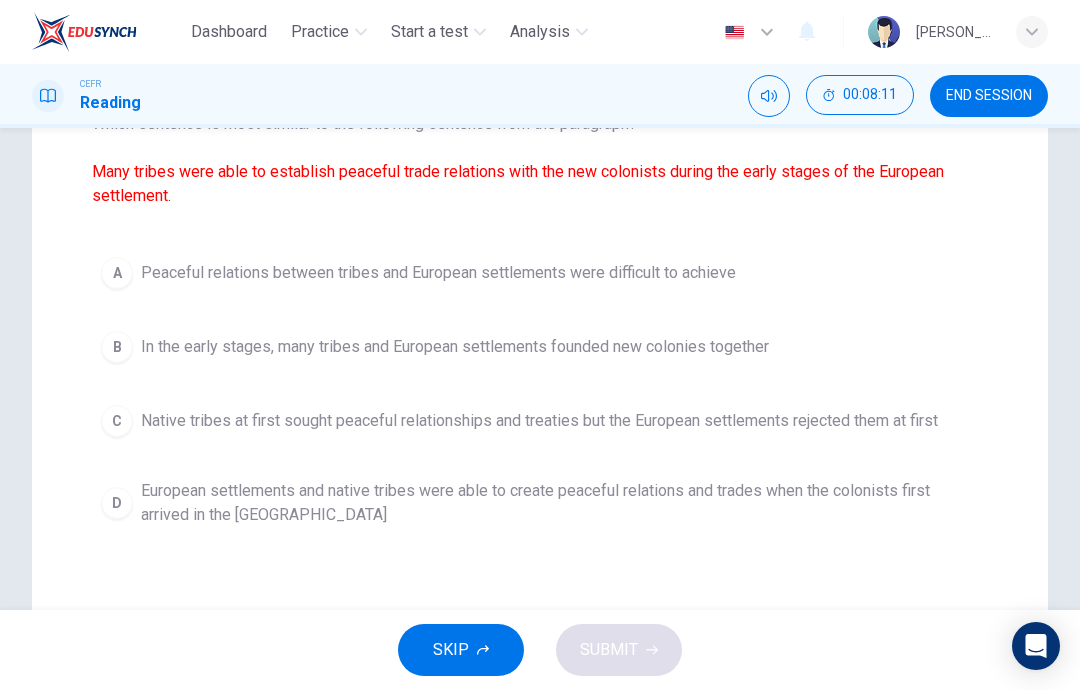 scroll, scrollTop: 246, scrollLeft: 0, axis: vertical 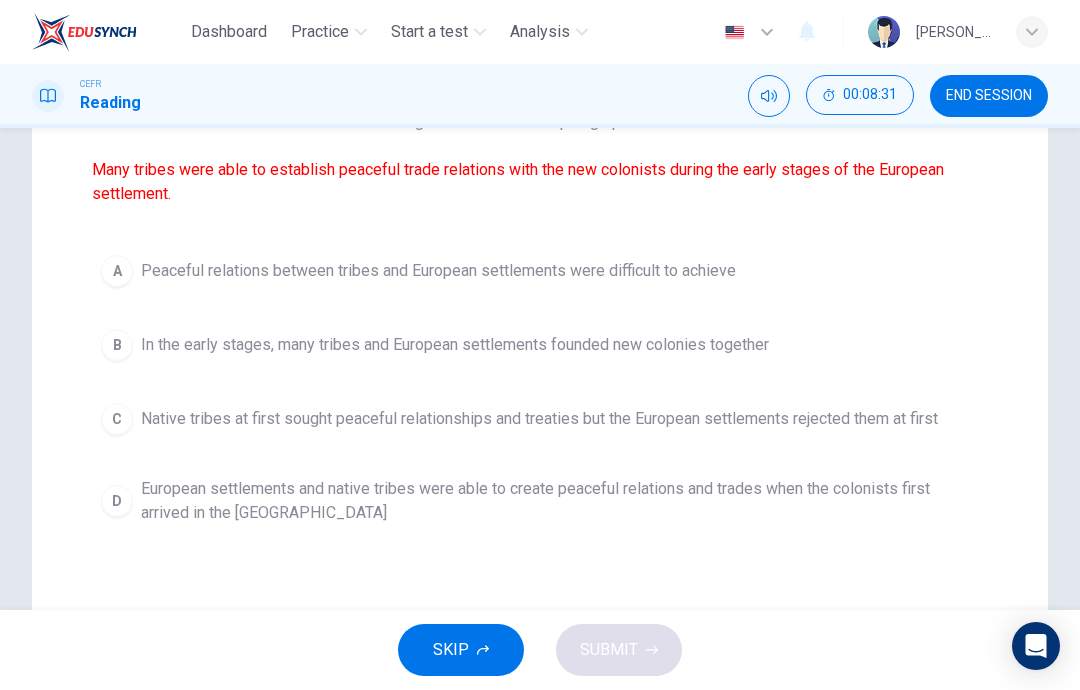 click on "European settlements and native tribes were able to create peaceful relations and trades when the colonists first arrived in the New World" at bounding box center (560, 501) 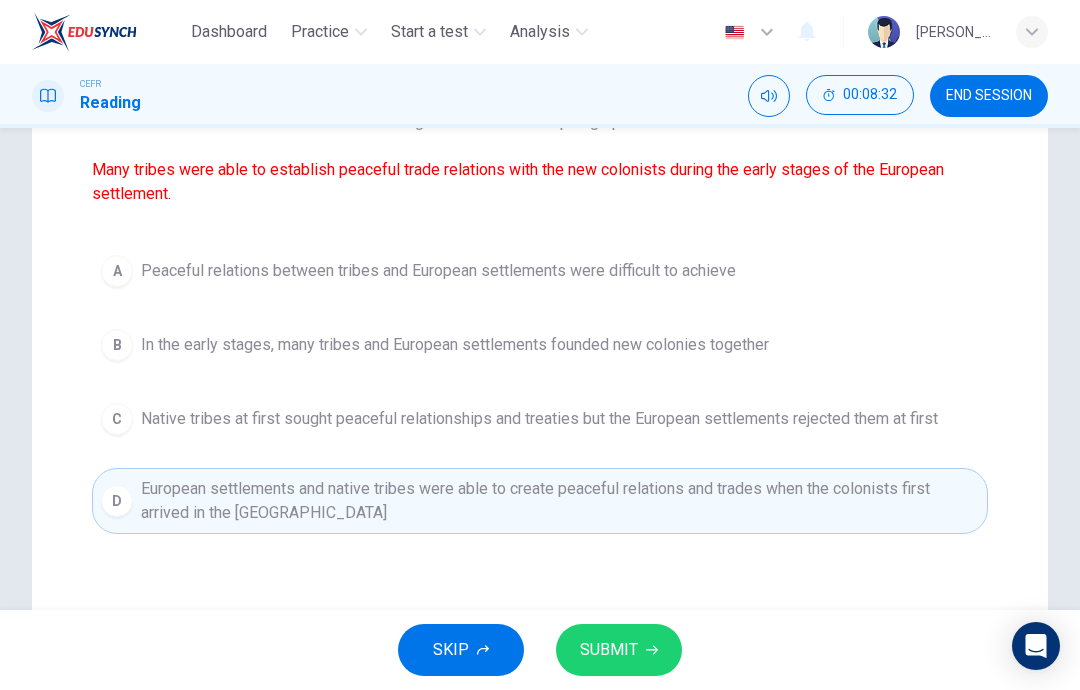 click 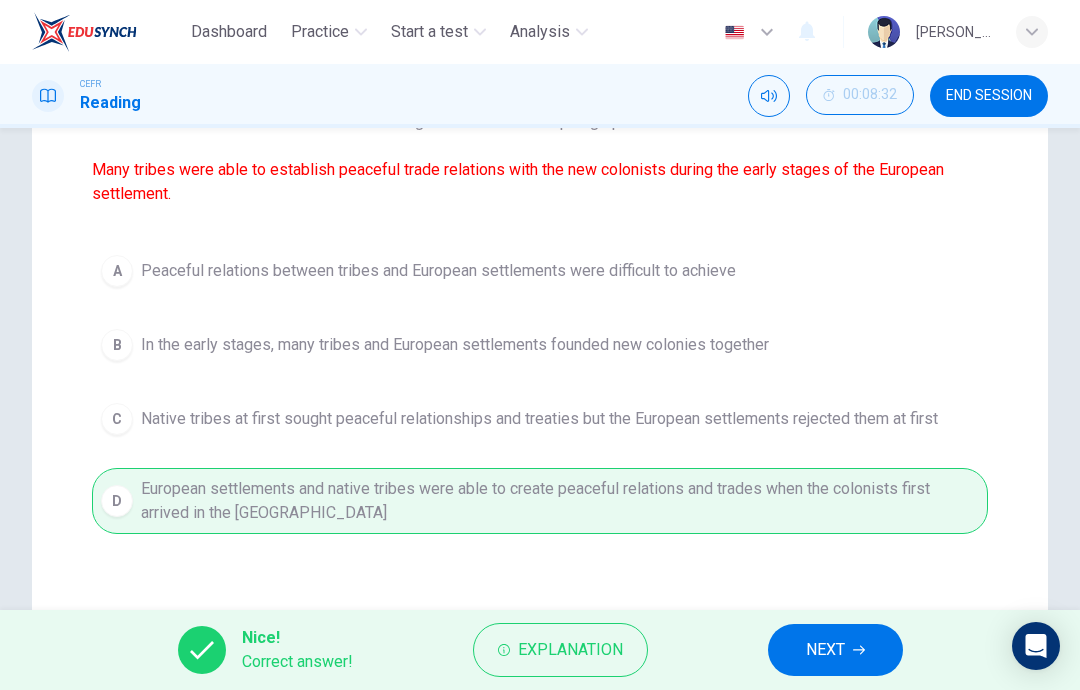click on "NEXT" at bounding box center (825, 650) 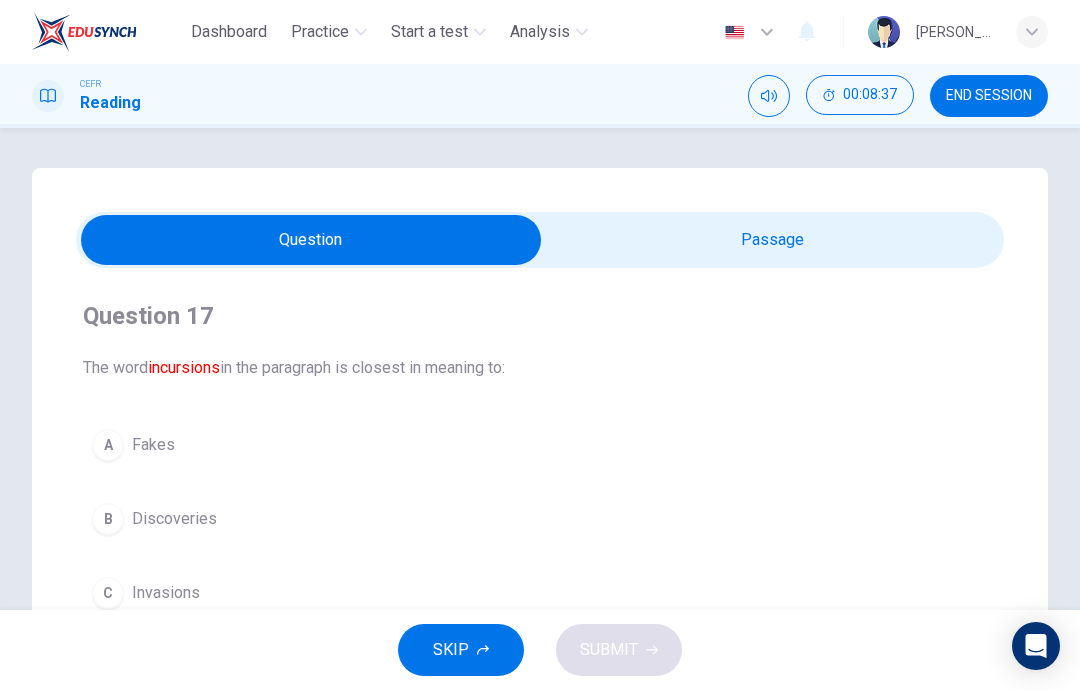 scroll, scrollTop: 0, scrollLeft: 0, axis: both 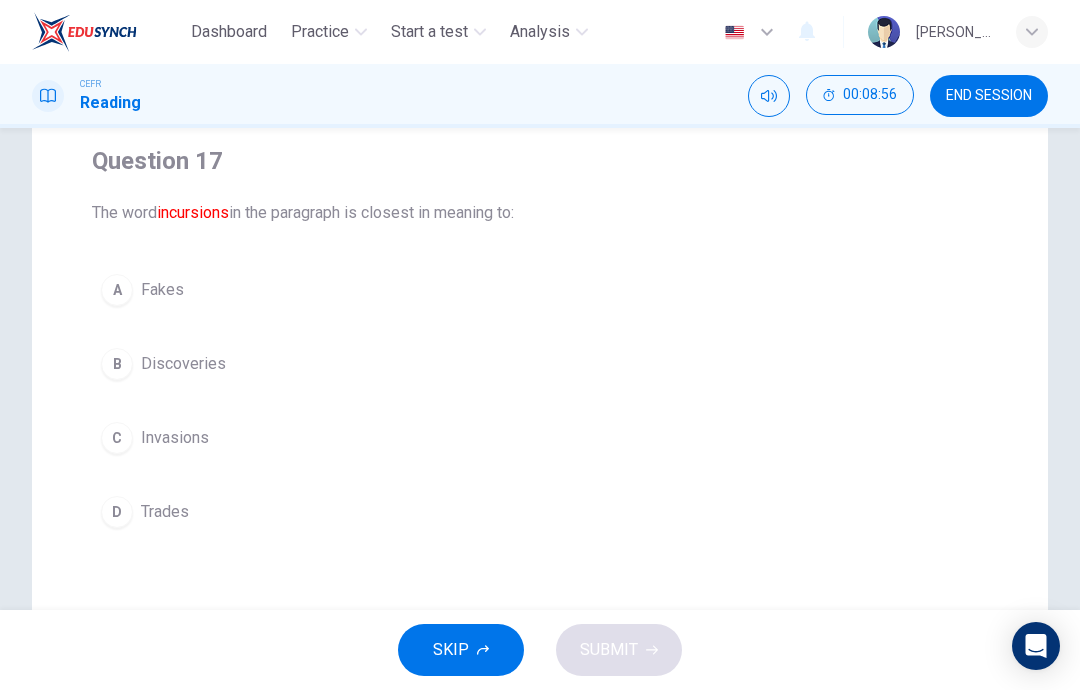 click on "C Invasions" at bounding box center (540, 438) 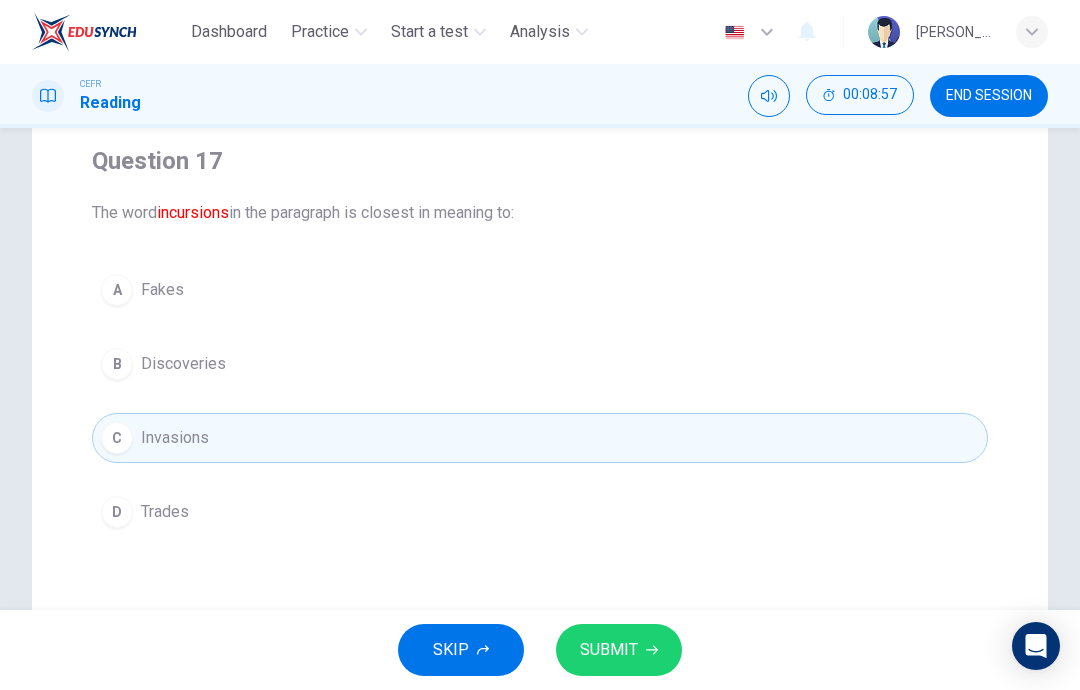 click 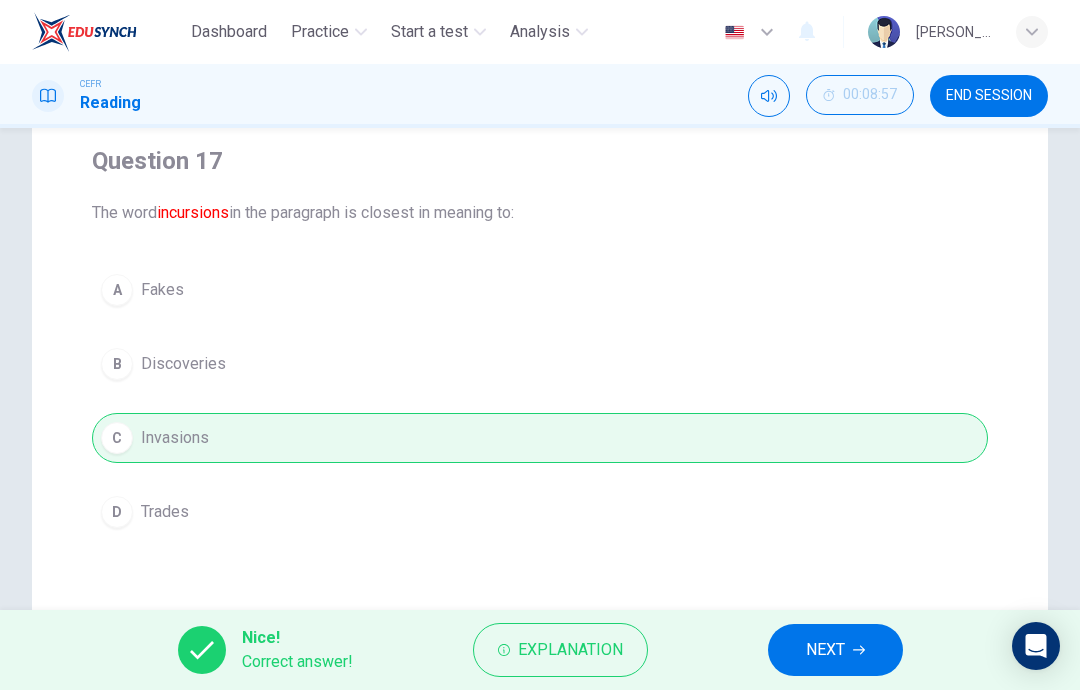 click on "NEXT" at bounding box center (825, 650) 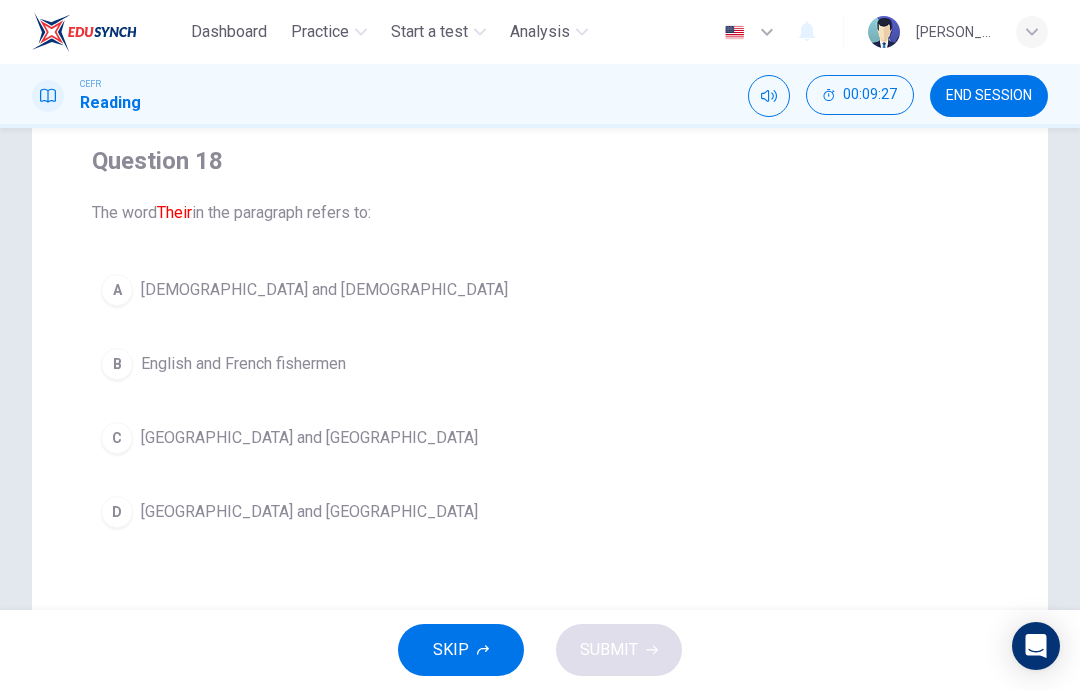 click on "A Native Americans and Europeans" at bounding box center (540, 290) 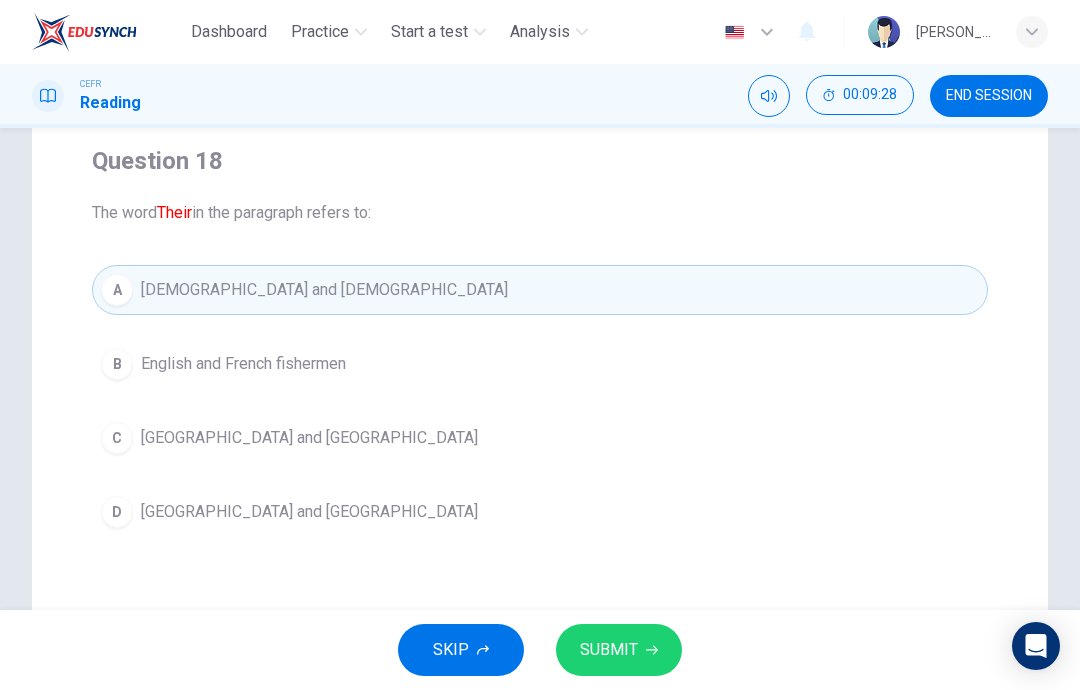 click 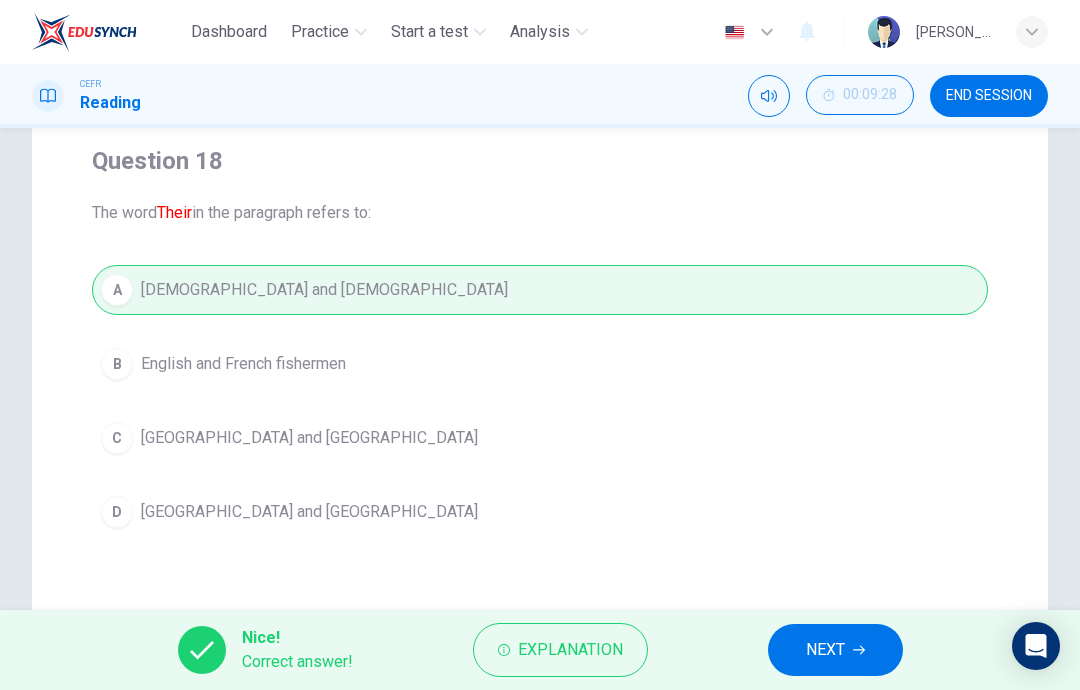 click on "NEXT" at bounding box center [825, 650] 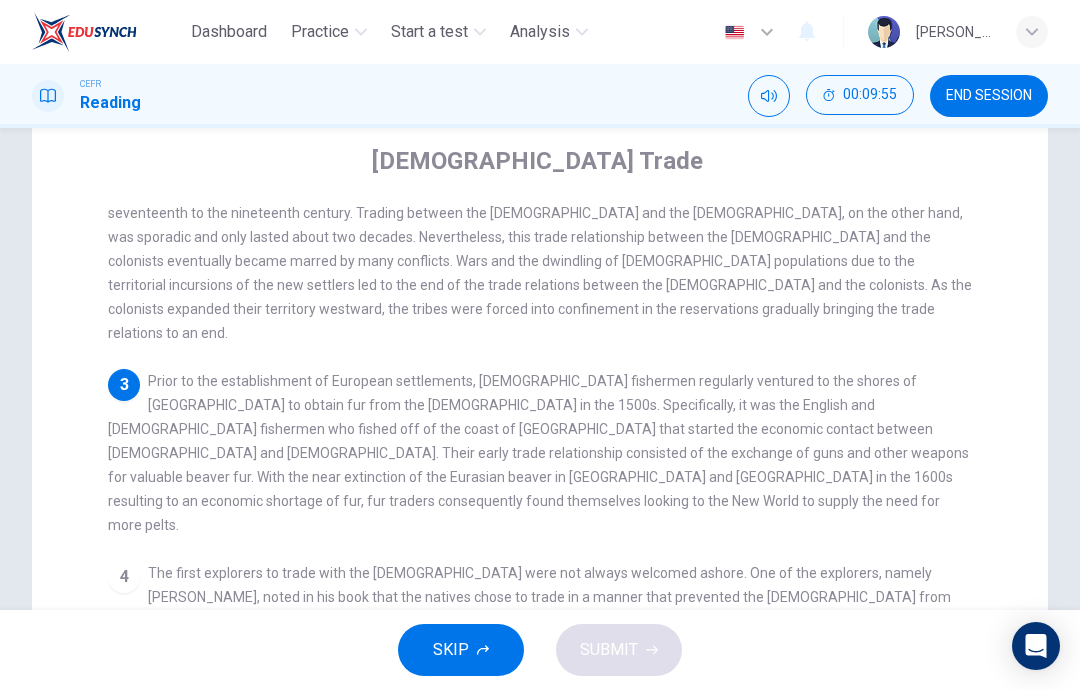scroll, scrollTop: 294, scrollLeft: 0, axis: vertical 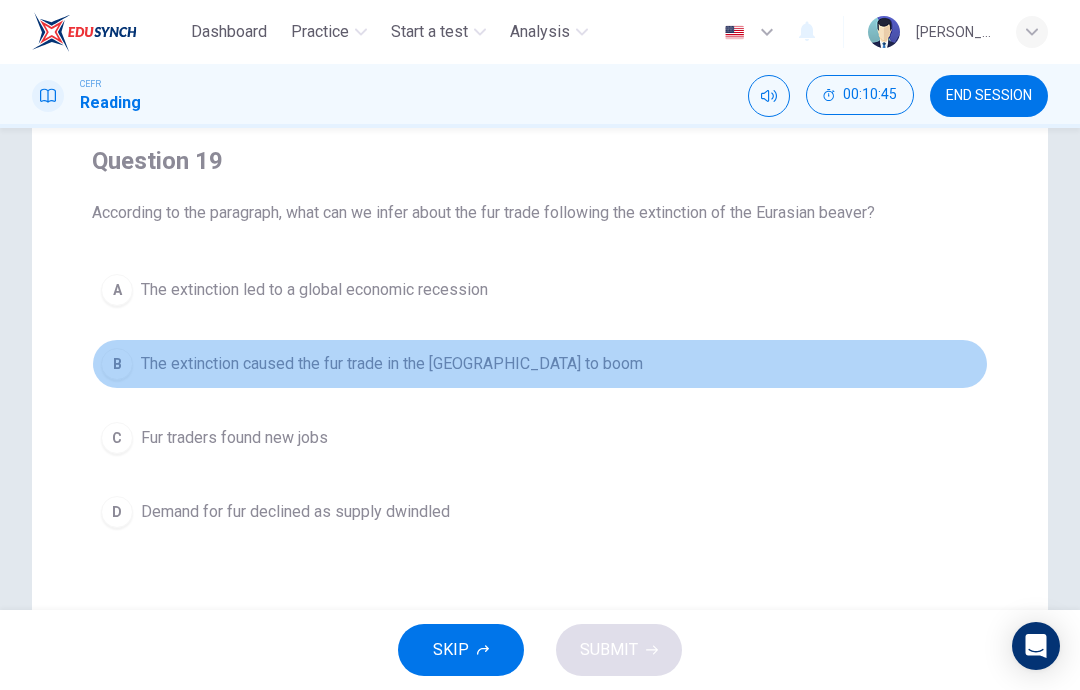 click on "B The extinction caused the fur trade in the New World to boom" at bounding box center [540, 364] 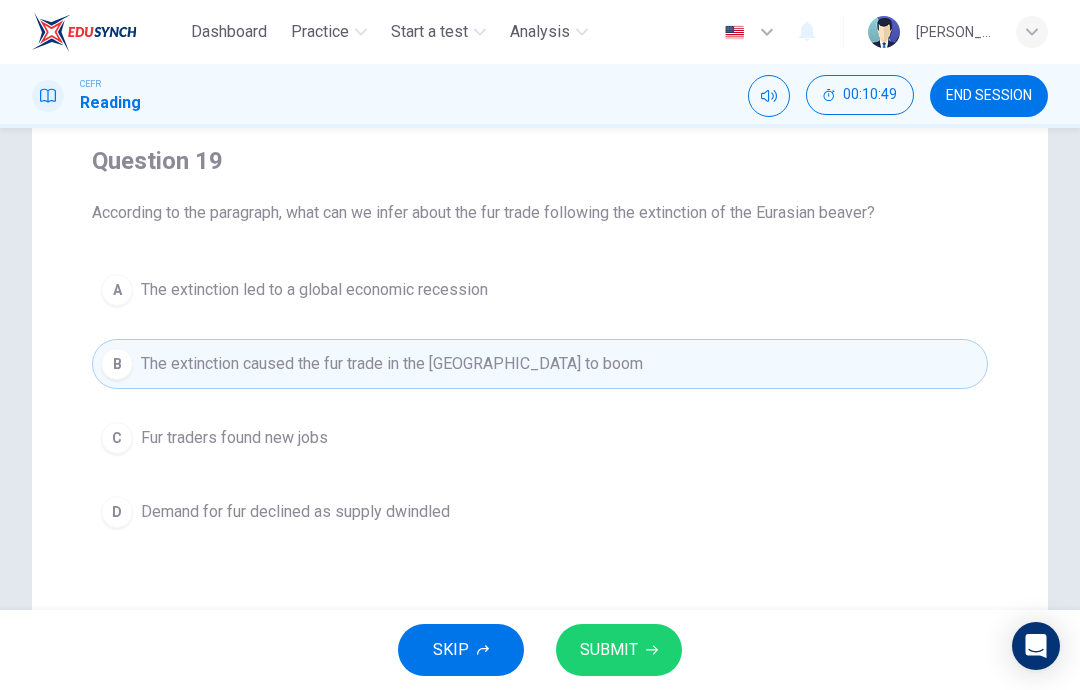 click on "SUBMIT" at bounding box center [619, 650] 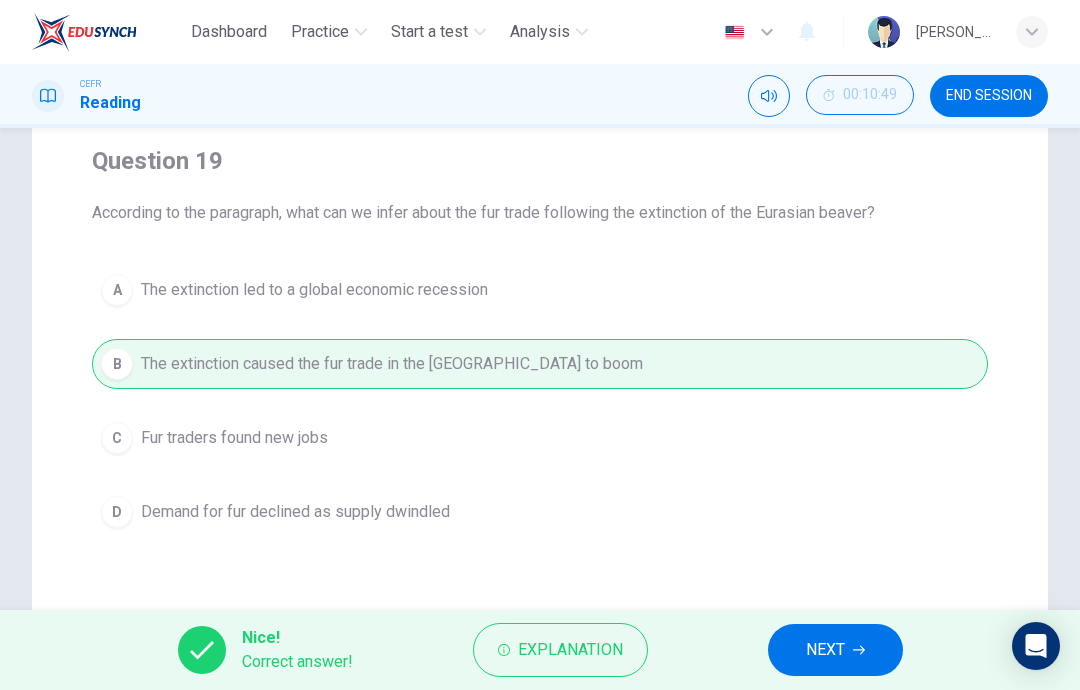 click on "NEXT" at bounding box center (825, 650) 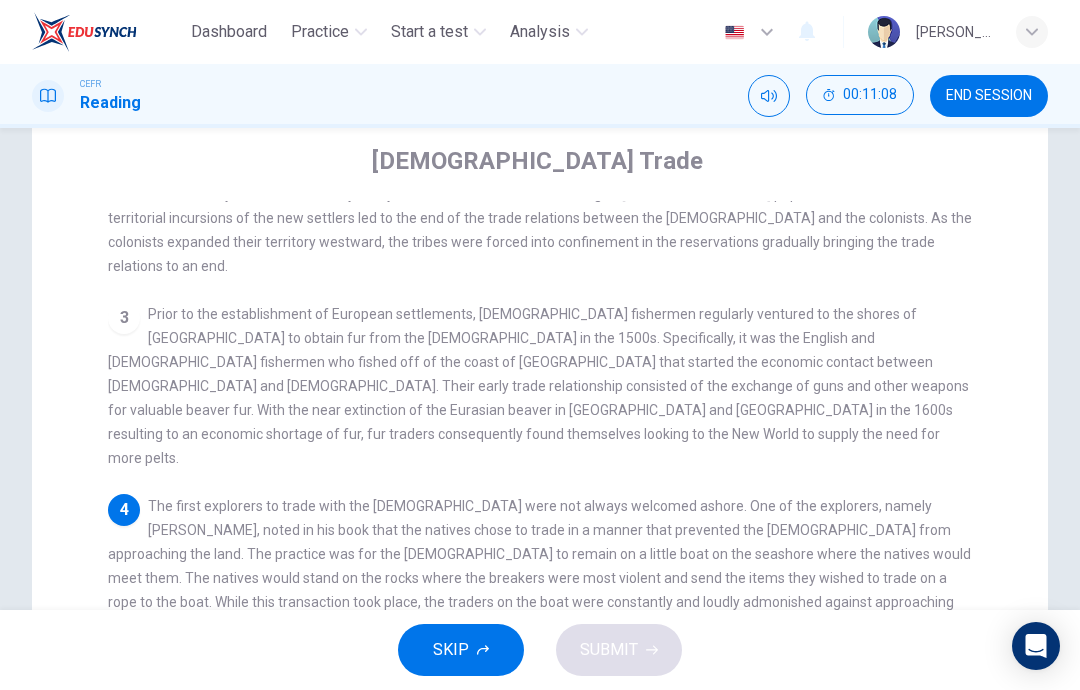 scroll, scrollTop: 354, scrollLeft: 0, axis: vertical 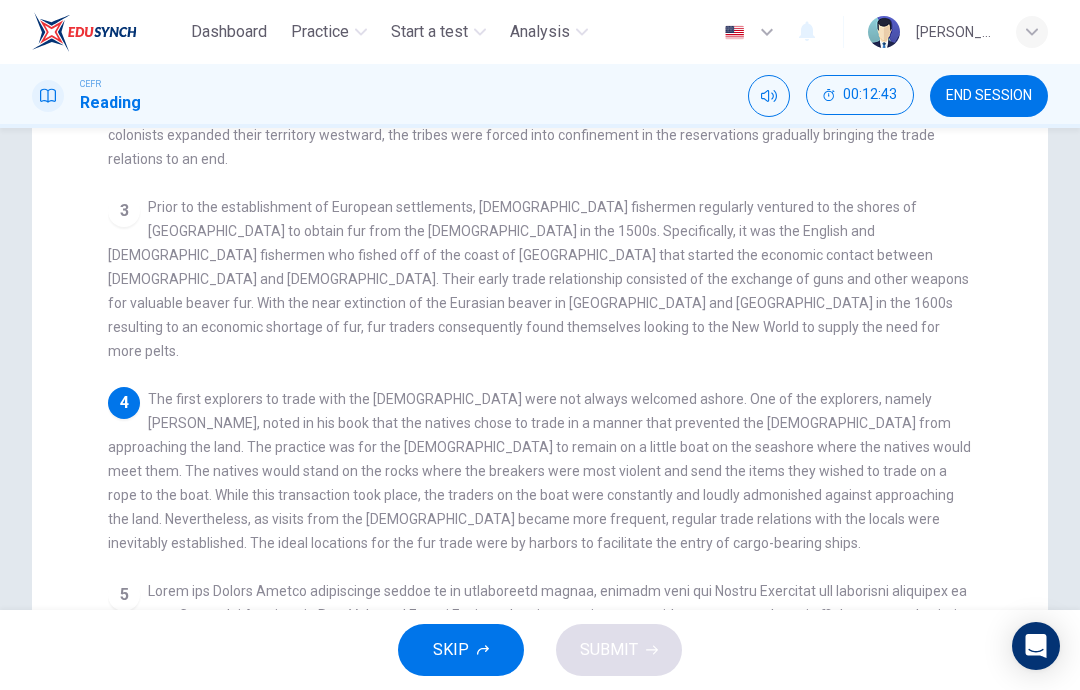 click on "1 Trade between the Europeans and their North American descendants and the indigenous people of North America is referred to as the Native American Trade. While the Indian Trade is used as a Eurocentric term to describe the people involved in the trade, the verbiage is recognized in some circles as politically incorrect. The politically correct term to use when referring to the indigenous people of North America is "Native Americans" in the United States and "First Nations" in Canada. The products involved in the trade varied by region and by era. The trade with the First Nations in Canada consisted mainly in fur, typically the fur for making beaver hats, as this was considered by the Europeans as the most valuable product of the trade. Other products desired by the Europeans included deerskin, buffalo skin and meat. 2 3 4 5" at bounding box center [553, 451] 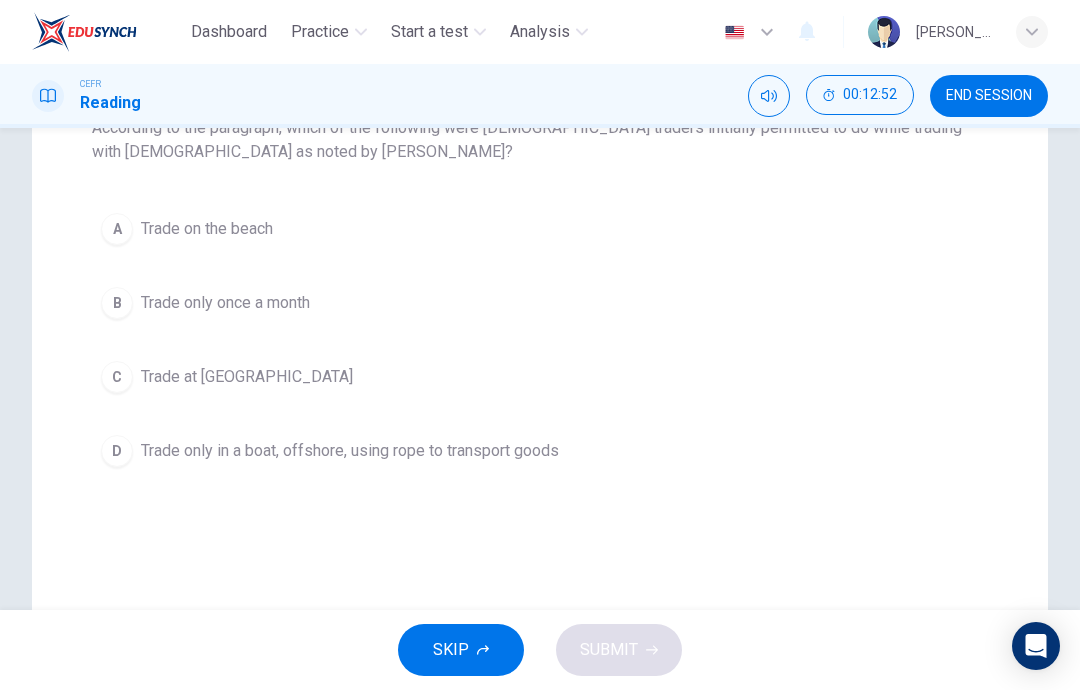 scroll, scrollTop: 221, scrollLeft: 0, axis: vertical 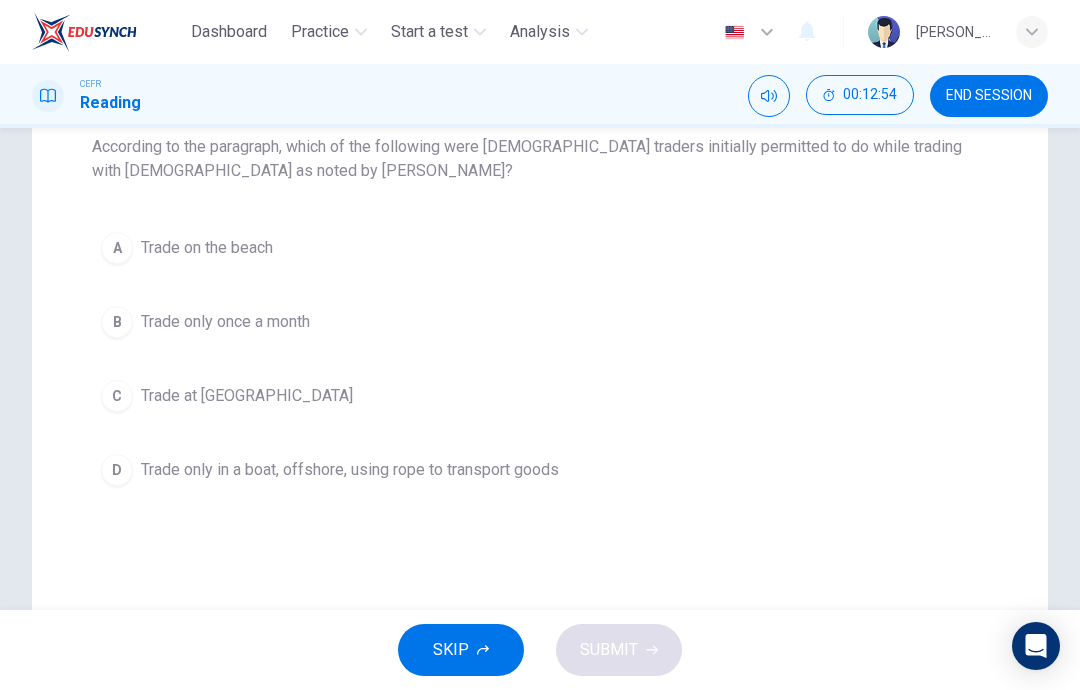 click on "Trade only in a boat, offshore, using rope to transport goods" at bounding box center [350, 470] 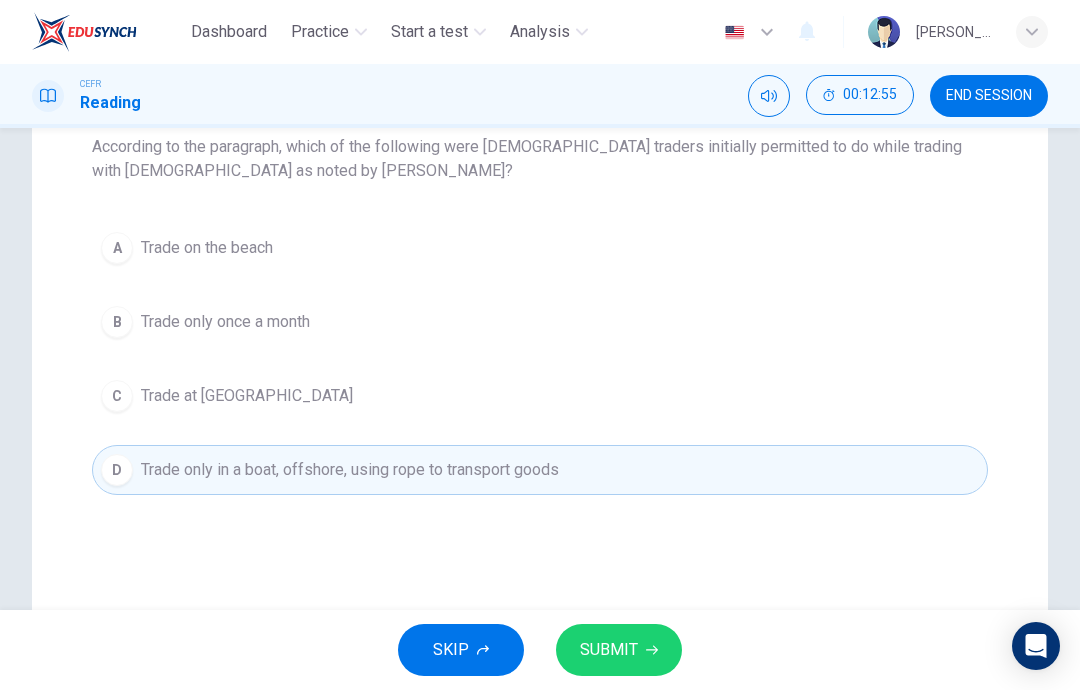 click on "SUBMIT" at bounding box center [619, 650] 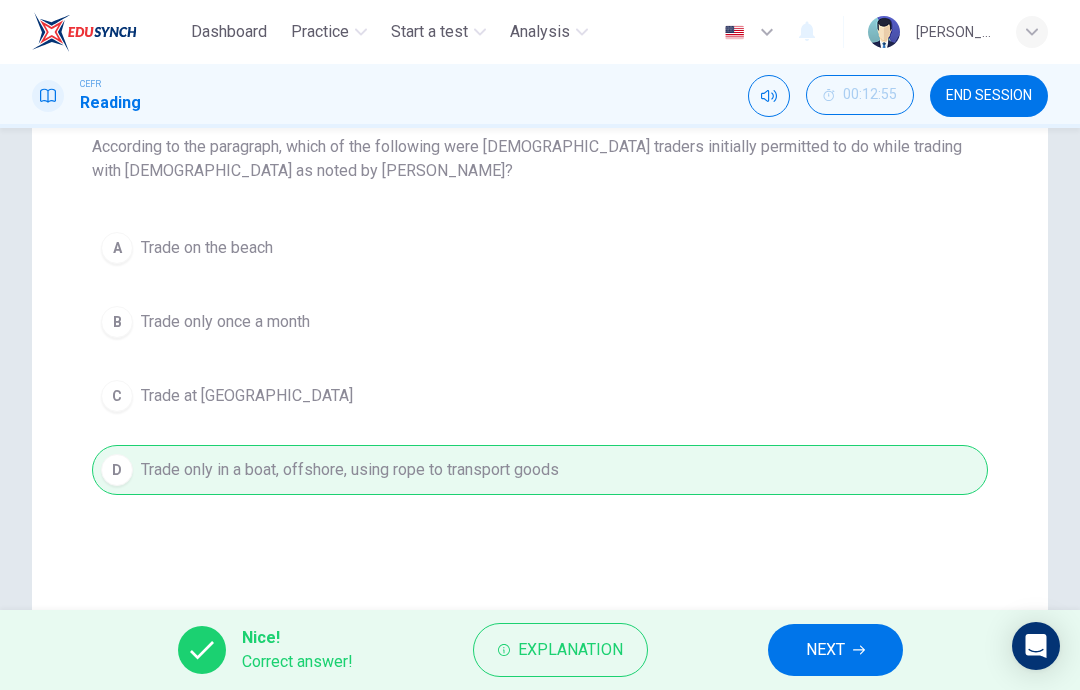 click on "NEXT" at bounding box center [835, 650] 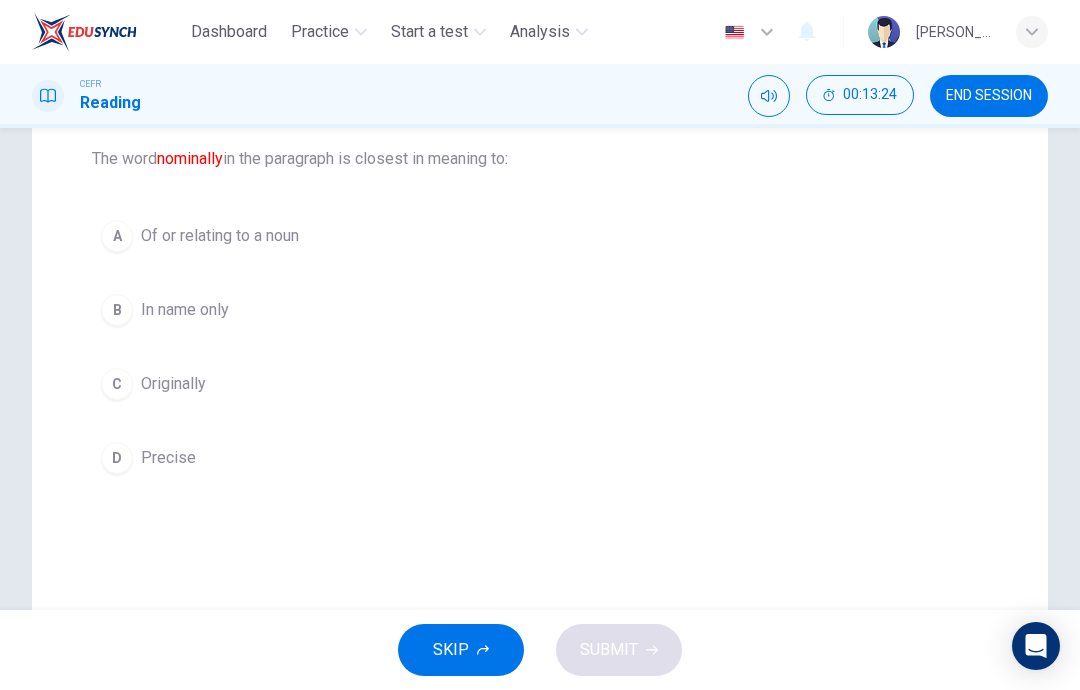 scroll, scrollTop: 208, scrollLeft: 0, axis: vertical 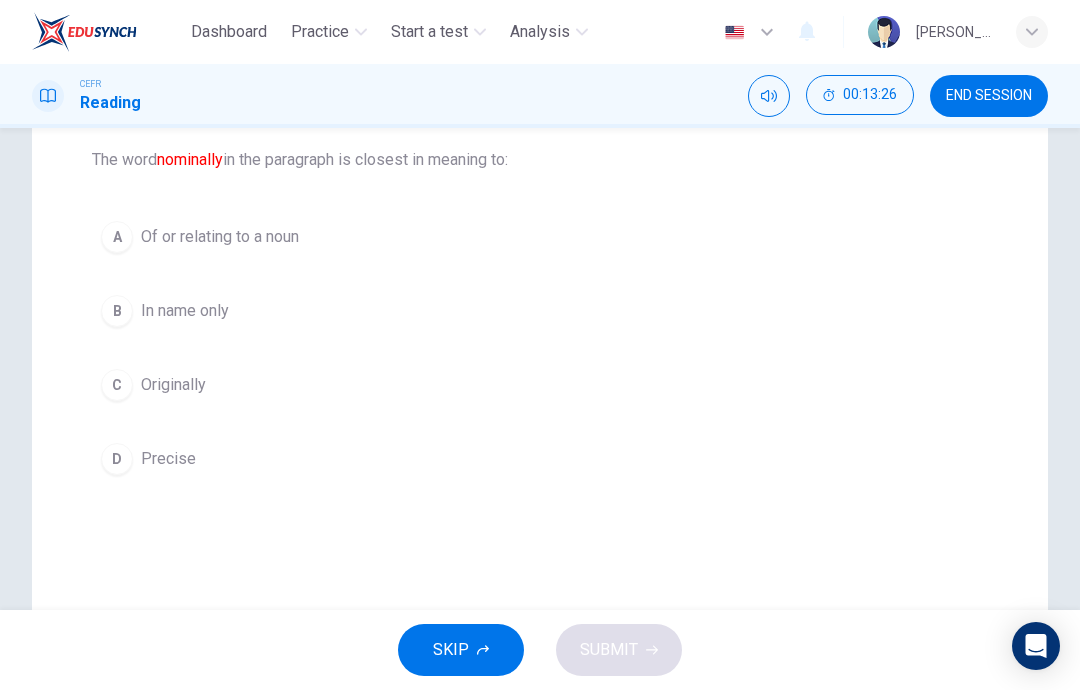 click on "D" at bounding box center [117, 459] 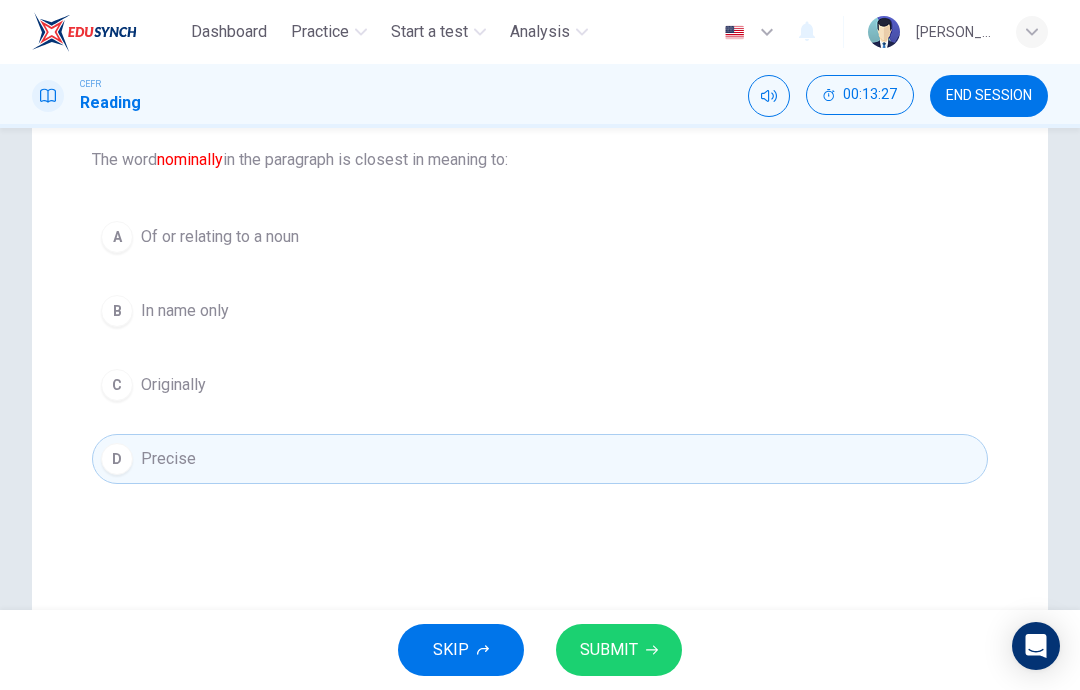 click 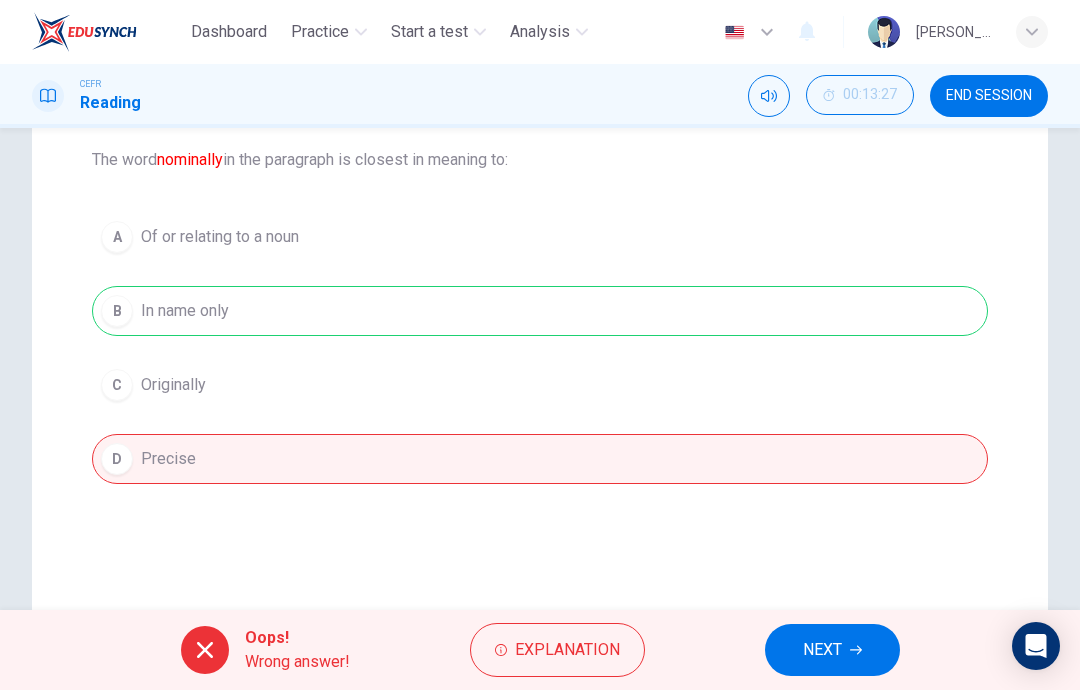 click on "NEXT" at bounding box center [822, 650] 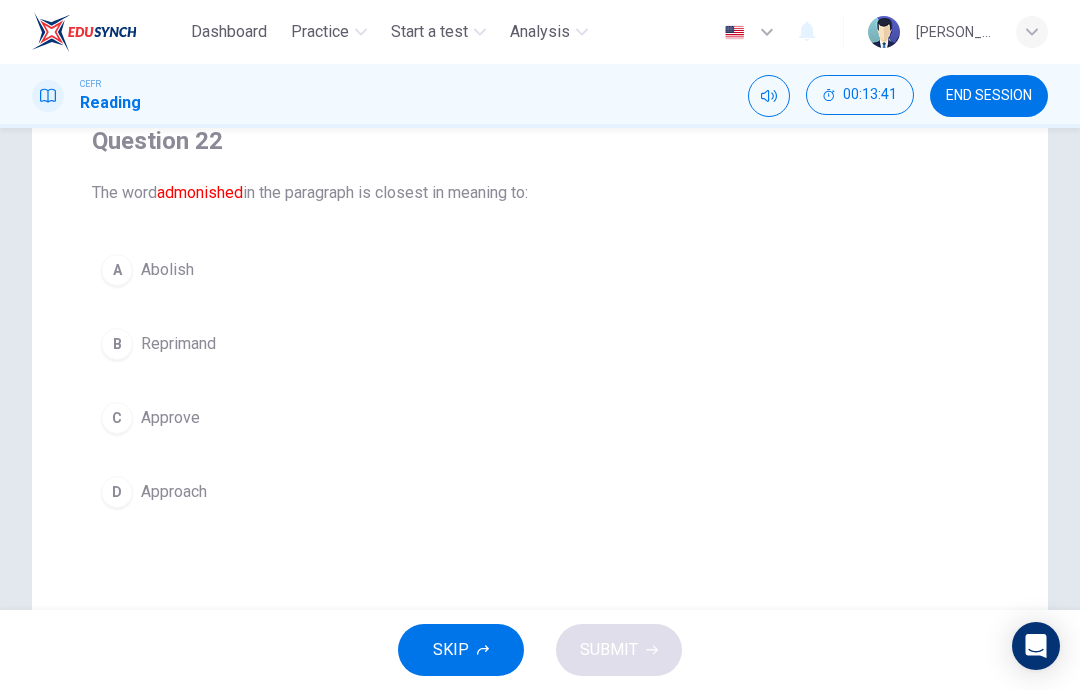 scroll, scrollTop: 177, scrollLeft: 0, axis: vertical 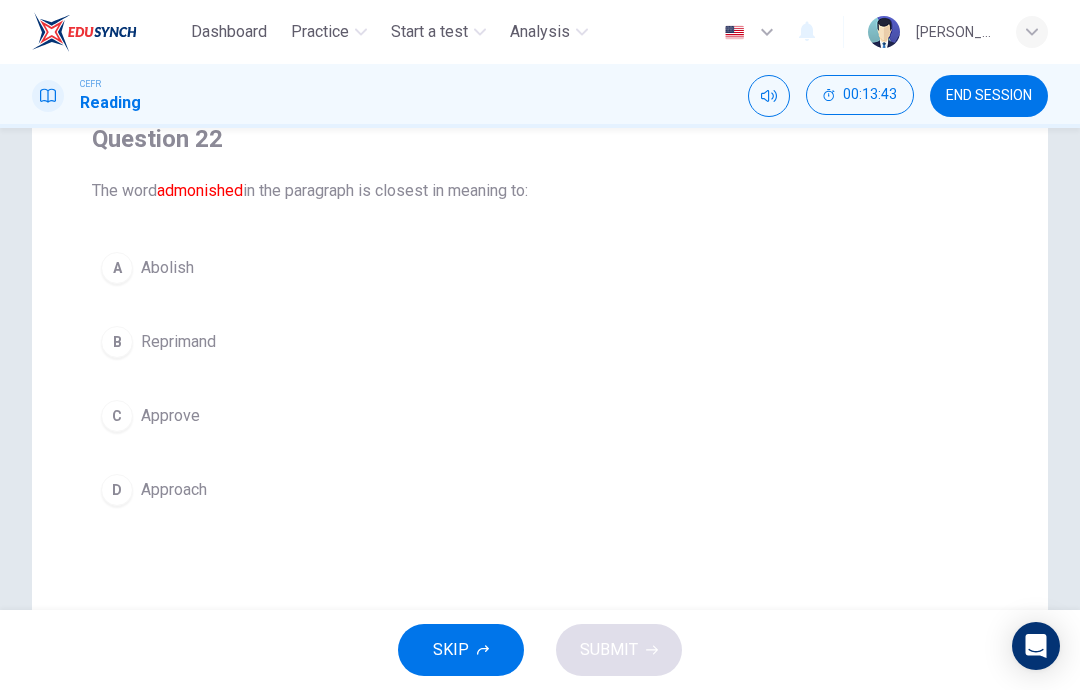 click on "B Reprimand" at bounding box center [540, 342] 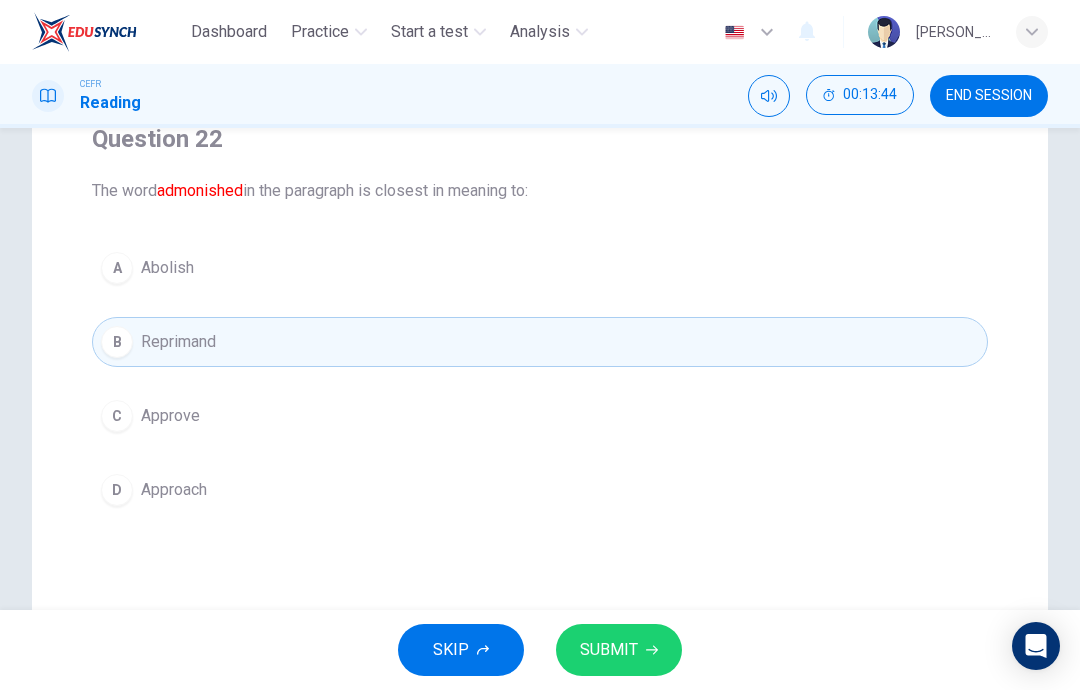 click on "SUBMIT" at bounding box center [619, 650] 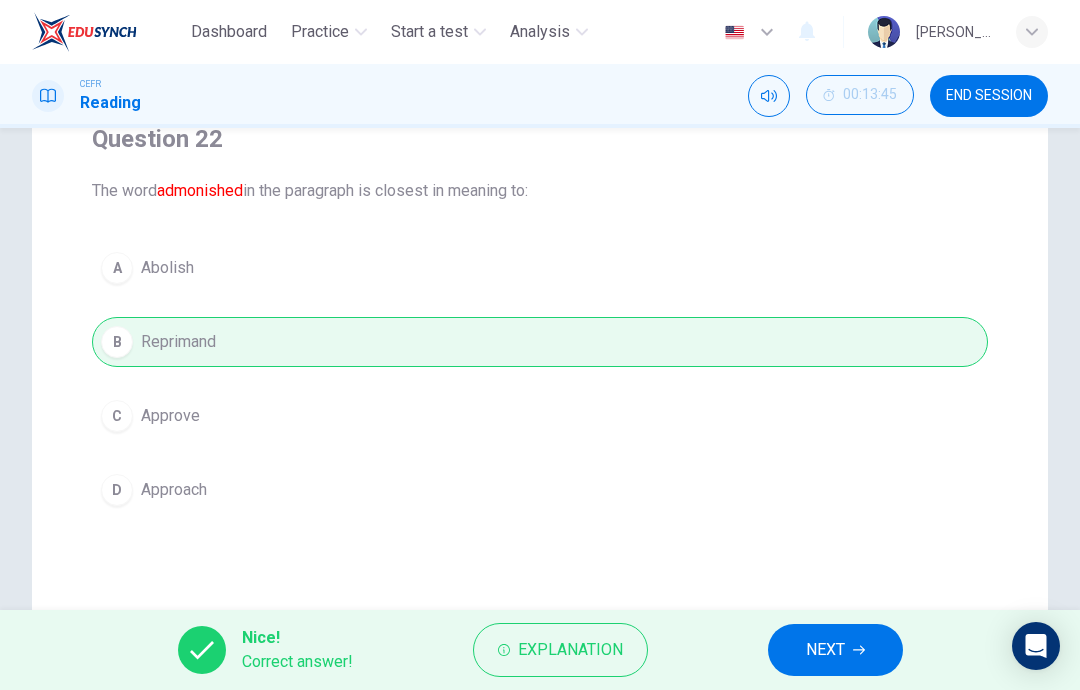click on "NEXT" at bounding box center [825, 650] 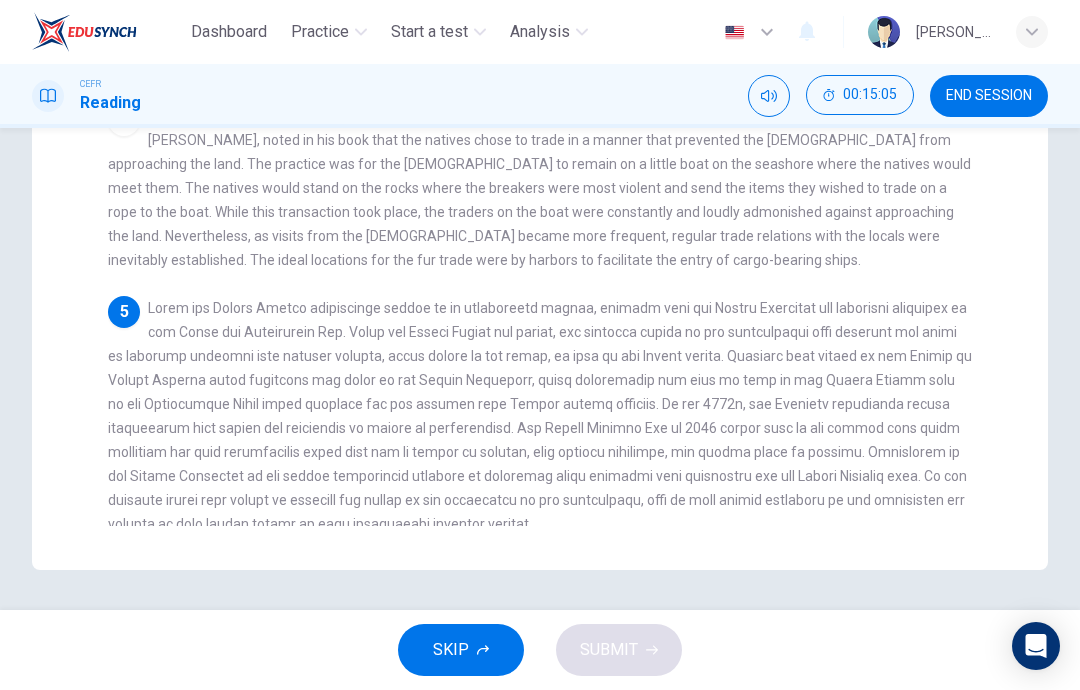scroll, scrollTop: 546, scrollLeft: 0, axis: vertical 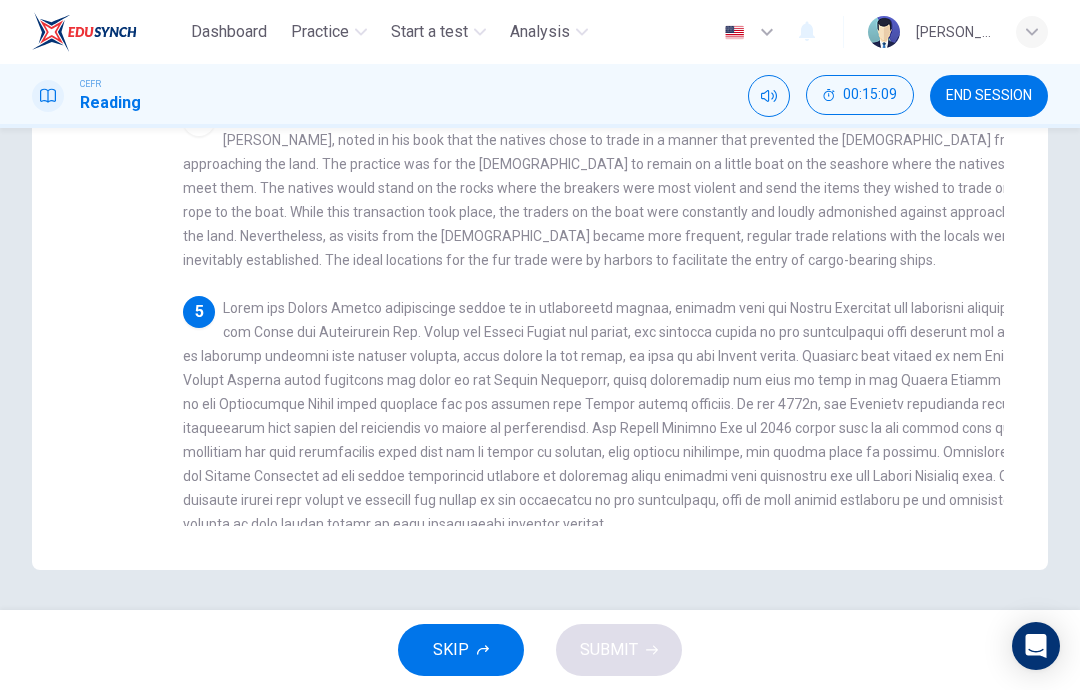 checkbox on "false" 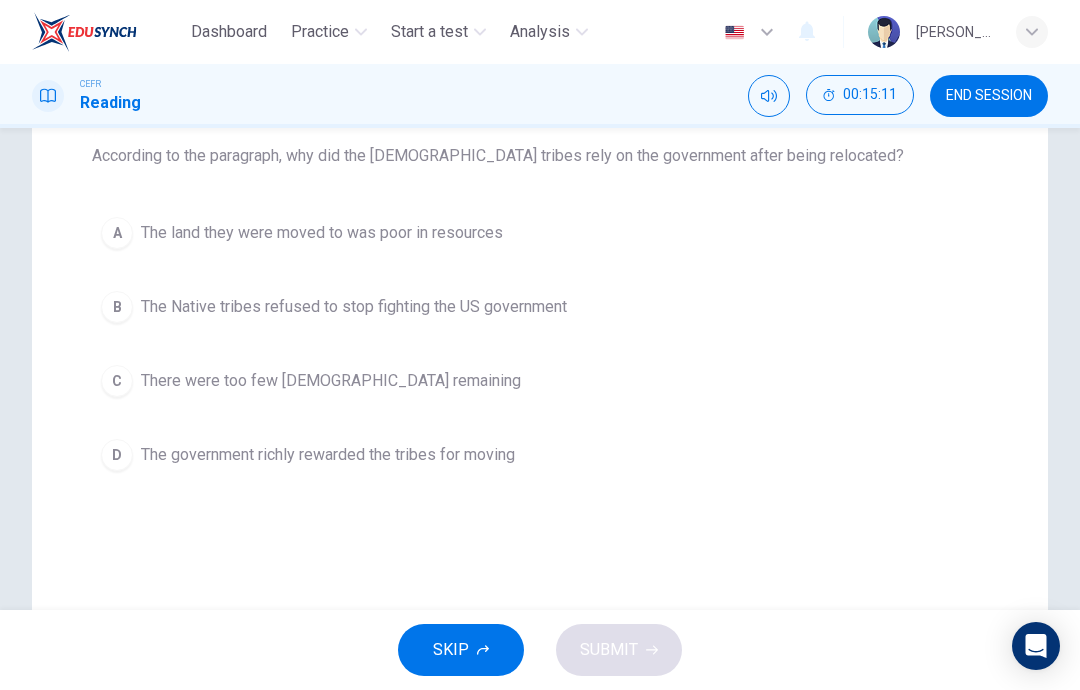 scroll, scrollTop: 211, scrollLeft: 0, axis: vertical 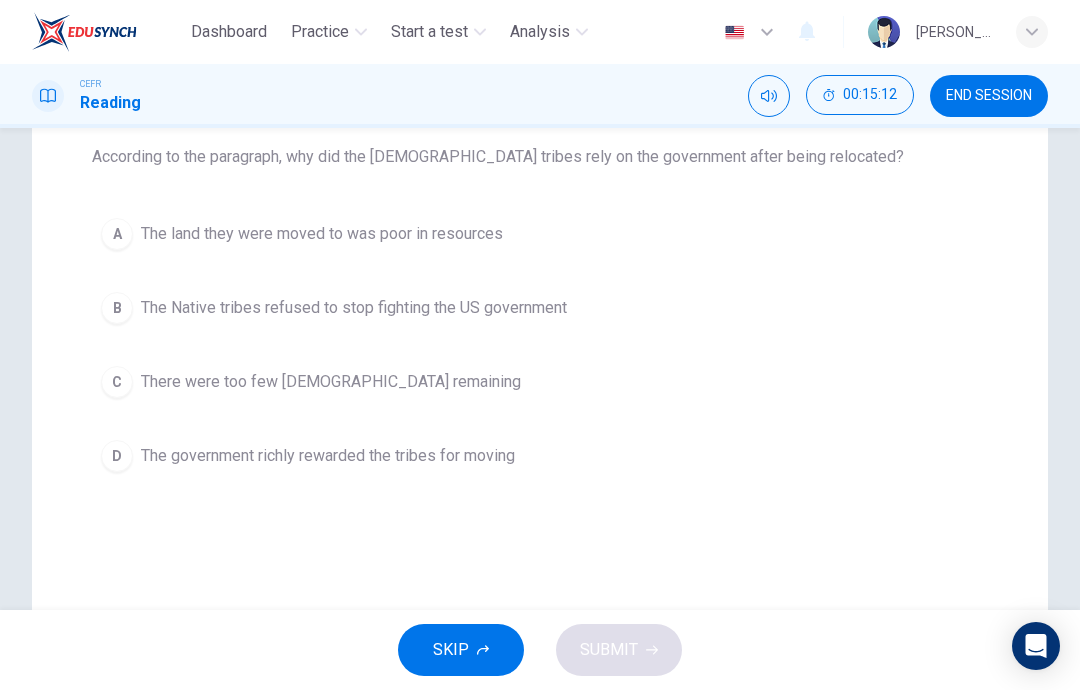 click on "C There were too few Native Americans remaining" at bounding box center (540, 382) 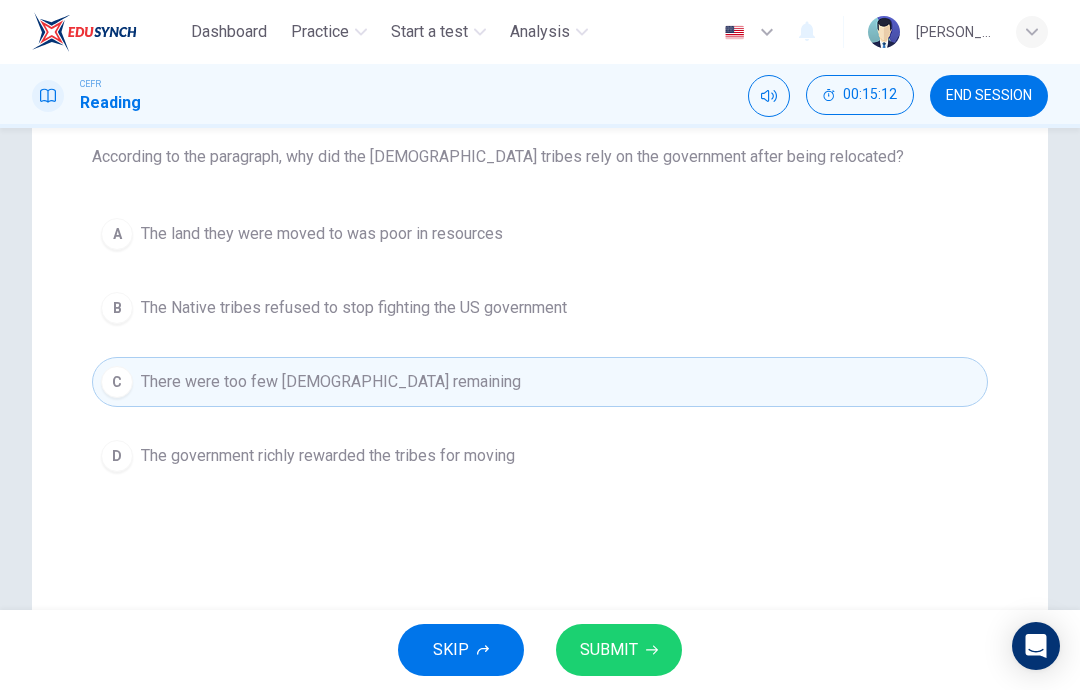 click on "SUBMIT" at bounding box center (619, 650) 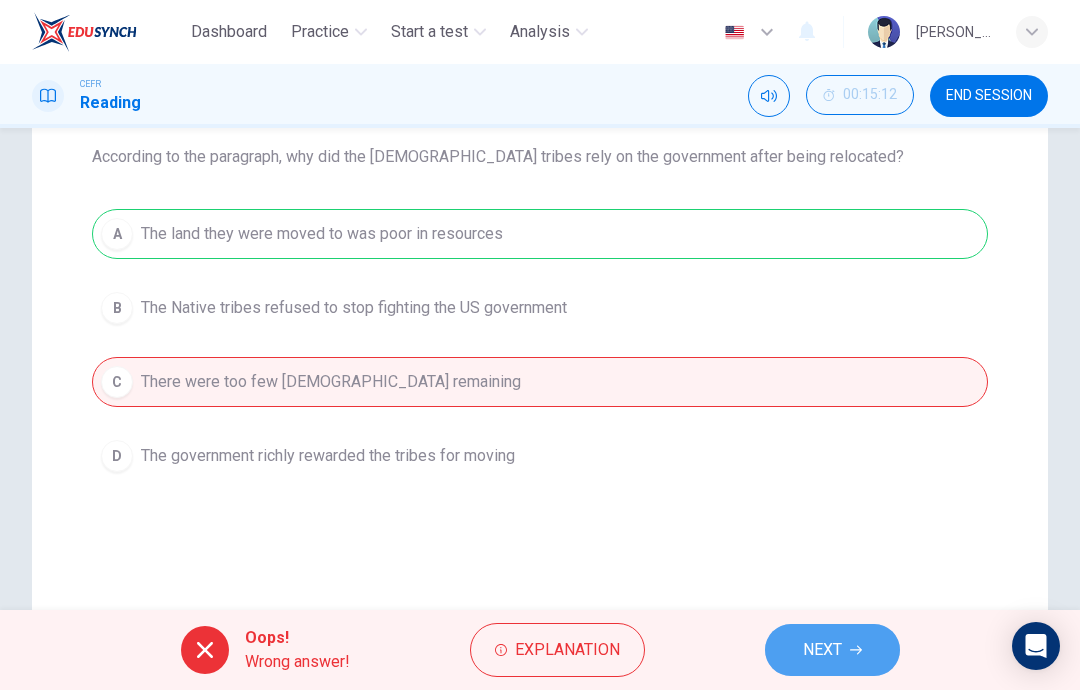 click on "NEXT" at bounding box center (832, 650) 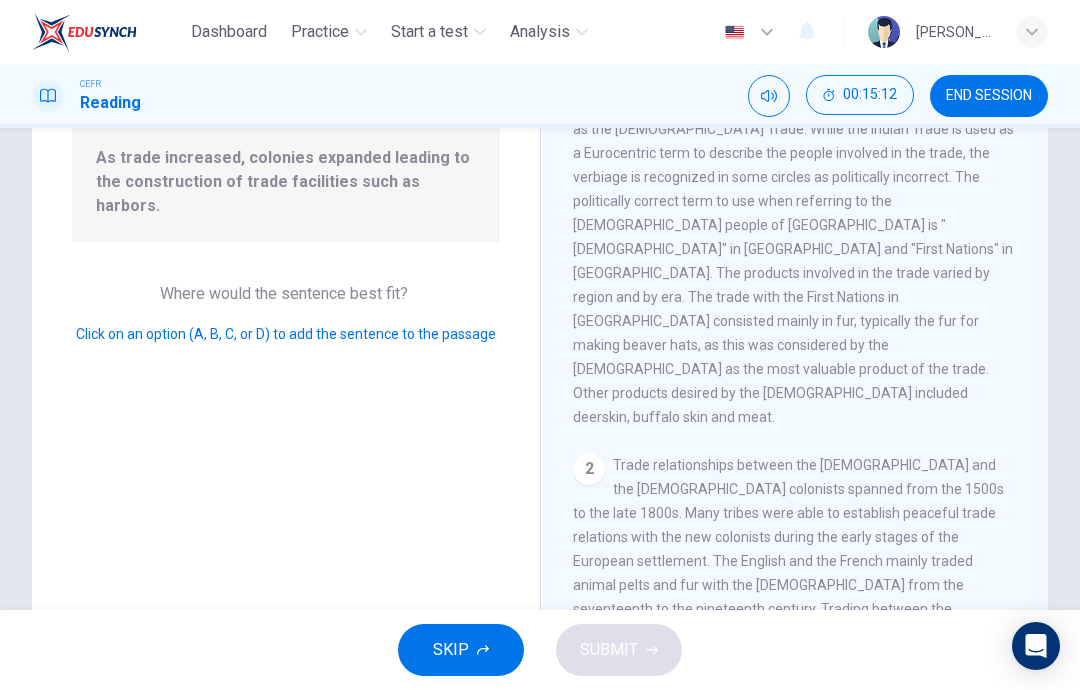 scroll, scrollTop: 1040, scrollLeft: 0, axis: vertical 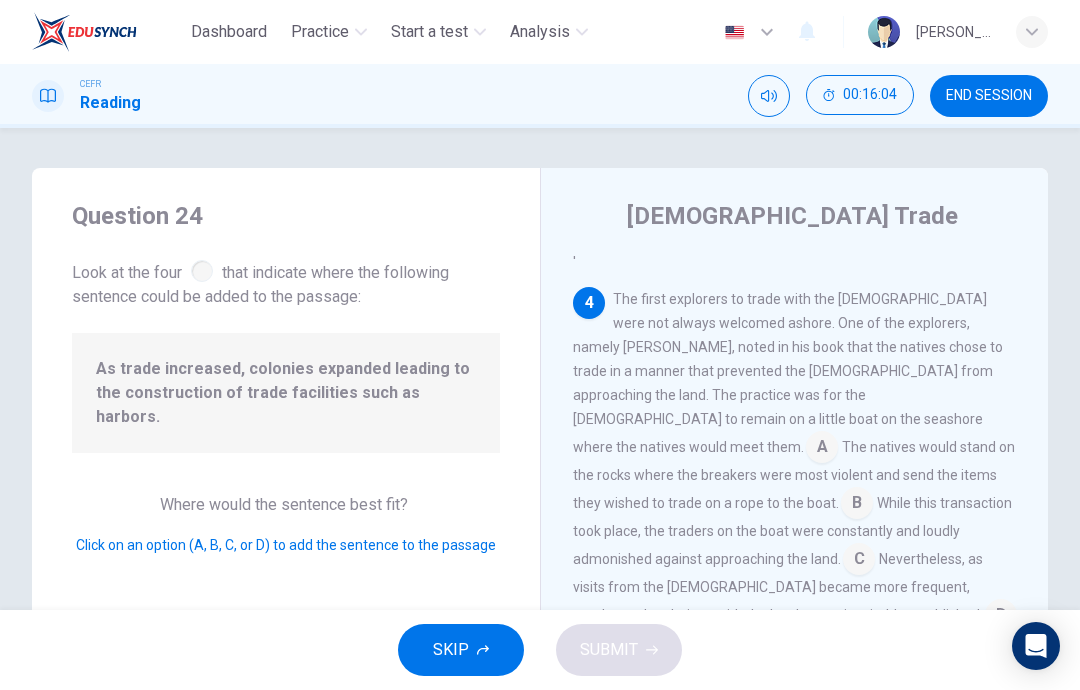 click at bounding box center (859, 561) 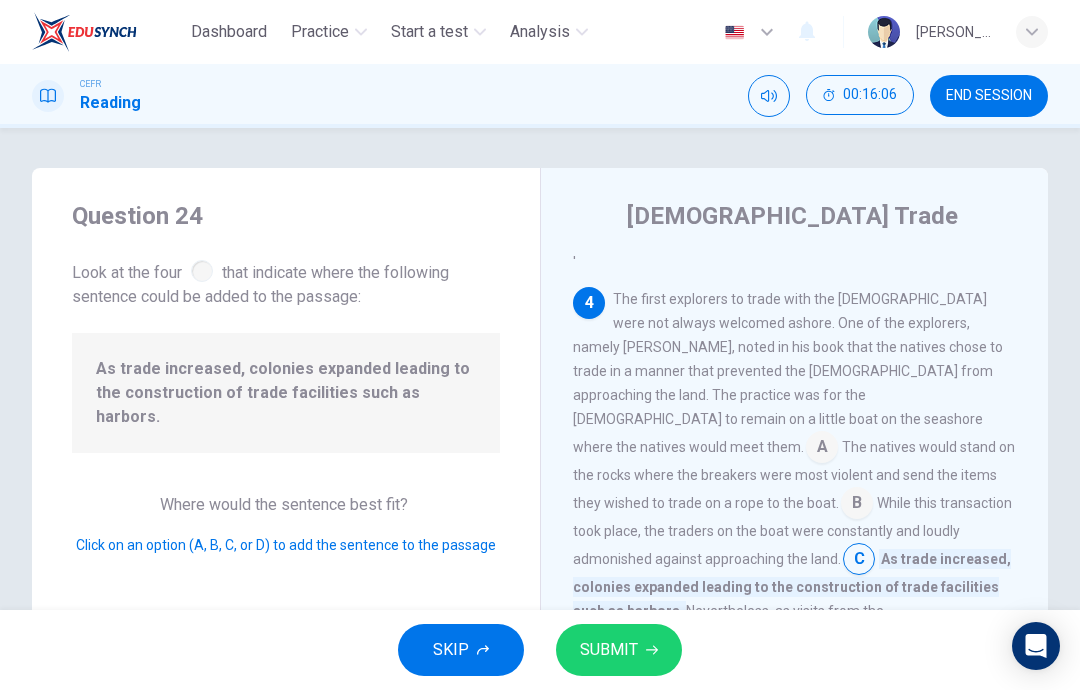 click on "SUBMIT" at bounding box center [619, 650] 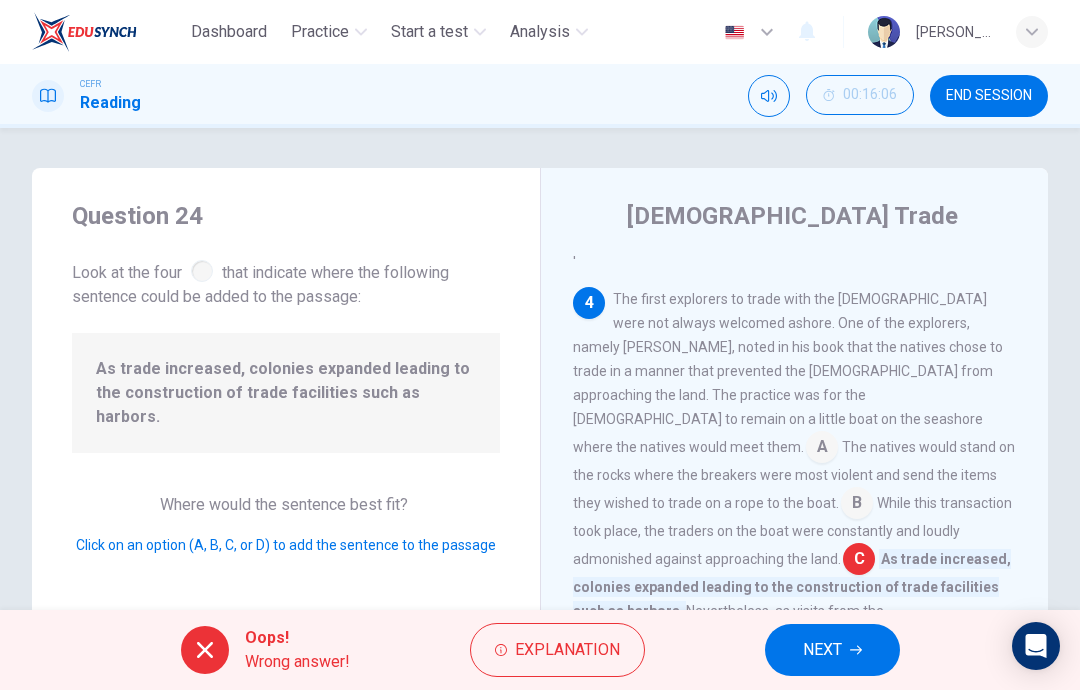 click on "NEXT" at bounding box center [822, 650] 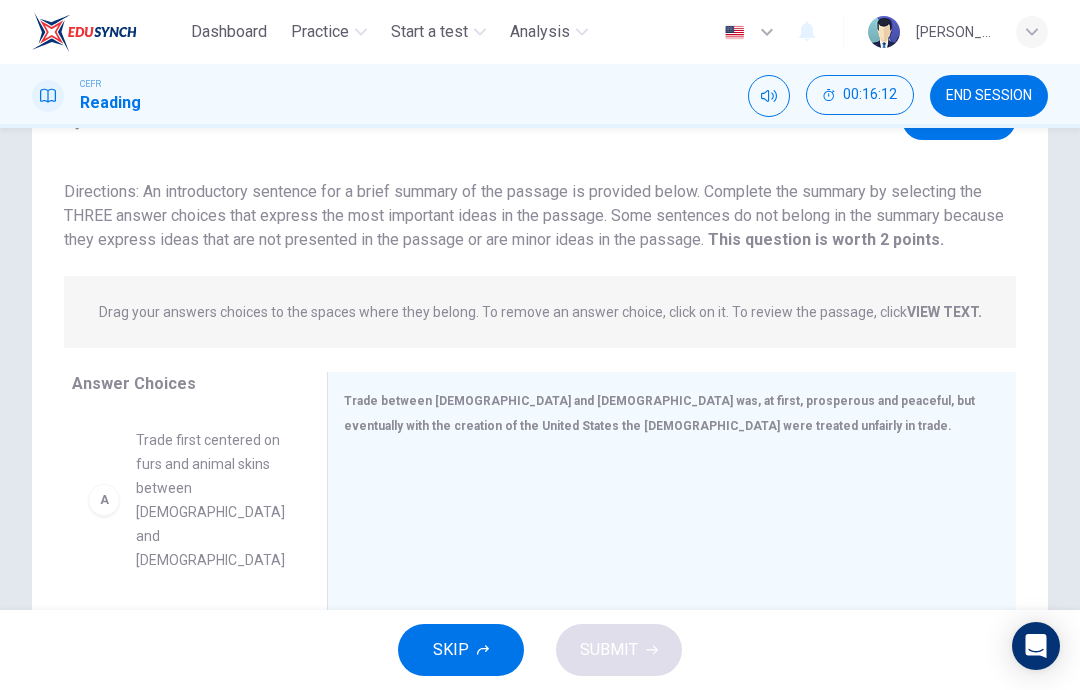 scroll, scrollTop: 103, scrollLeft: 0, axis: vertical 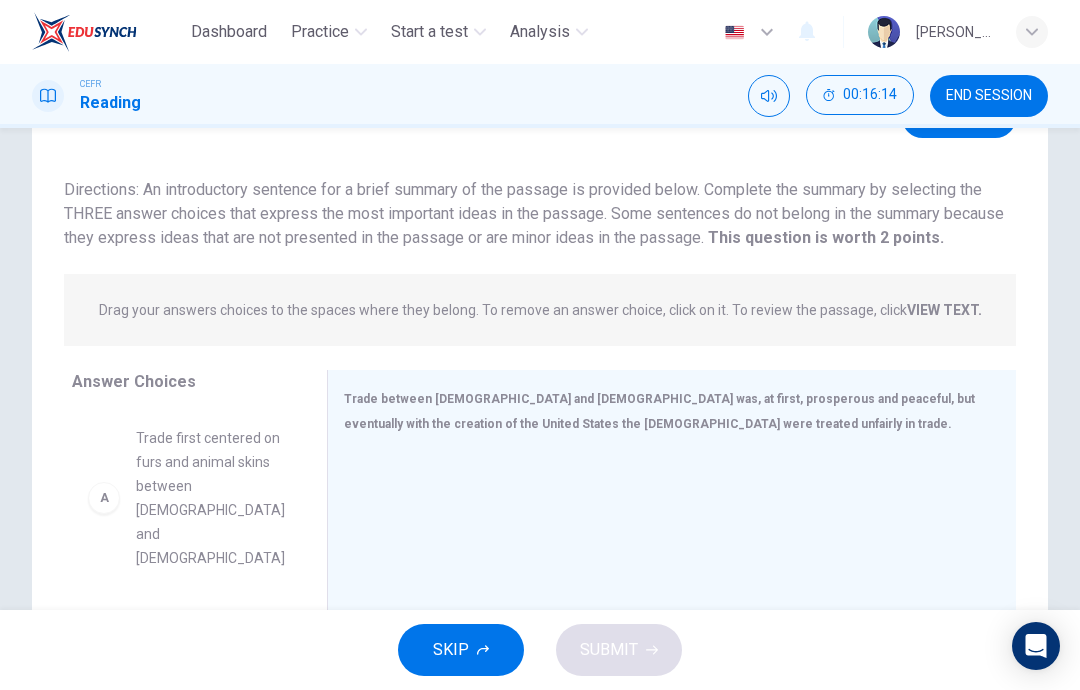 click on "VIEW TEXT." at bounding box center (944, 310) 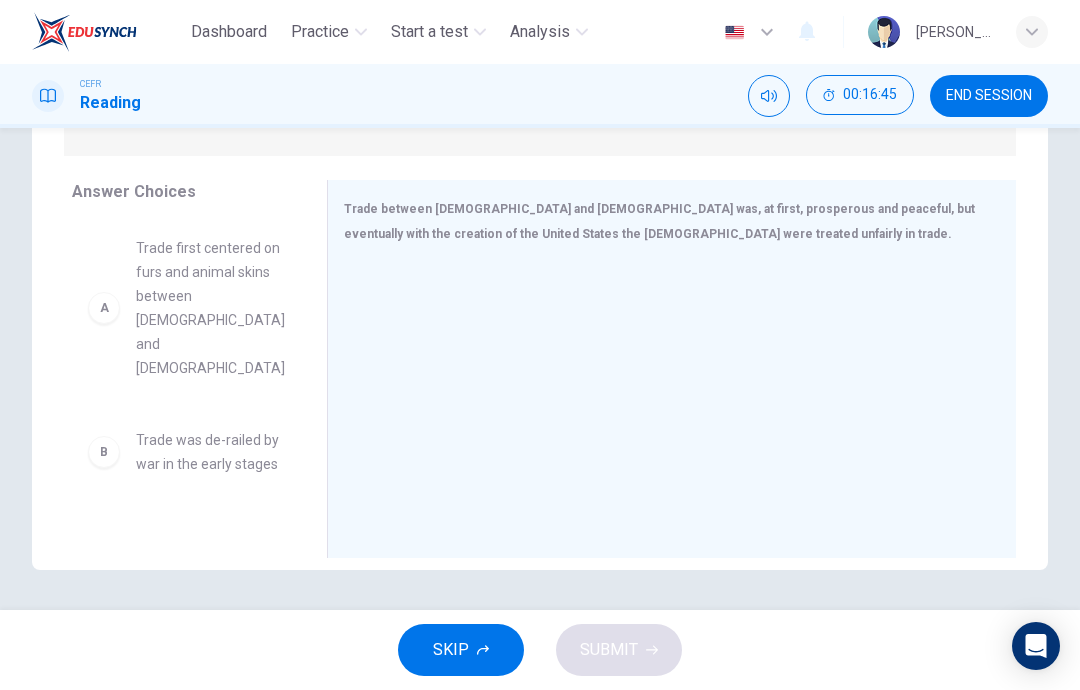 scroll, scrollTop: 293, scrollLeft: 0, axis: vertical 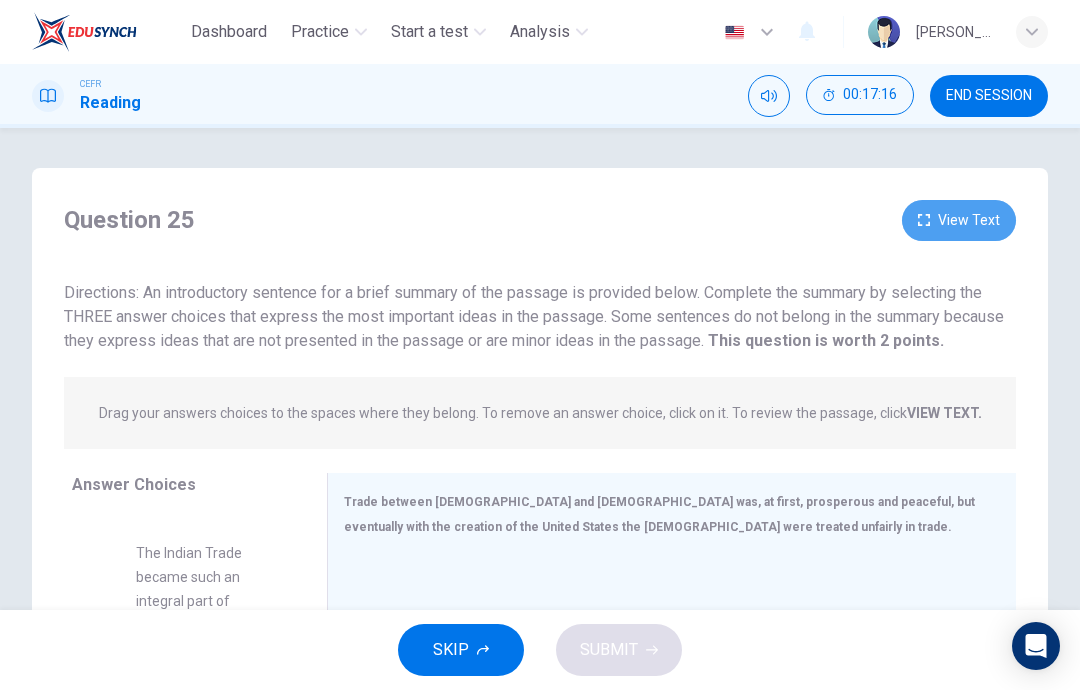 click on "View Text" at bounding box center [959, 220] 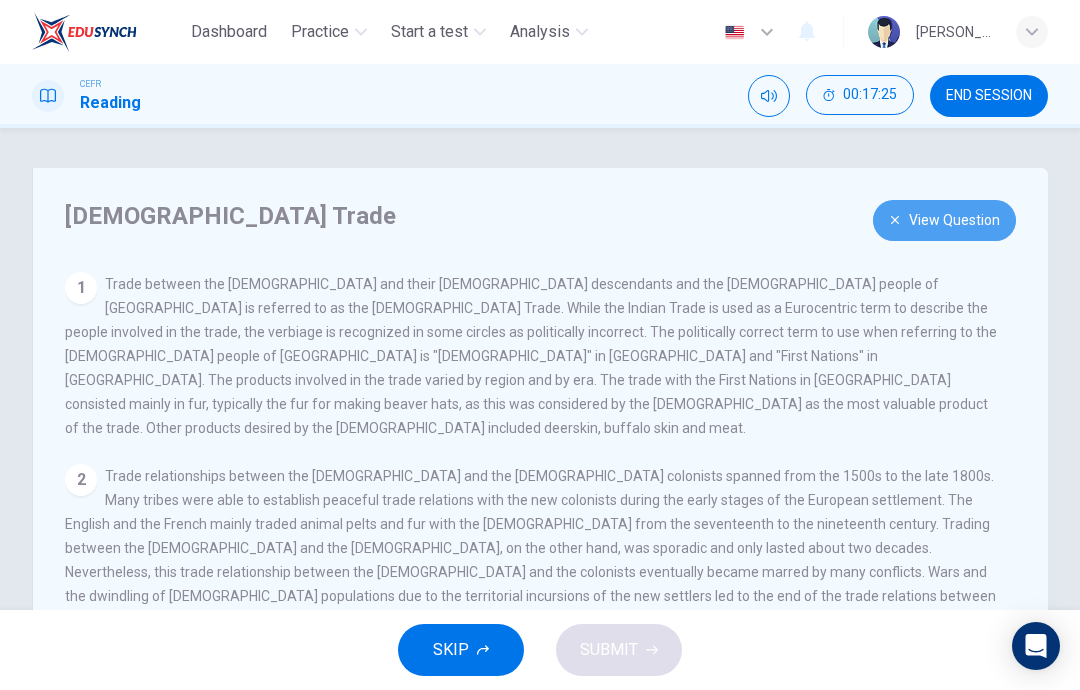click on "View Question" at bounding box center (944, 220) 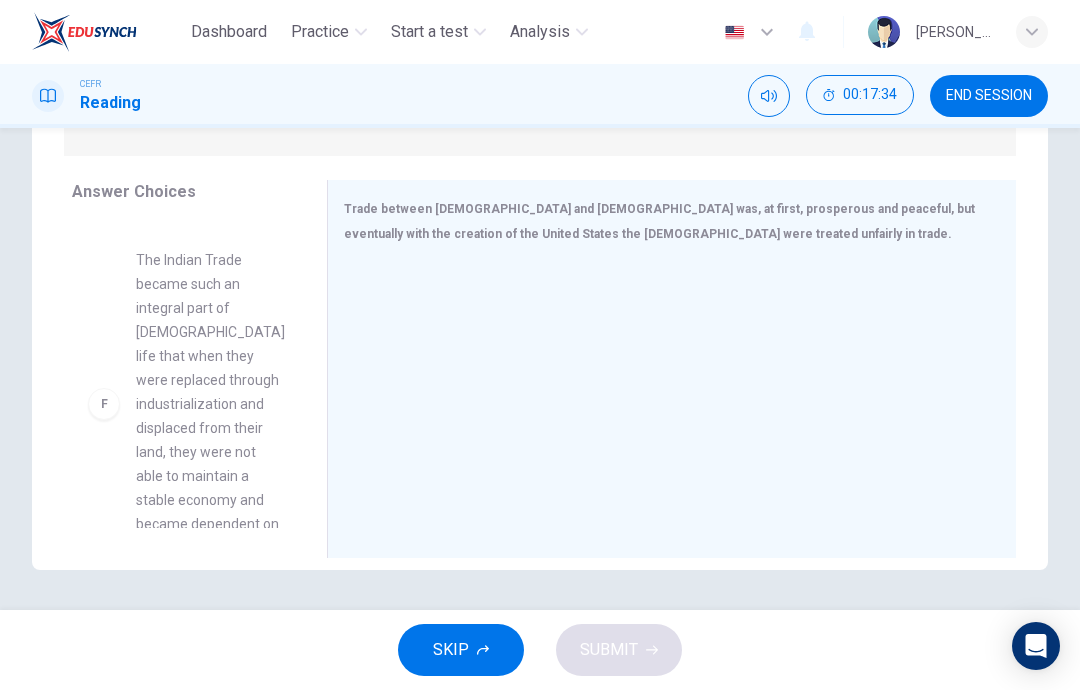scroll, scrollTop: 293, scrollLeft: 0, axis: vertical 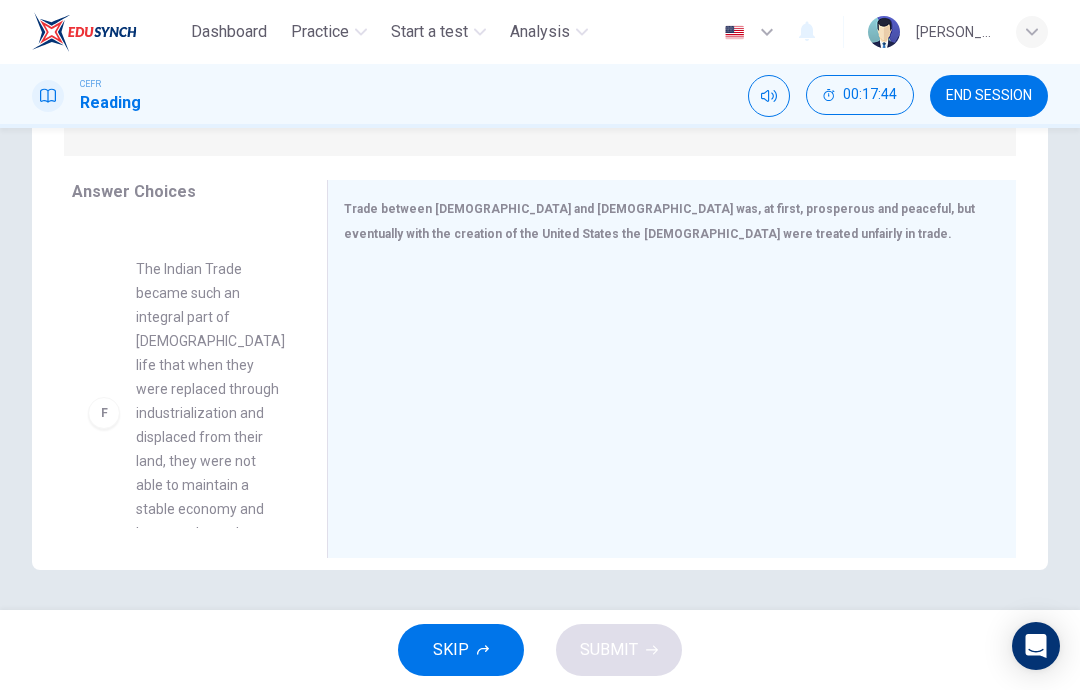 click on "F" at bounding box center [104, 413] 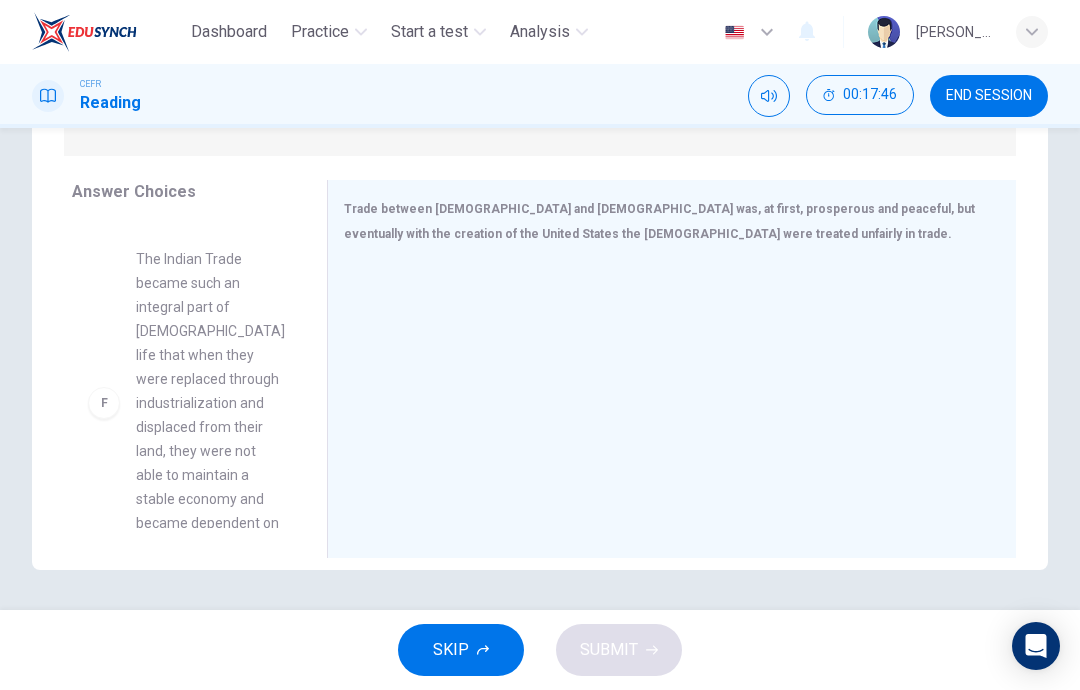 scroll, scrollTop: 732, scrollLeft: 0, axis: vertical 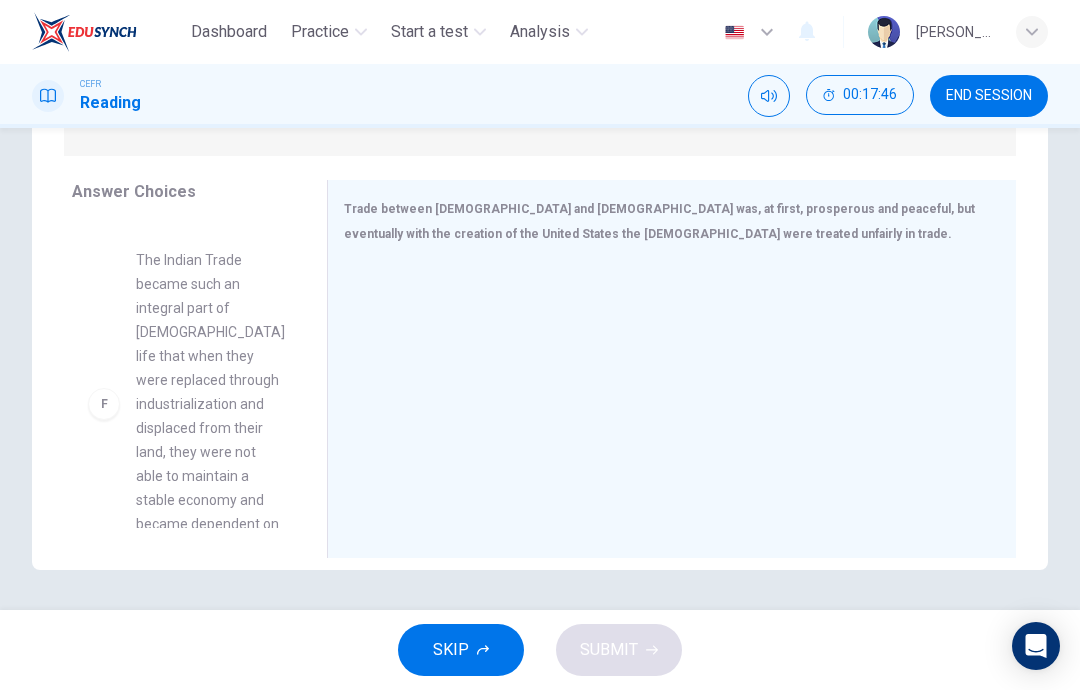 click on "F" at bounding box center [104, 404] 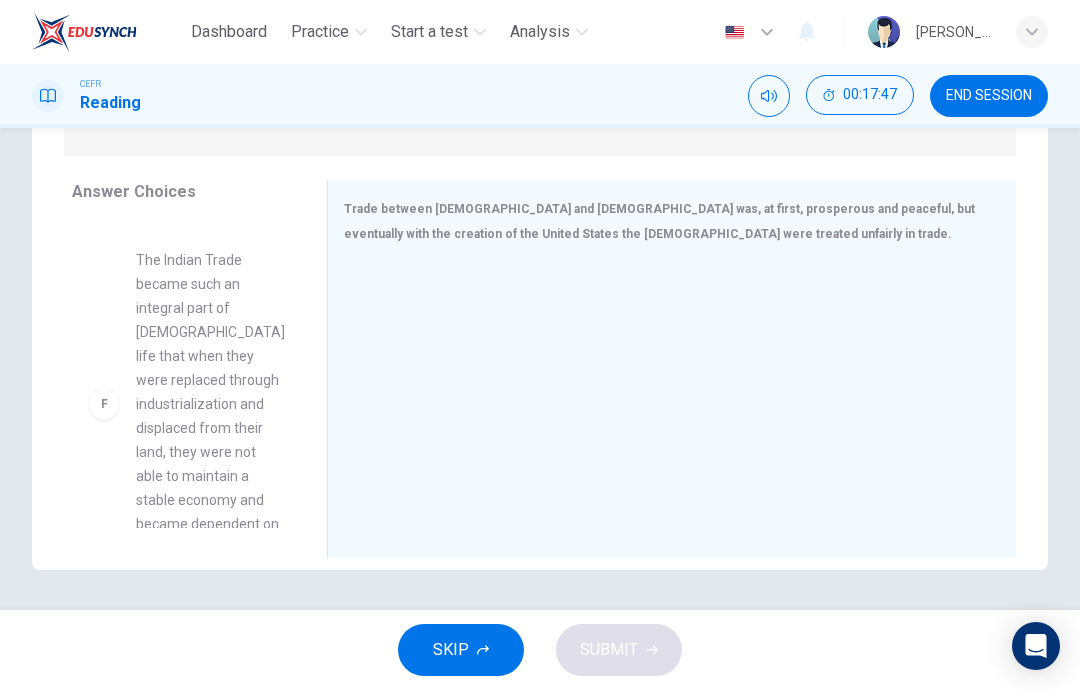 click on "The Indian Trade became such an integral part of Native American life that when they were replaced through industrialization and displaced from their land, they were not able to maintain a stable economy and became dependent on the government" at bounding box center [210, 404] 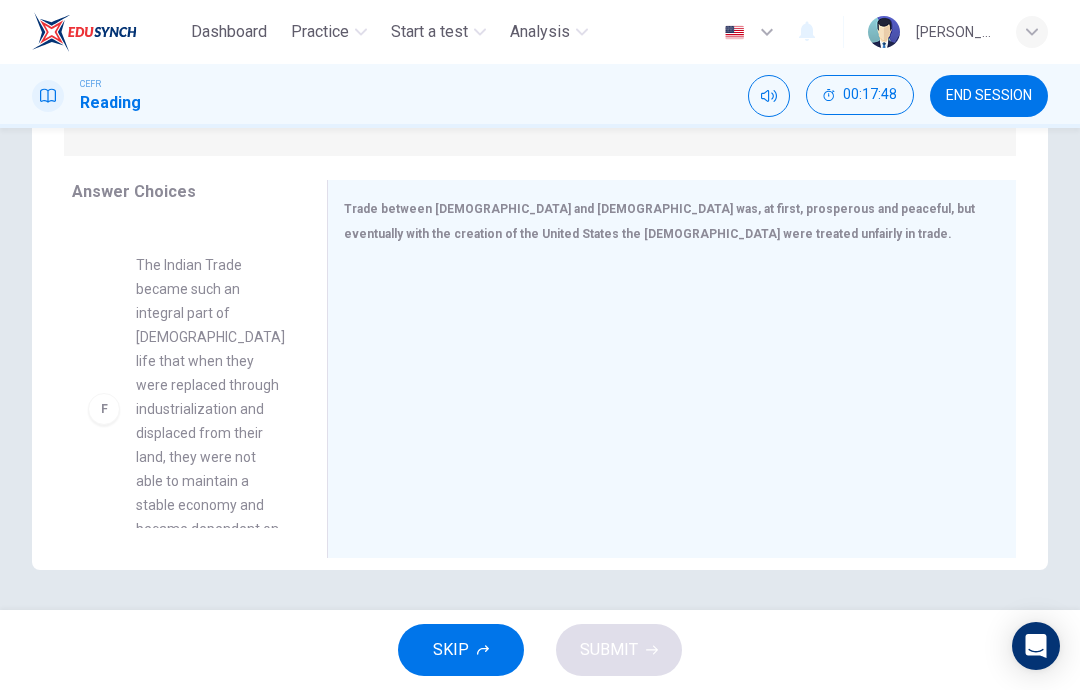 scroll, scrollTop: 724, scrollLeft: 0, axis: vertical 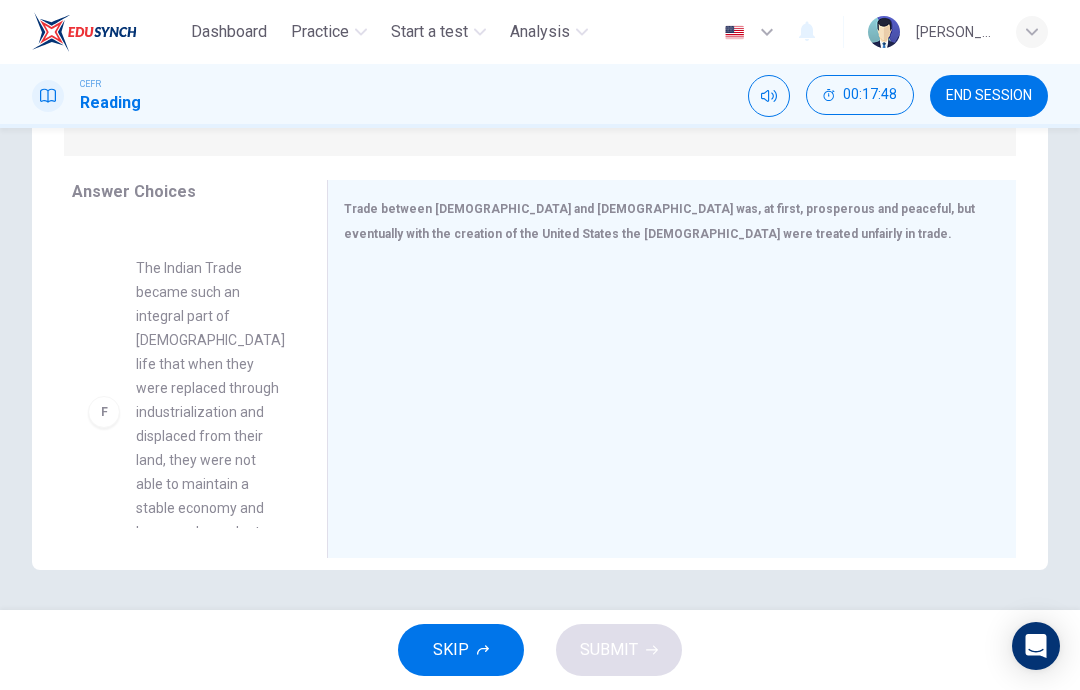 click on "The Indian Trade became such an integral part of Native American life that when they were replaced through industrialization and displaced from their land, they were not able to maintain a stable economy and became dependent on the government" at bounding box center [210, 412] 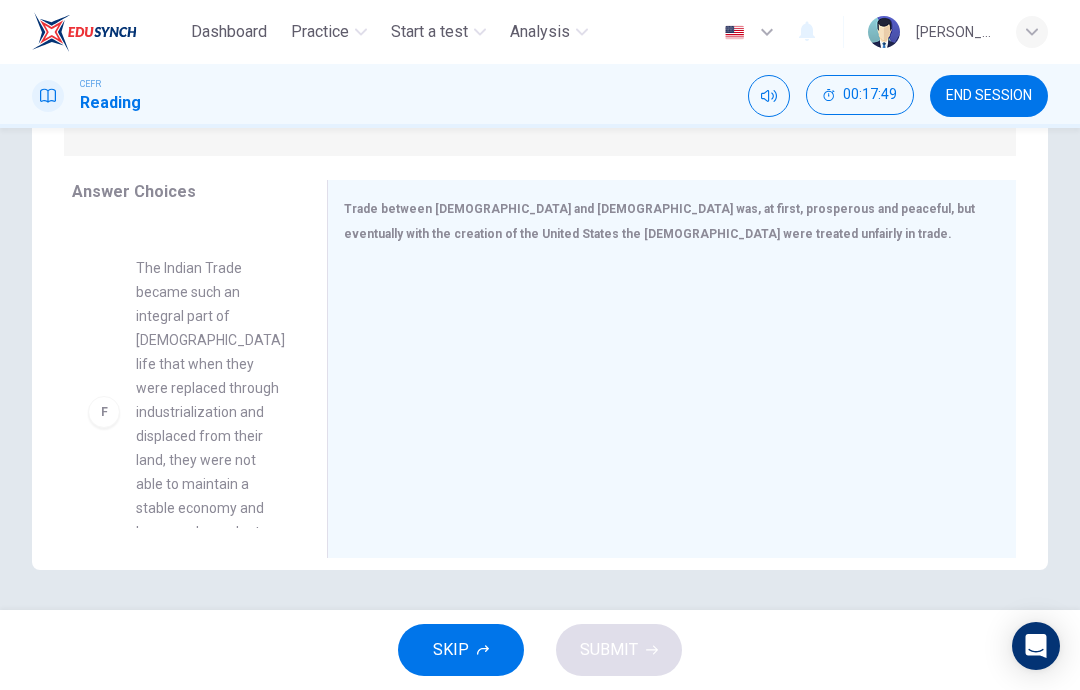 click at bounding box center [664, 396] 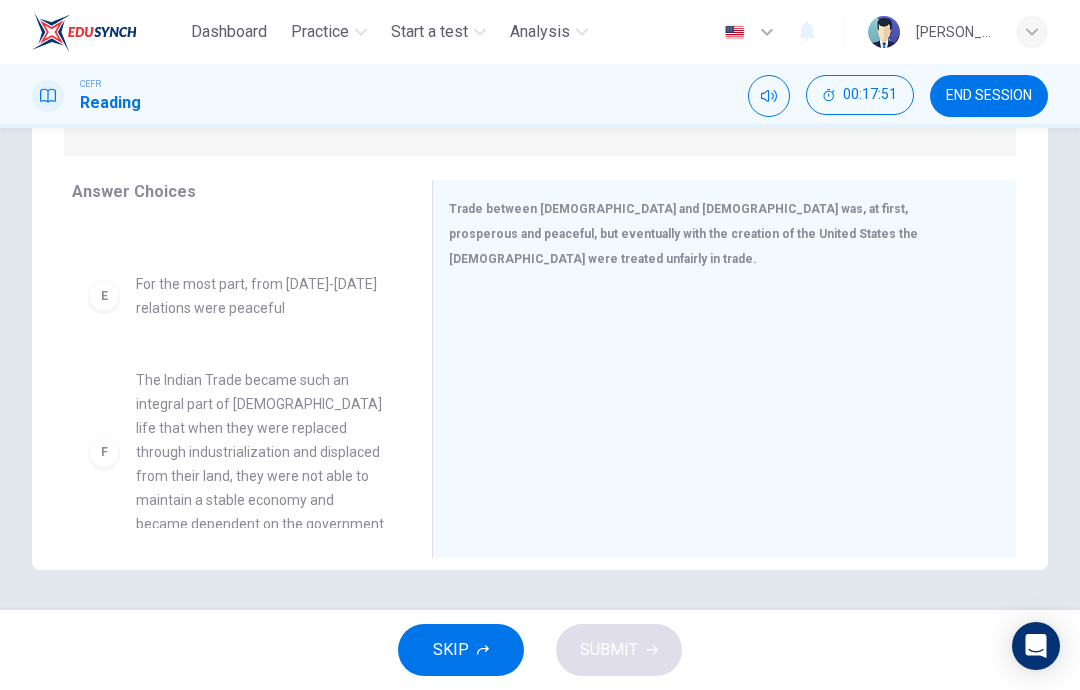 scroll, scrollTop: 332, scrollLeft: 0, axis: vertical 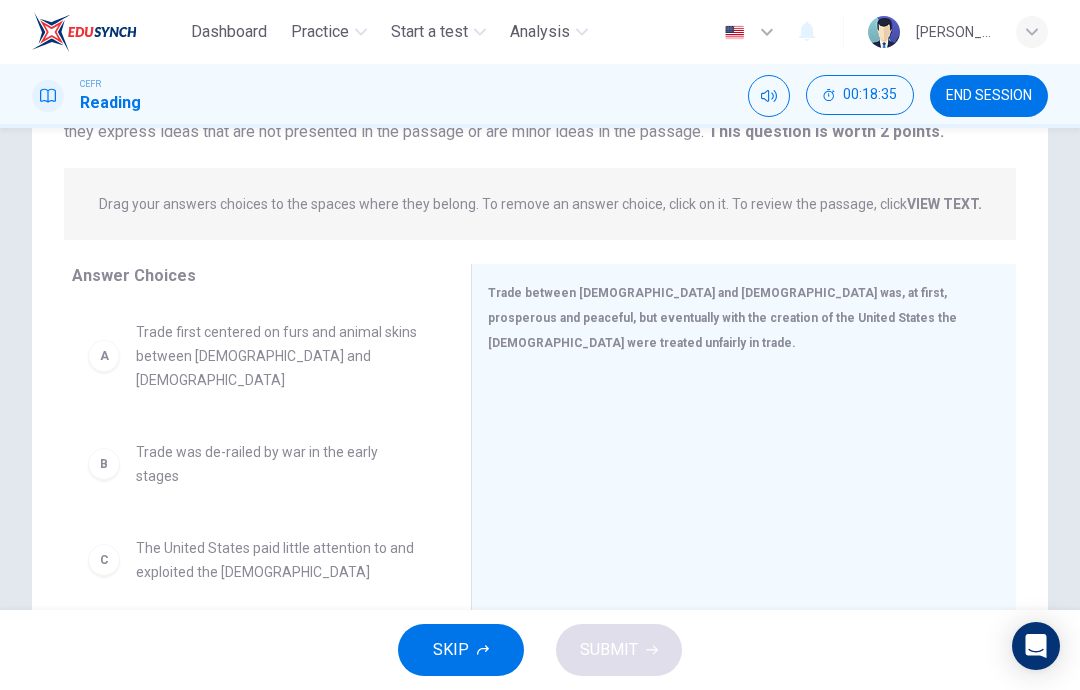 click on "END SESSION" at bounding box center (989, 96) 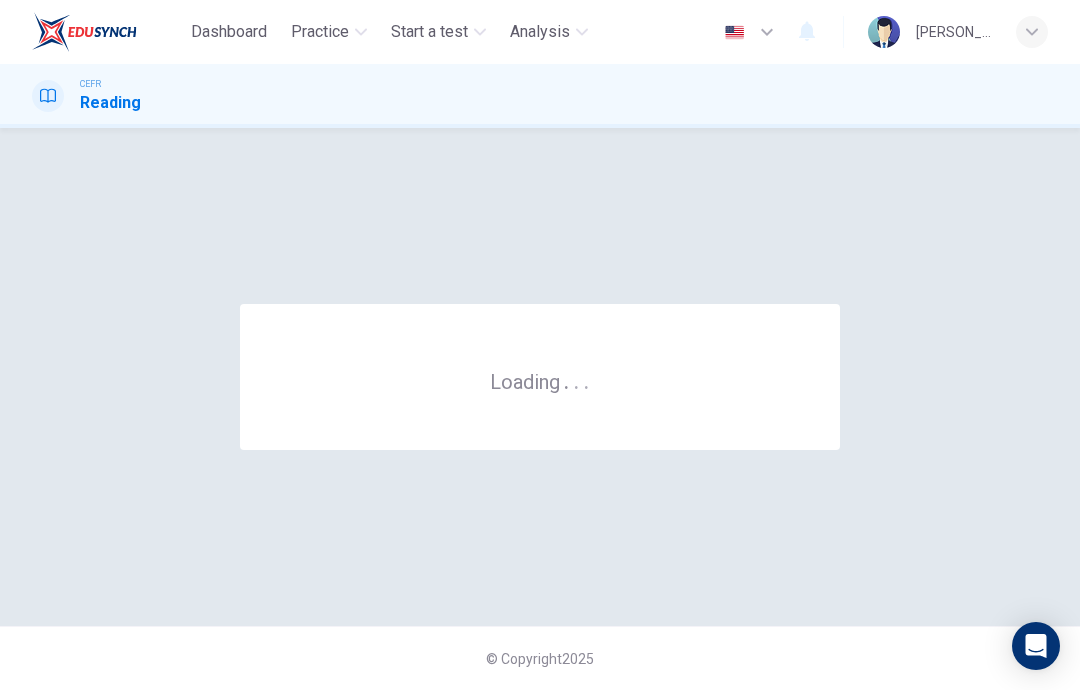 scroll, scrollTop: 0, scrollLeft: 0, axis: both 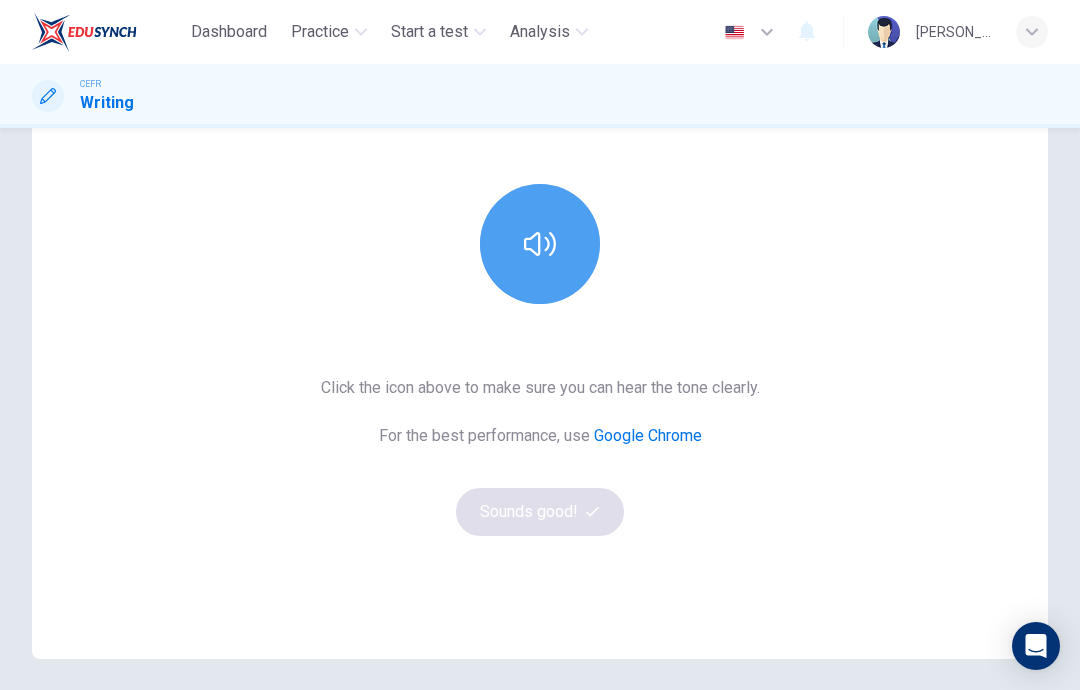 click at bounding box center [540, 244] 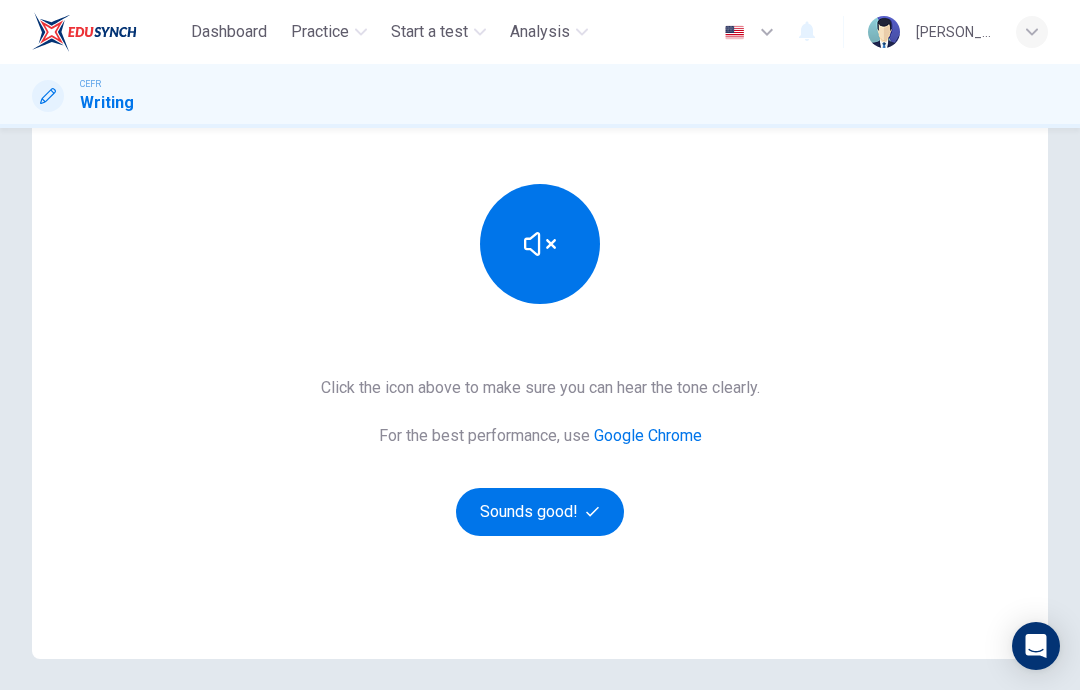 click 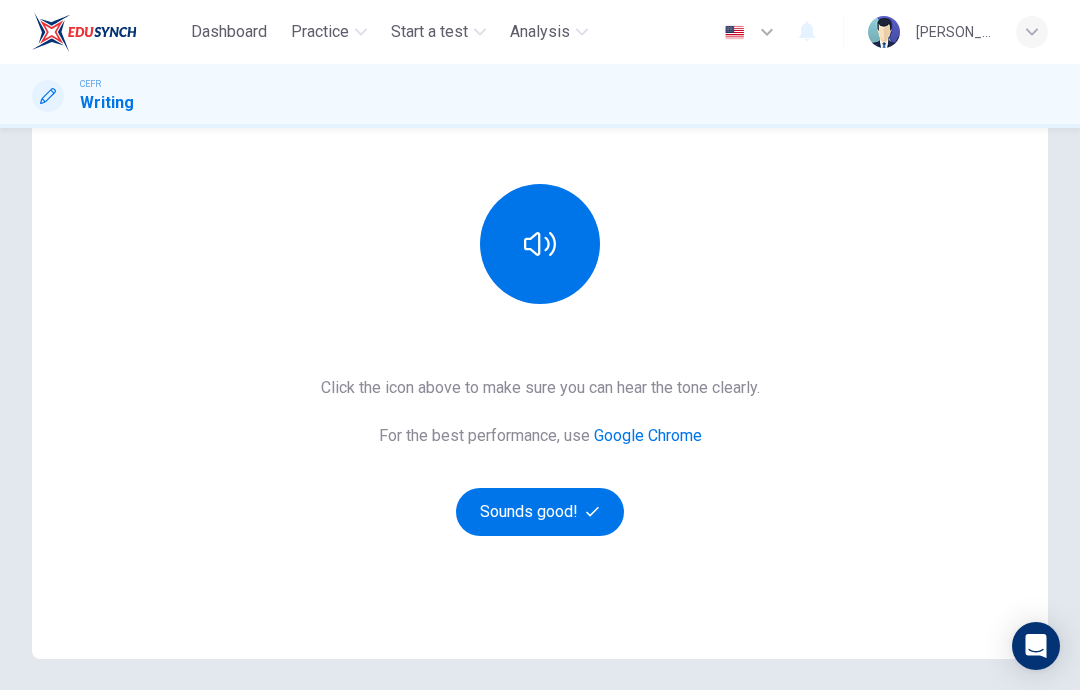 click at bounding box center (540, 244) 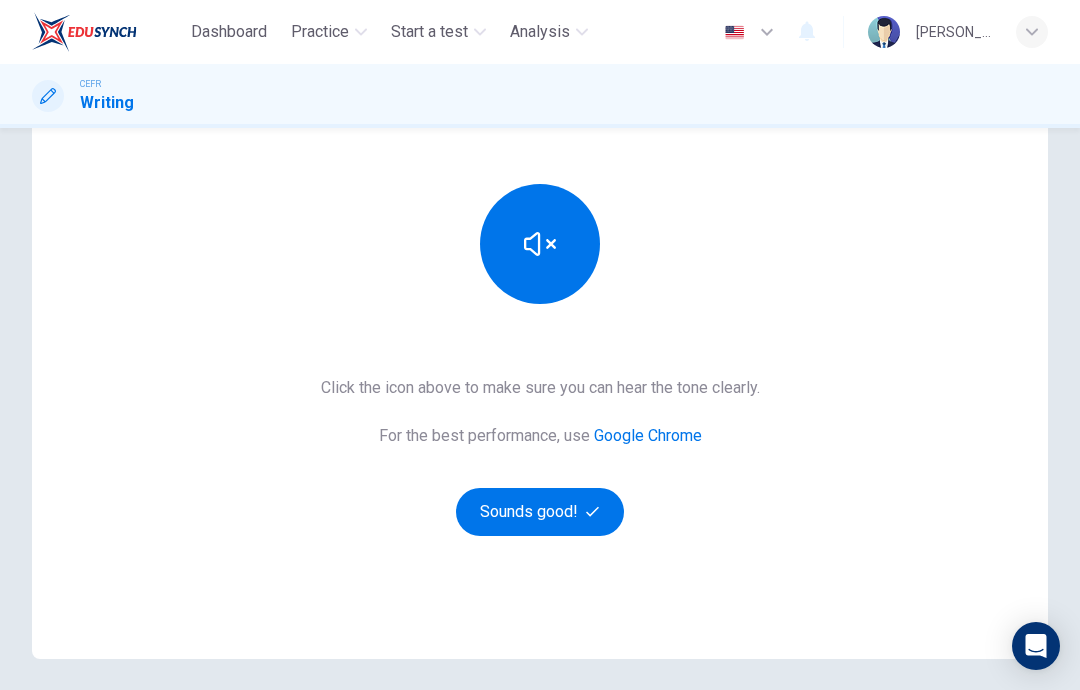 click at bounding box center (540, 244) 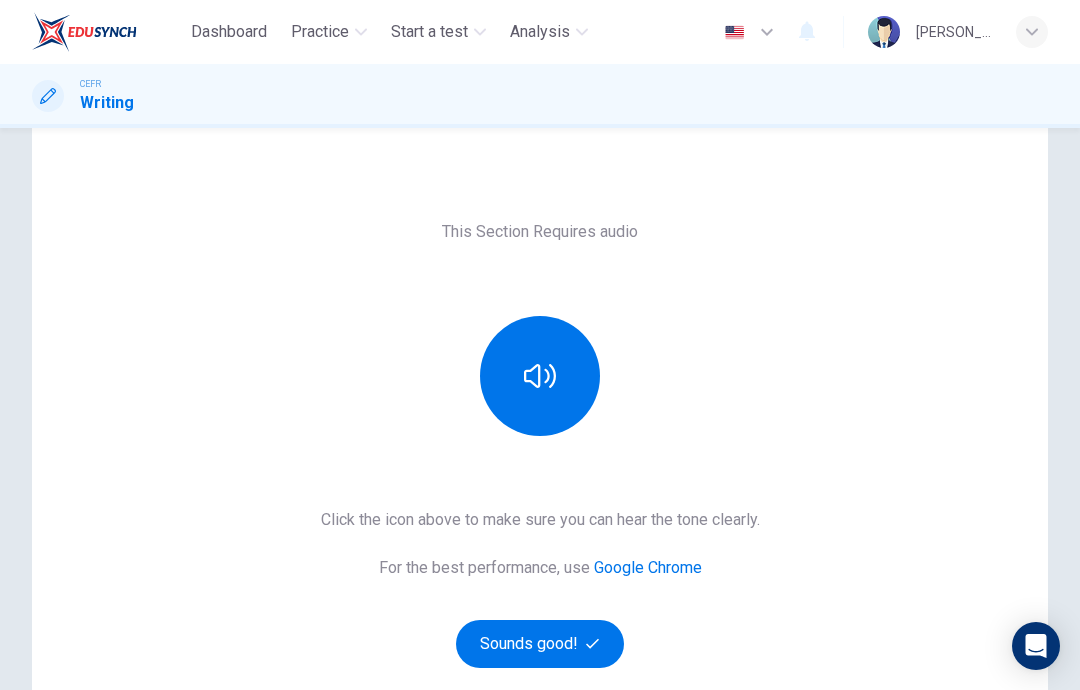 scroll, scrollTop: 59, scrollLeft: 0, axis: vertical 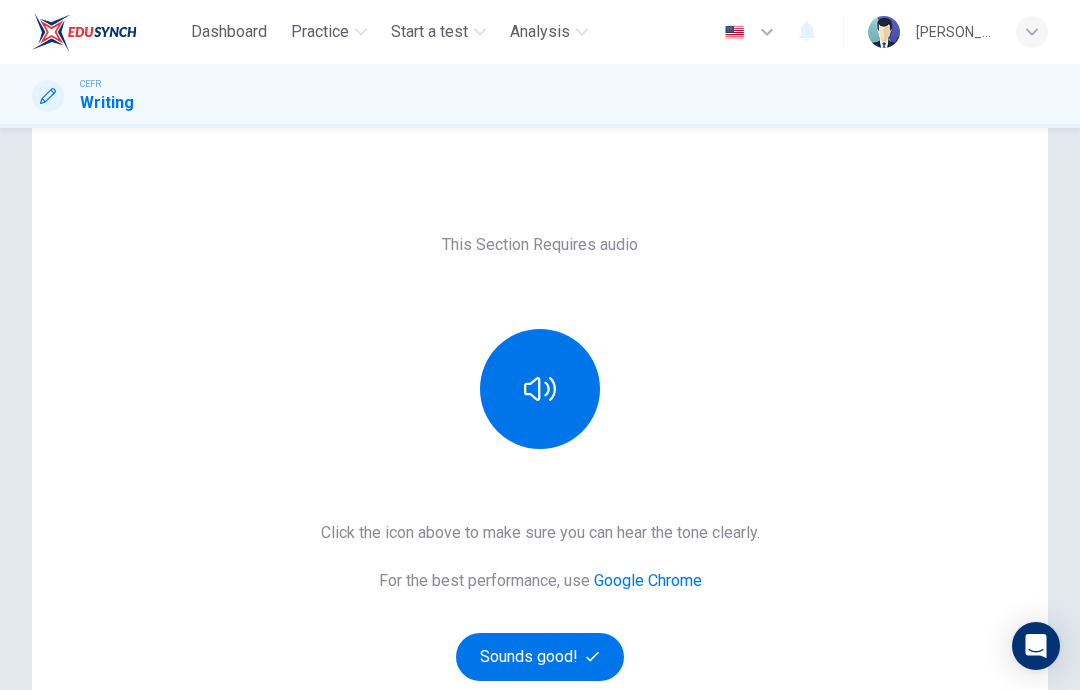 click at bounding box center (540, 389) 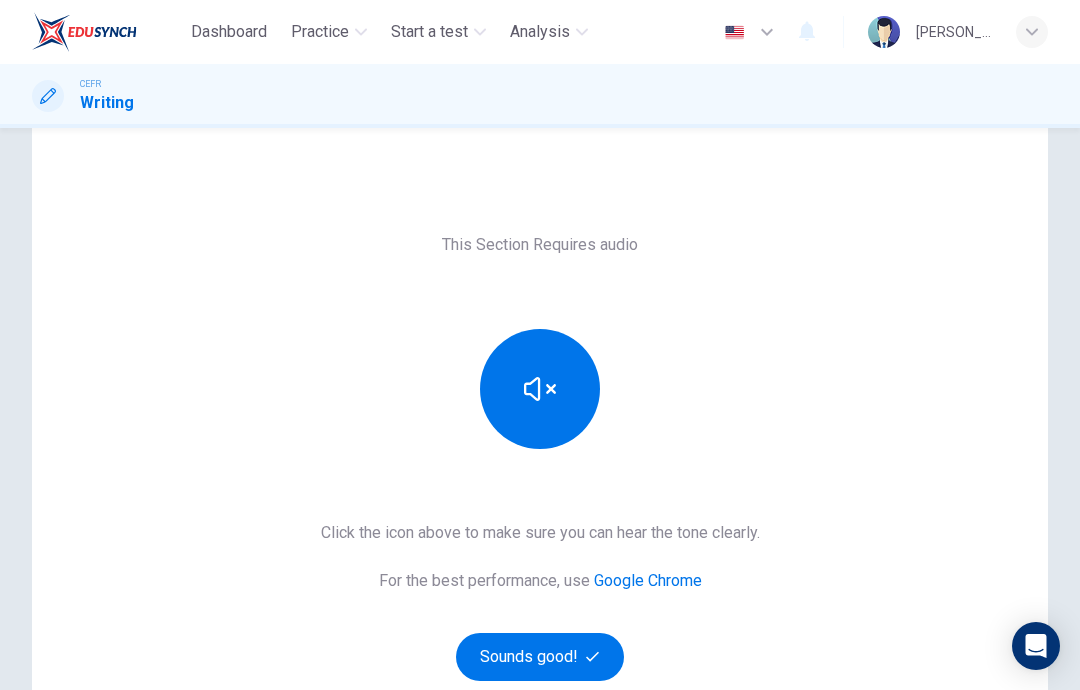 click at bounding box center [540, 389] 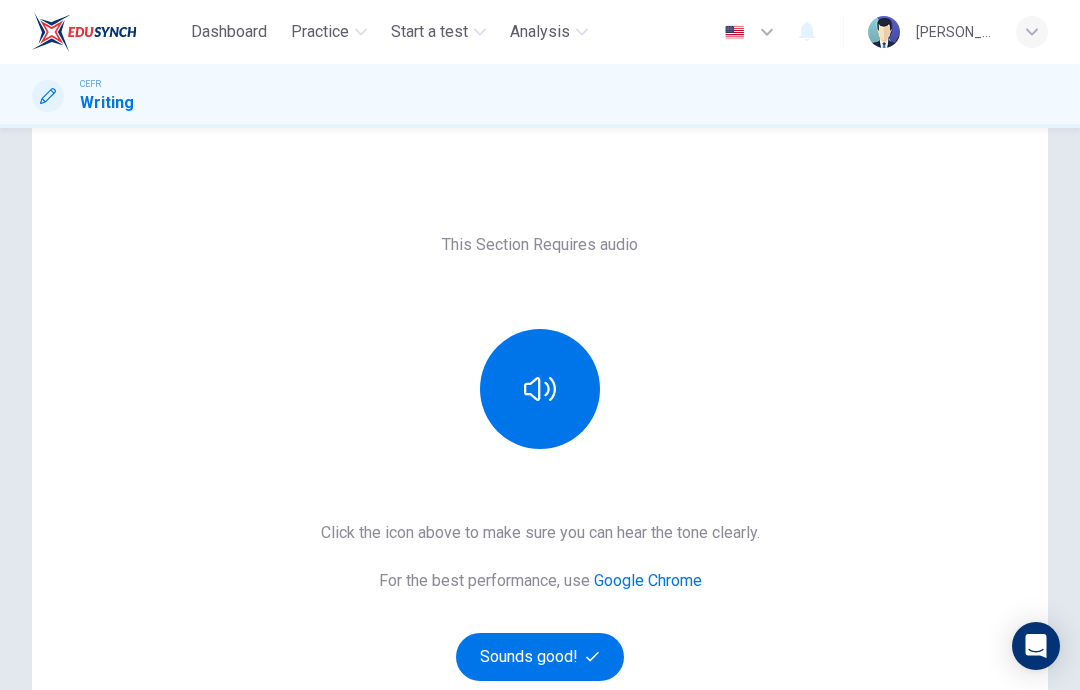 click at bounding box center (540, 389) 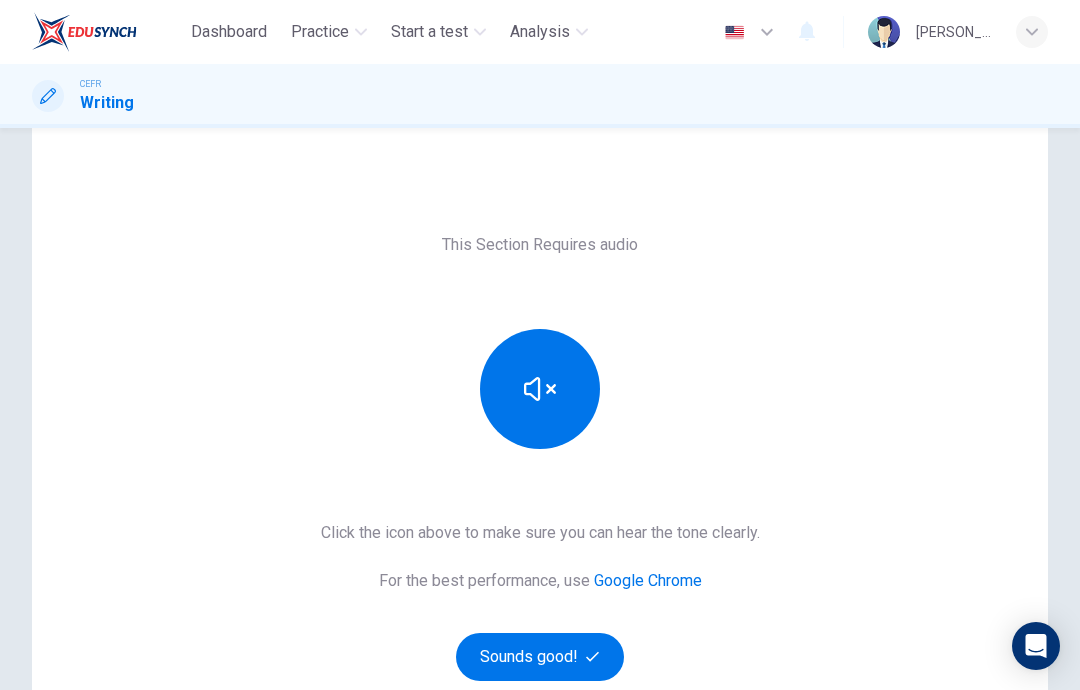 click at bounding box center (540, 389) 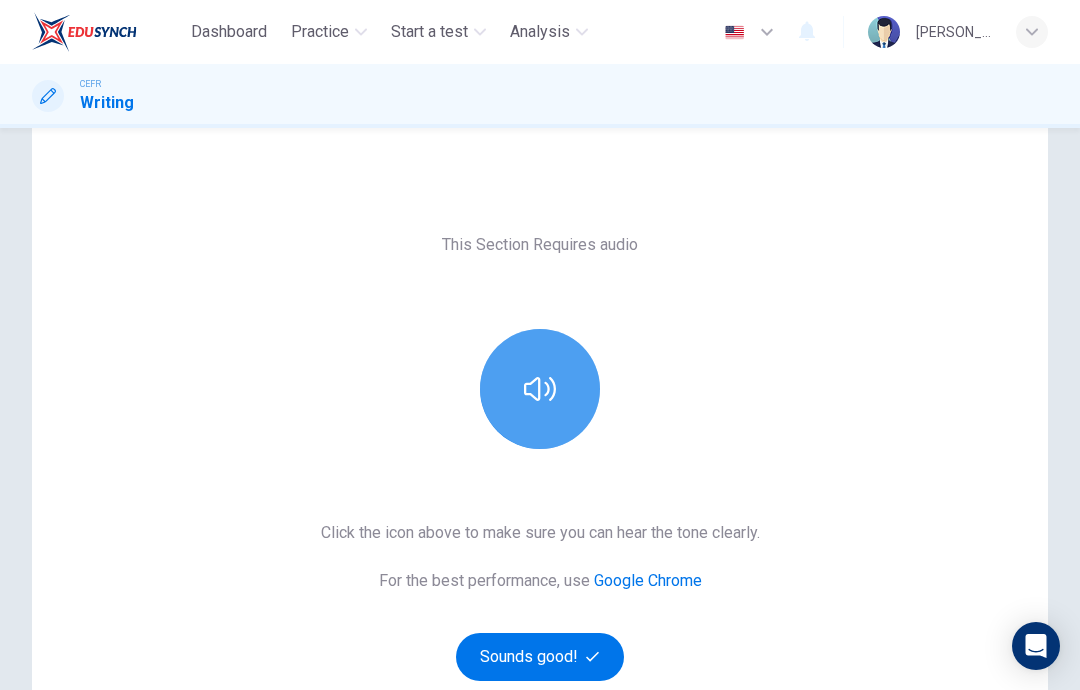 click at bounding box center [540, 389] 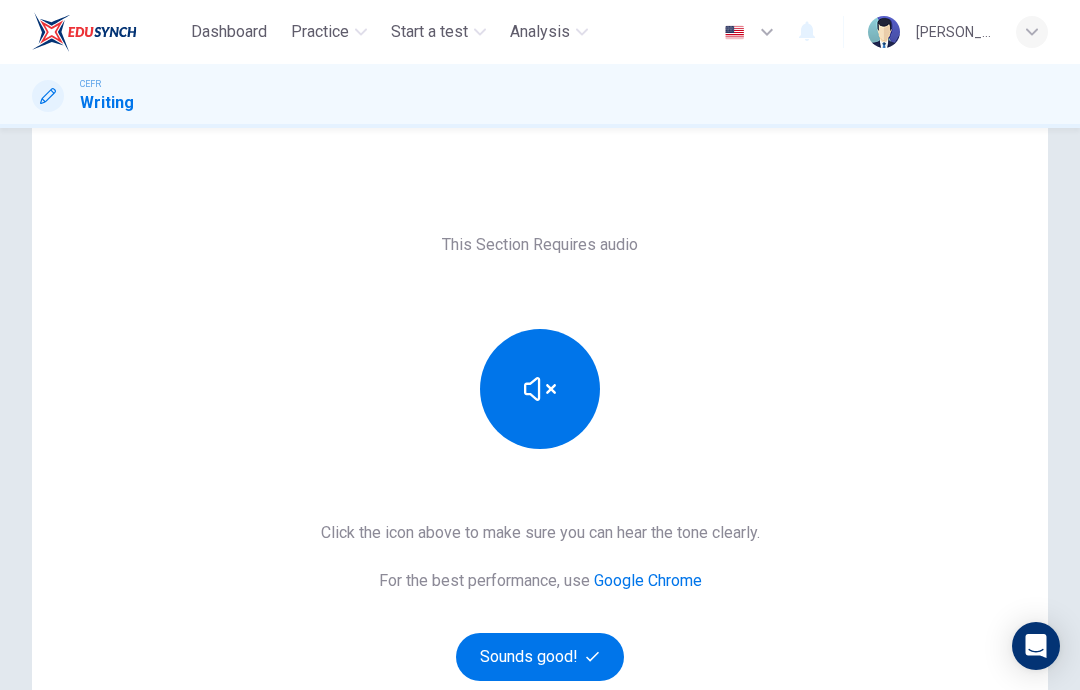 click at bounding box center (540, 389) 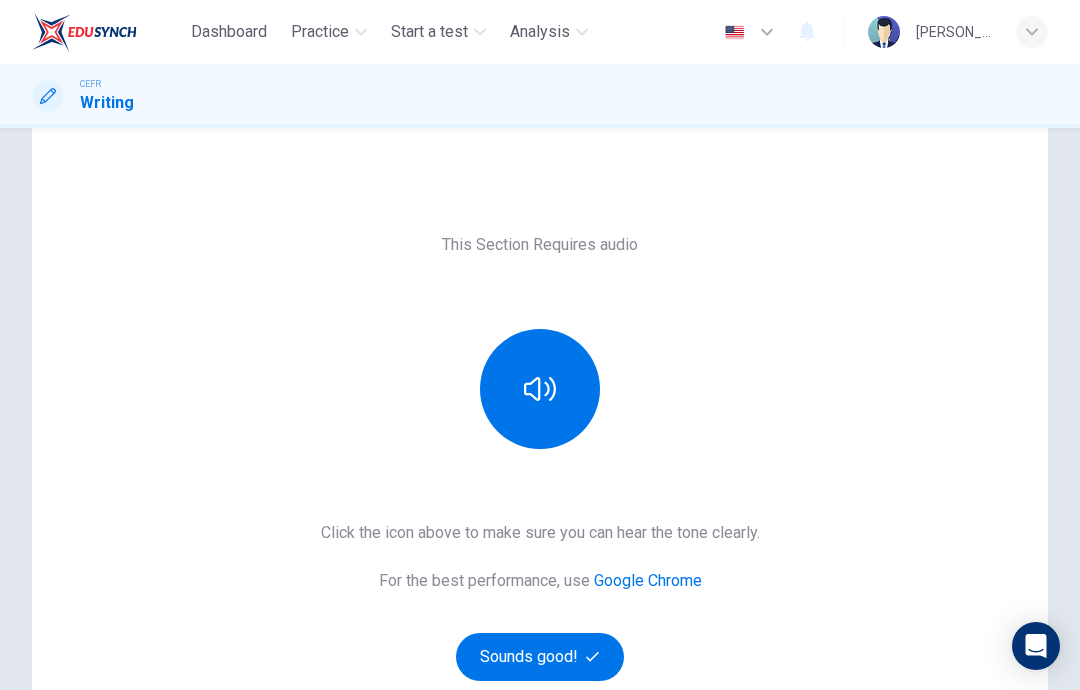 click at bounding box center [540, 389] 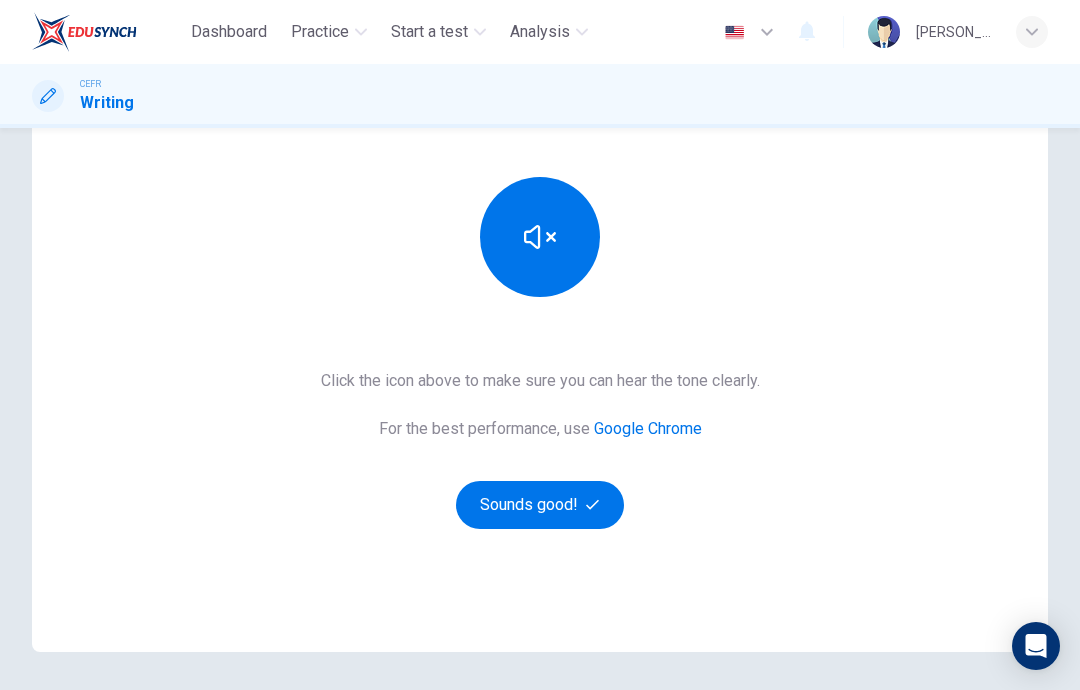 scroll, scrollTop: 208, scrollLeft: 0, axis: vertical 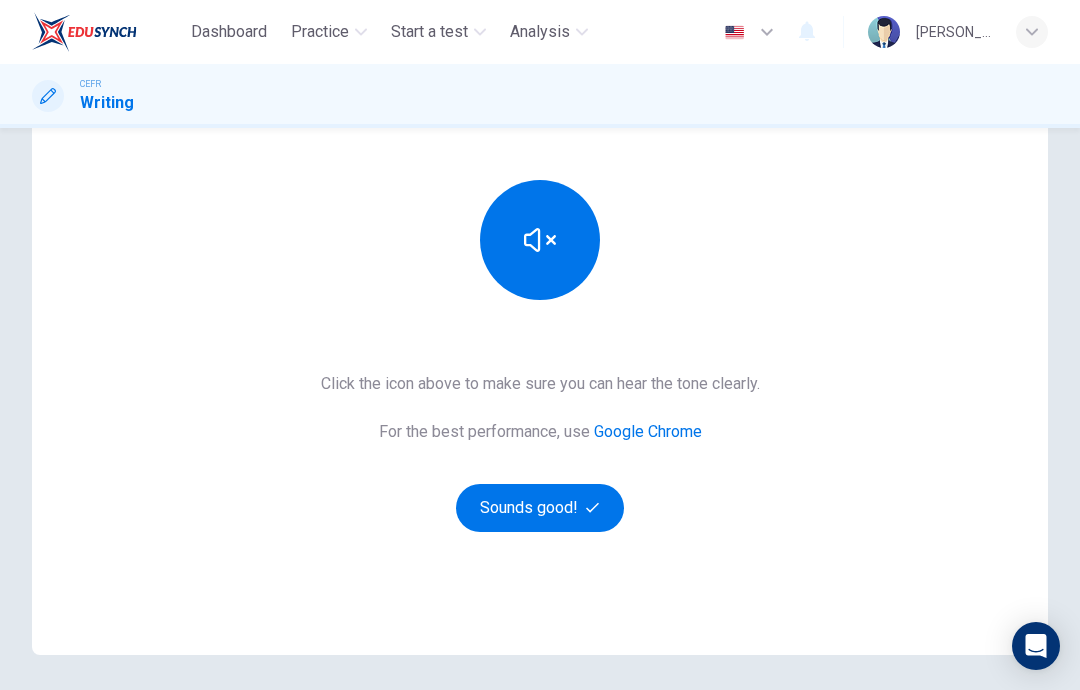 click on "Sounds good!" at bounding box center [540, 508] 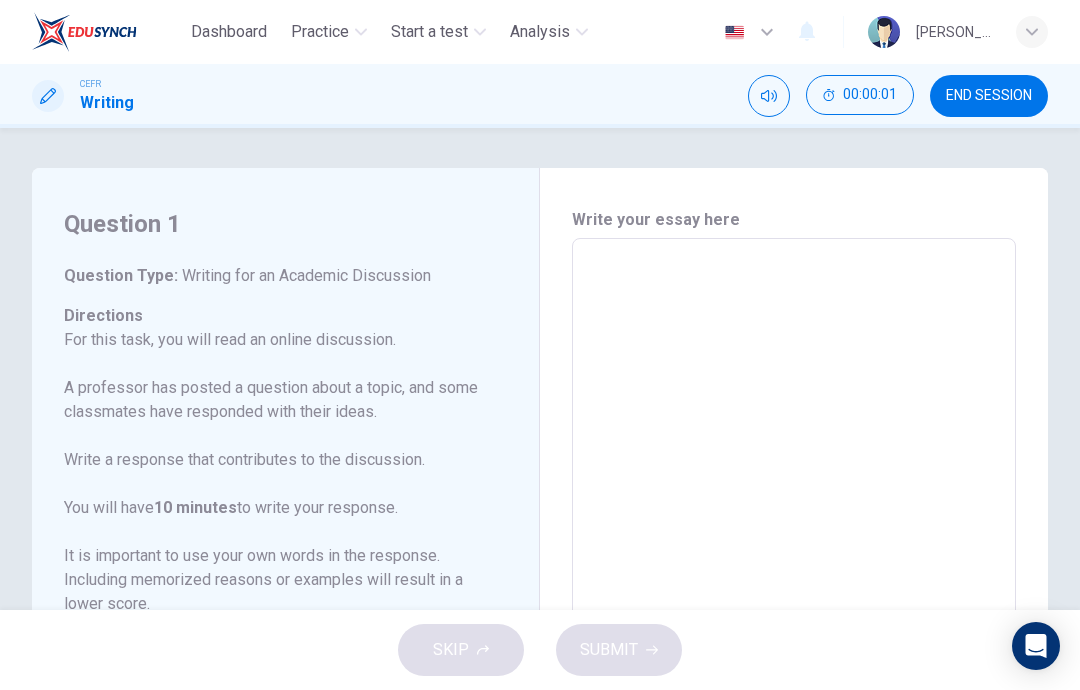 scroll, scrollTop: 0, scrollLeft: 0, axis: both 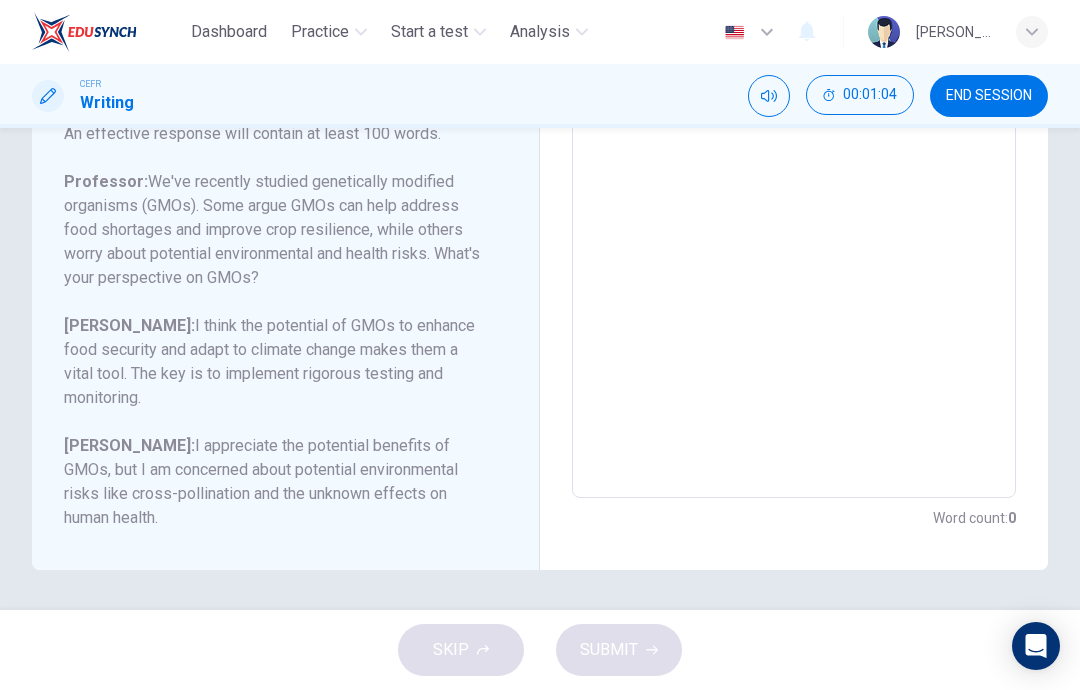 click at bounding box center [794, 164] 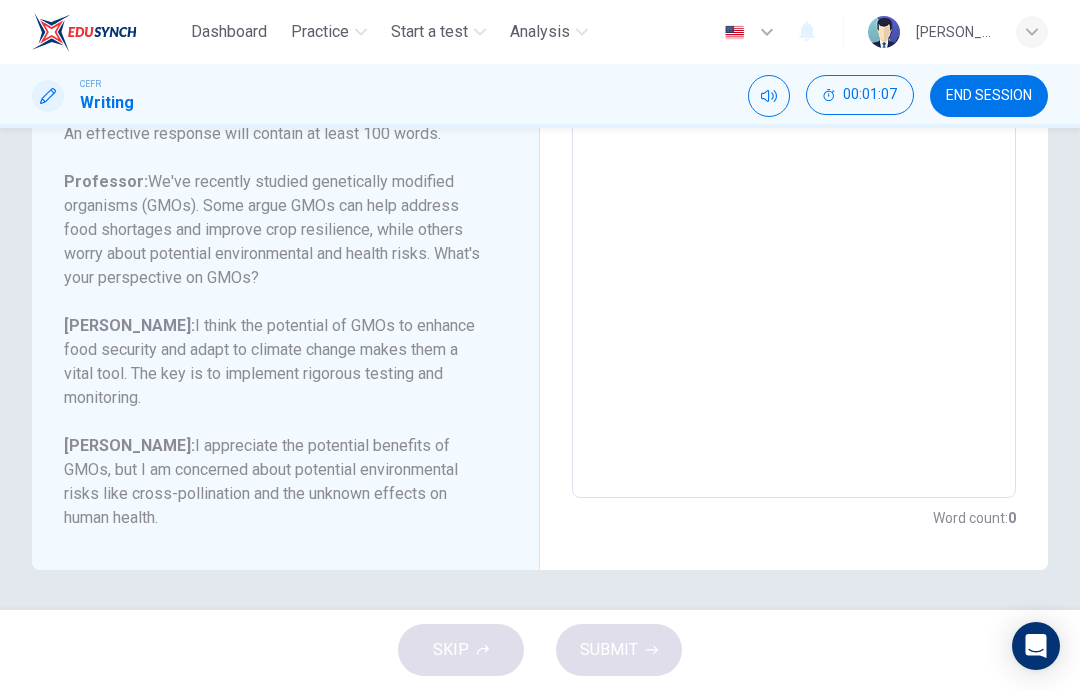 type on "O" 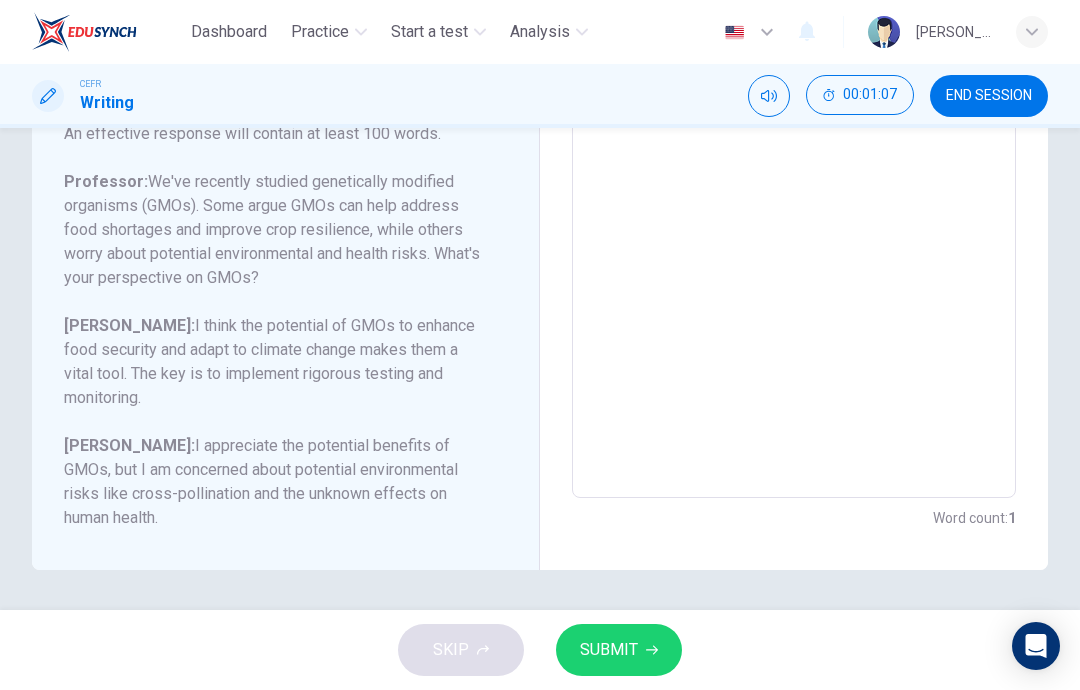 scroll, scrollTop: 0, scrollLeft: 0, axis: both 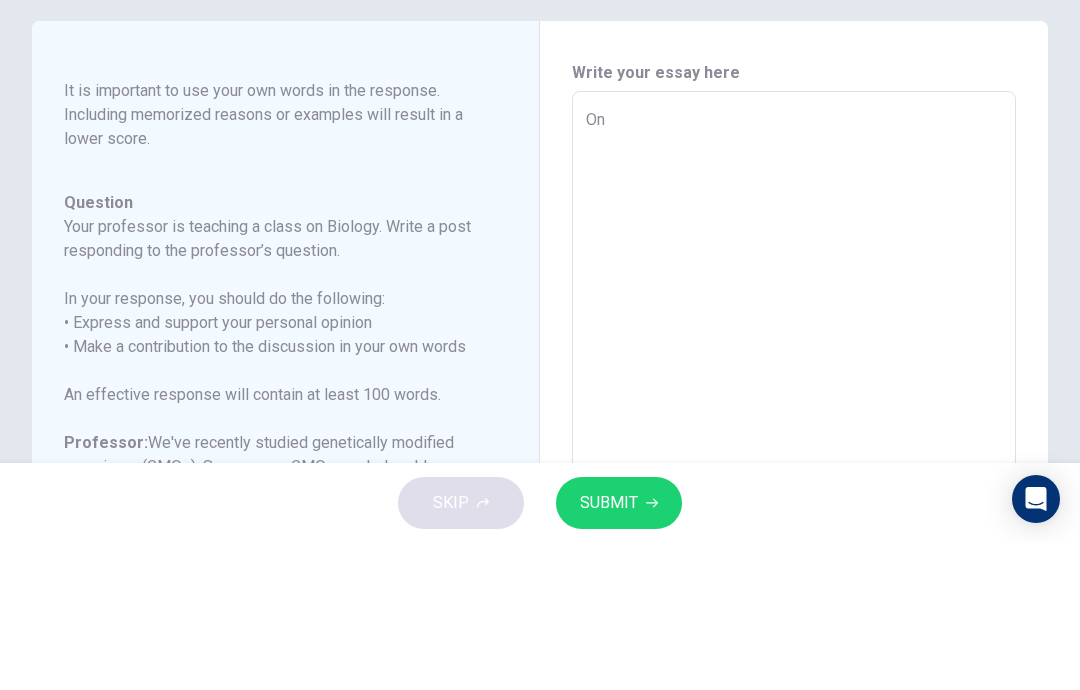 type on "On" 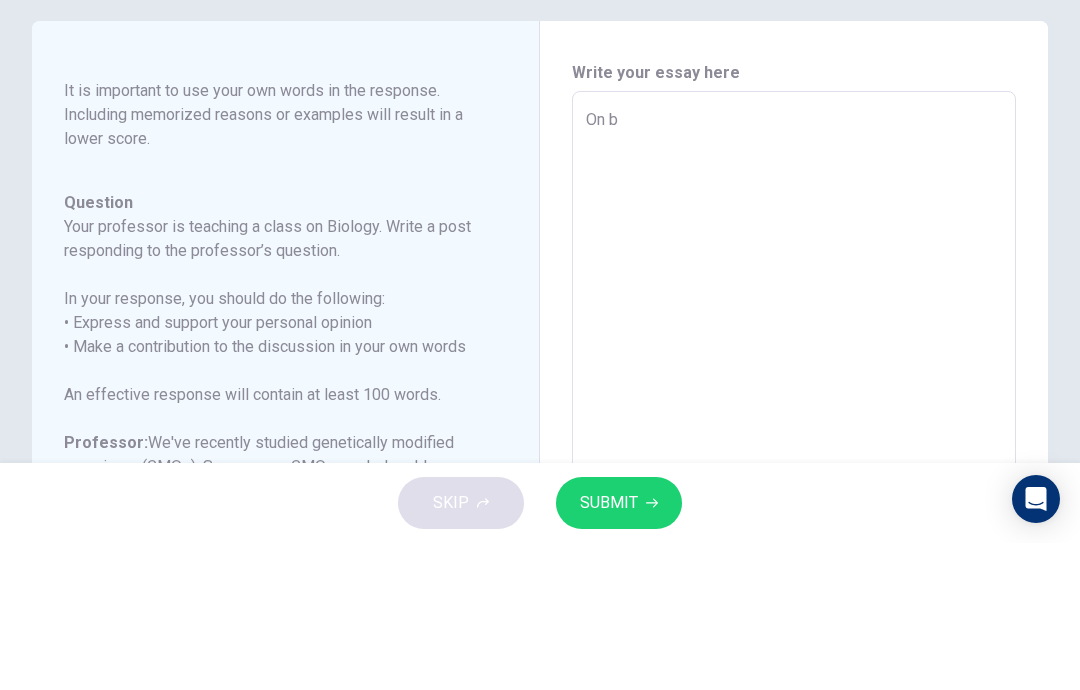type on "x" 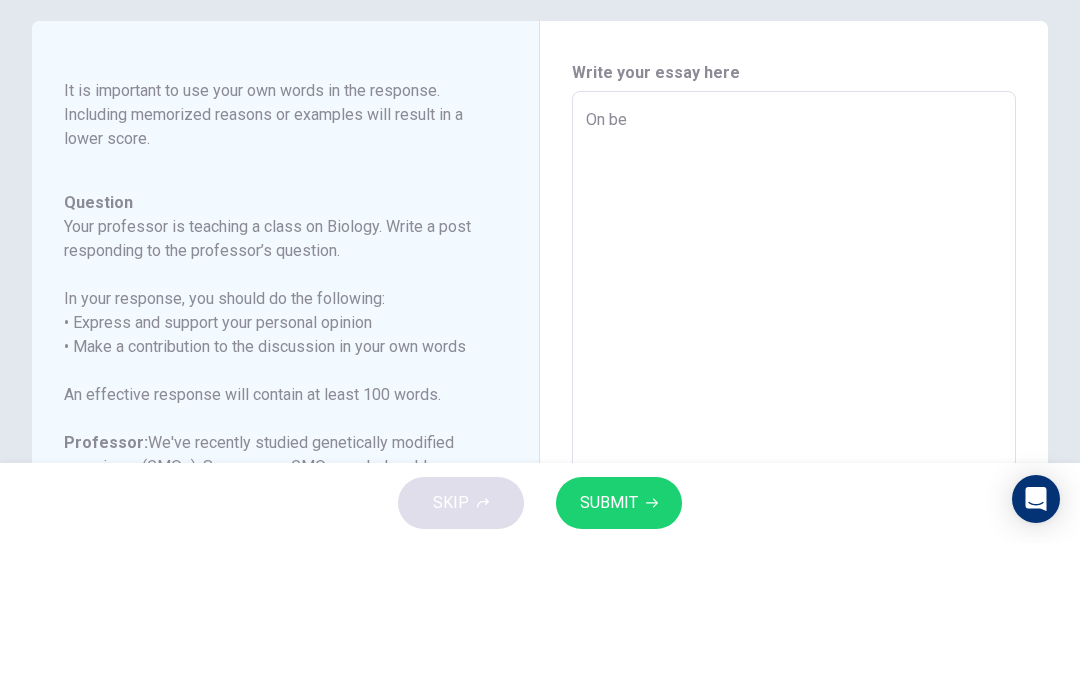 type on "x" 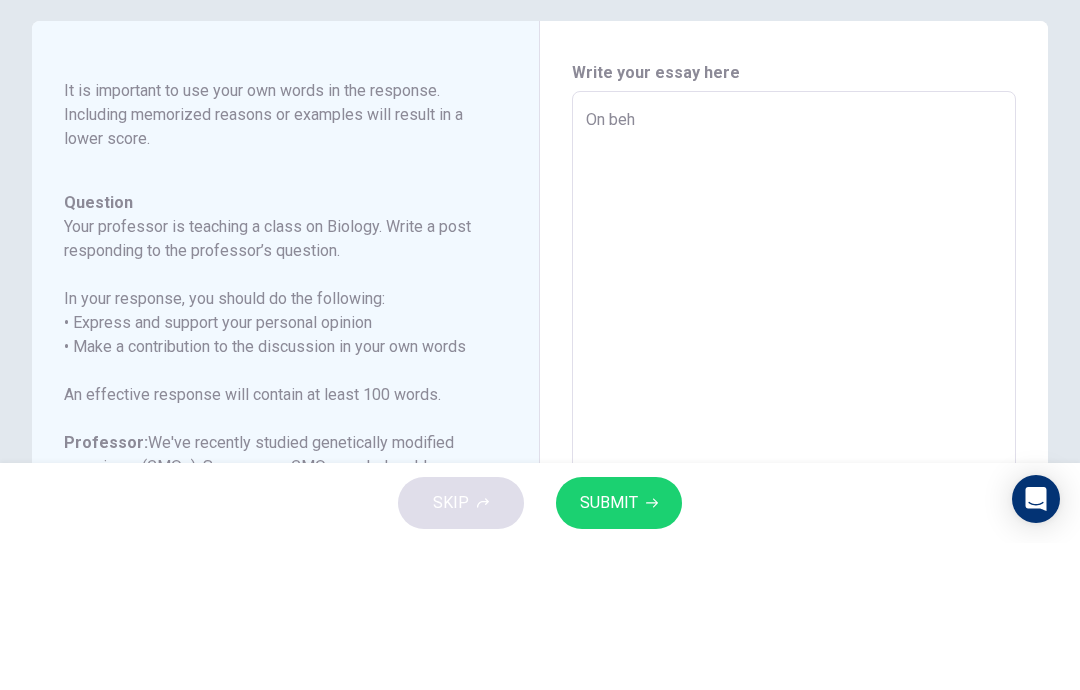 type on "x" 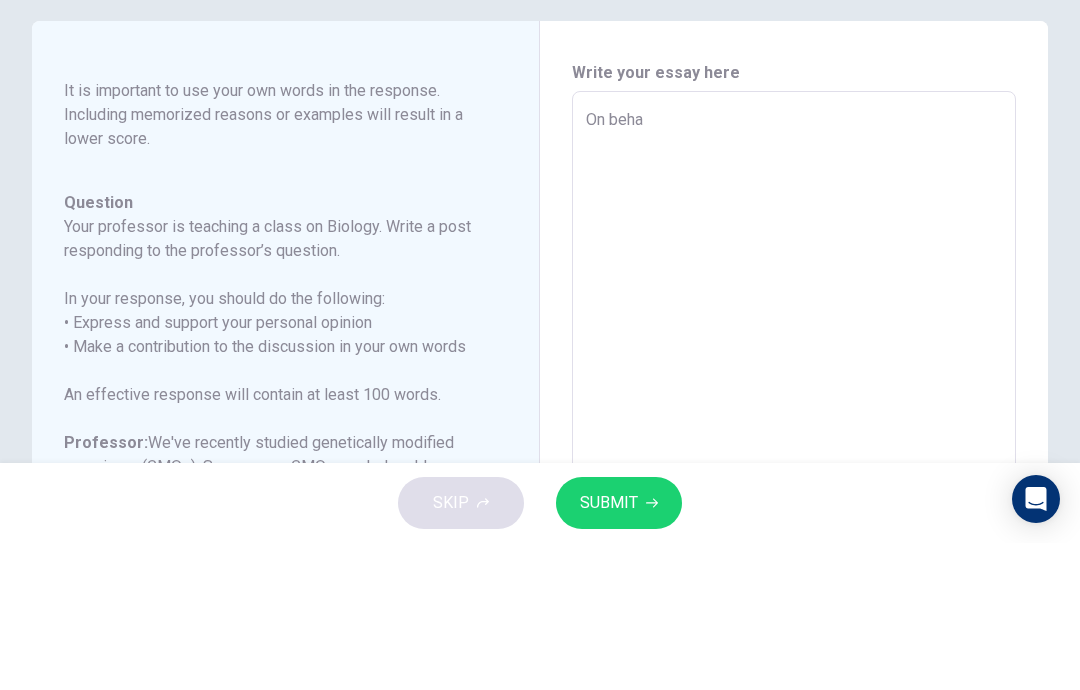 type on "x" 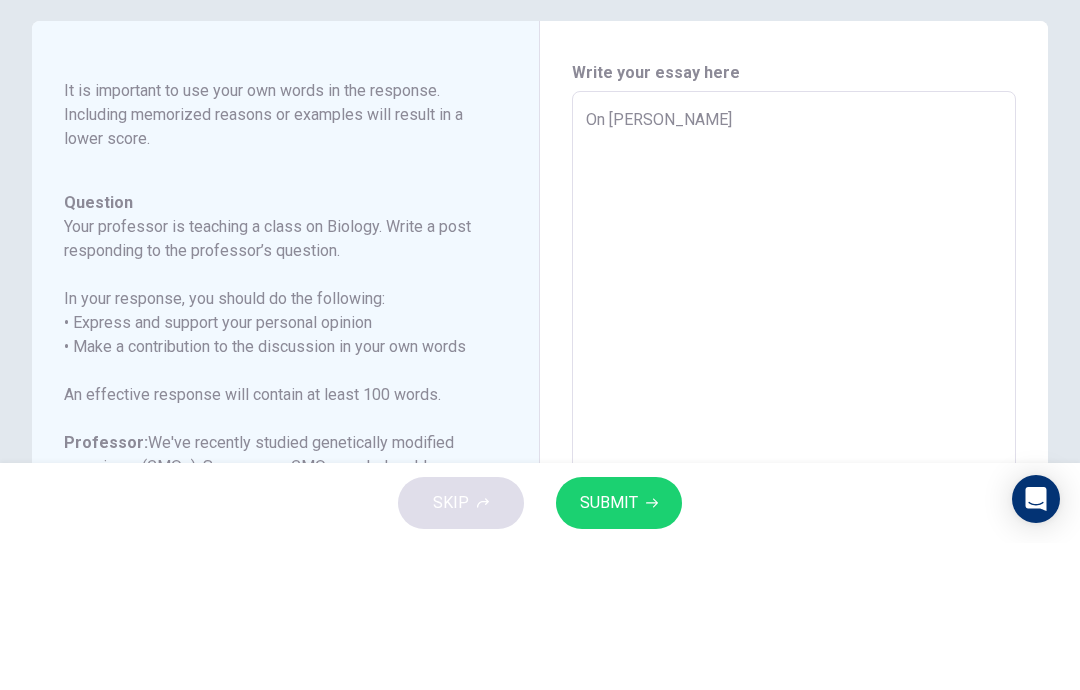 type on "x" 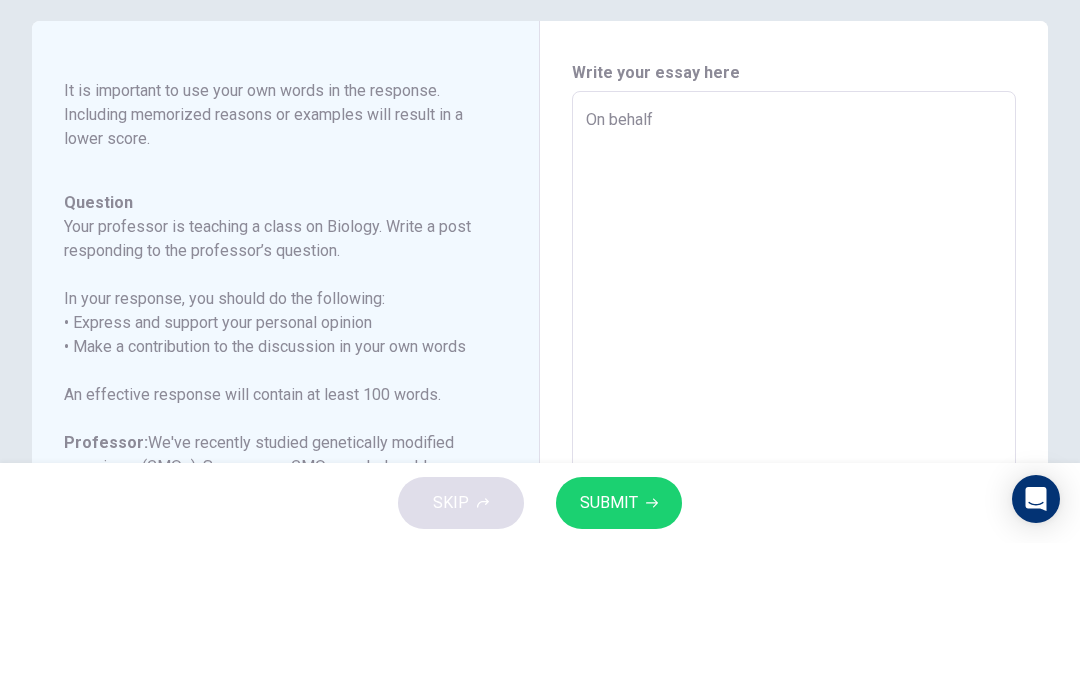 type on "x" 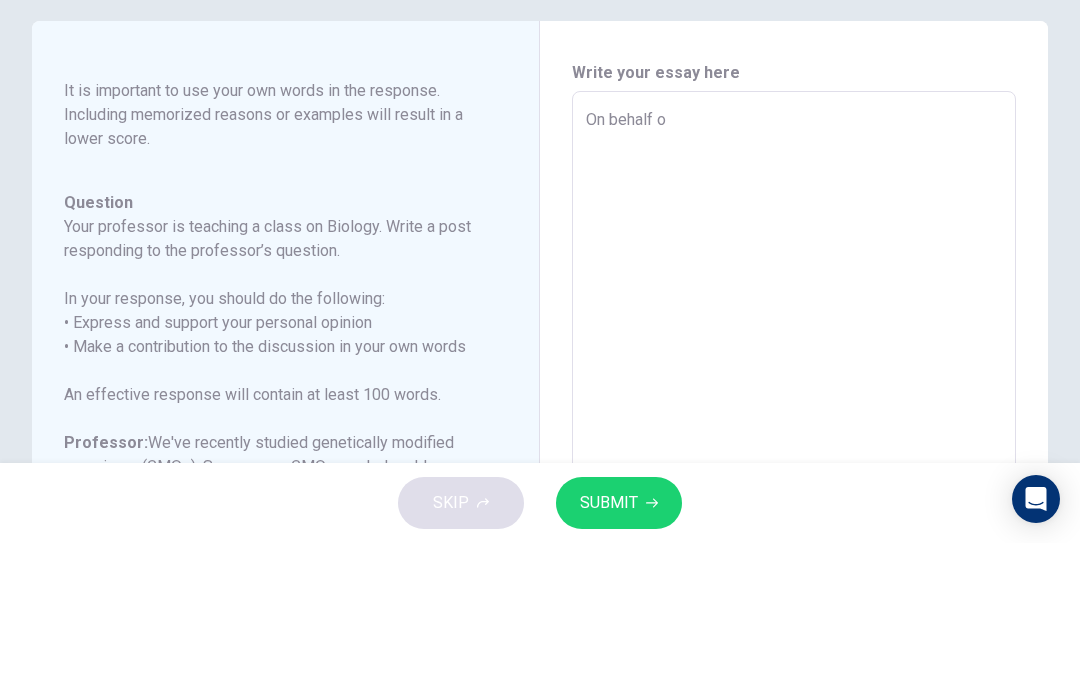 type on "x" 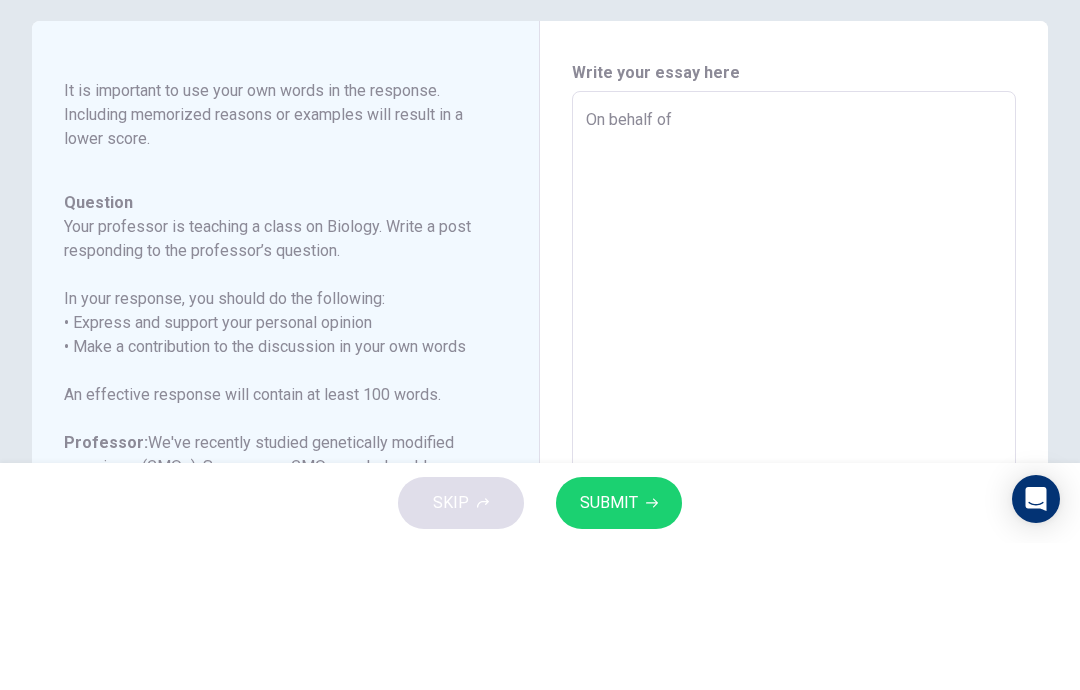 type on "x" 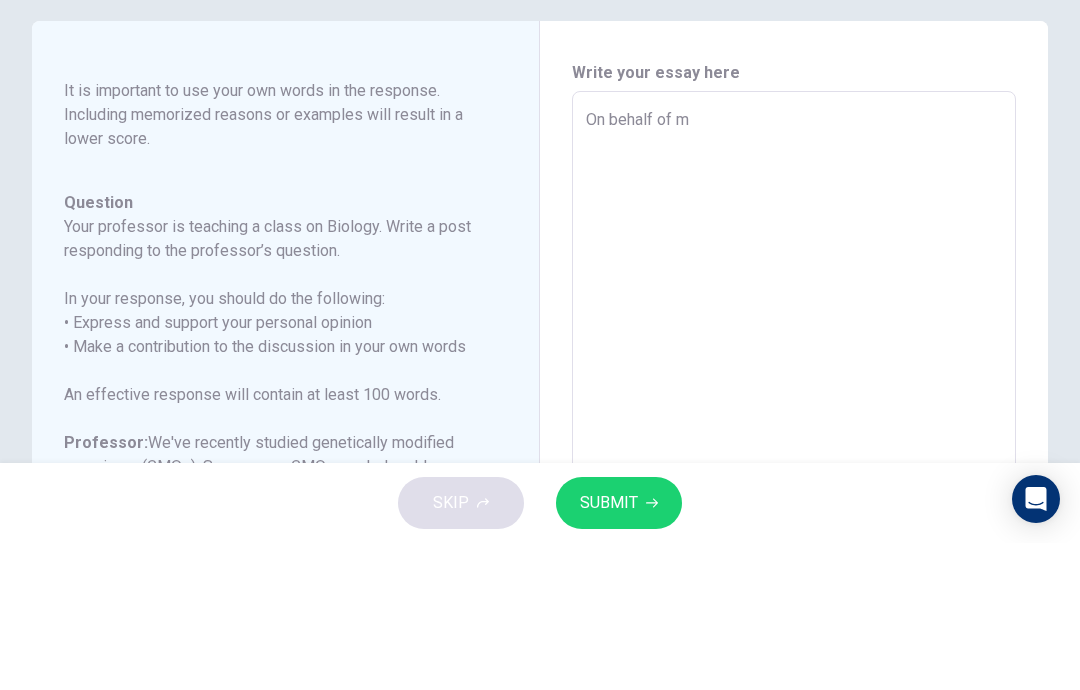 type on "x" 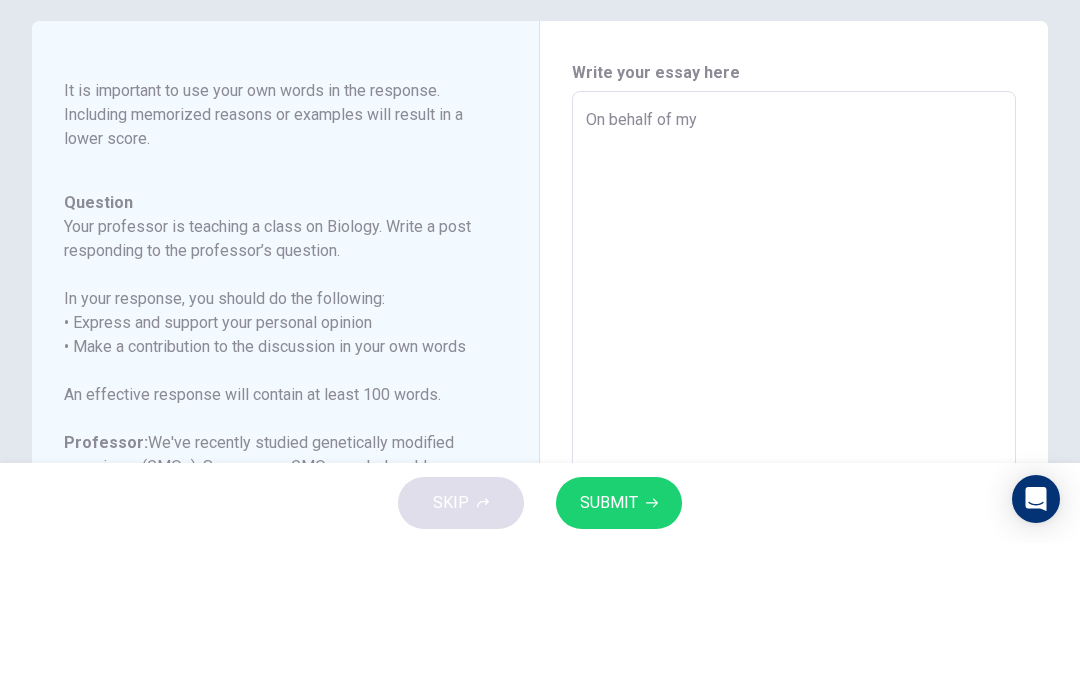 type on "x" 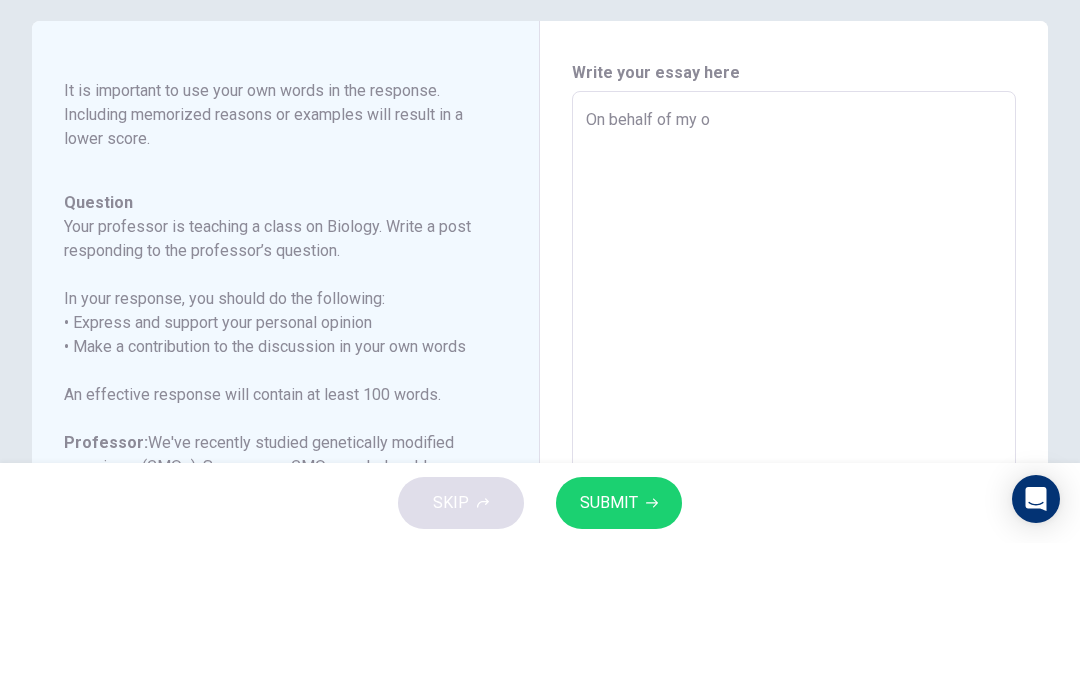 type on "x" 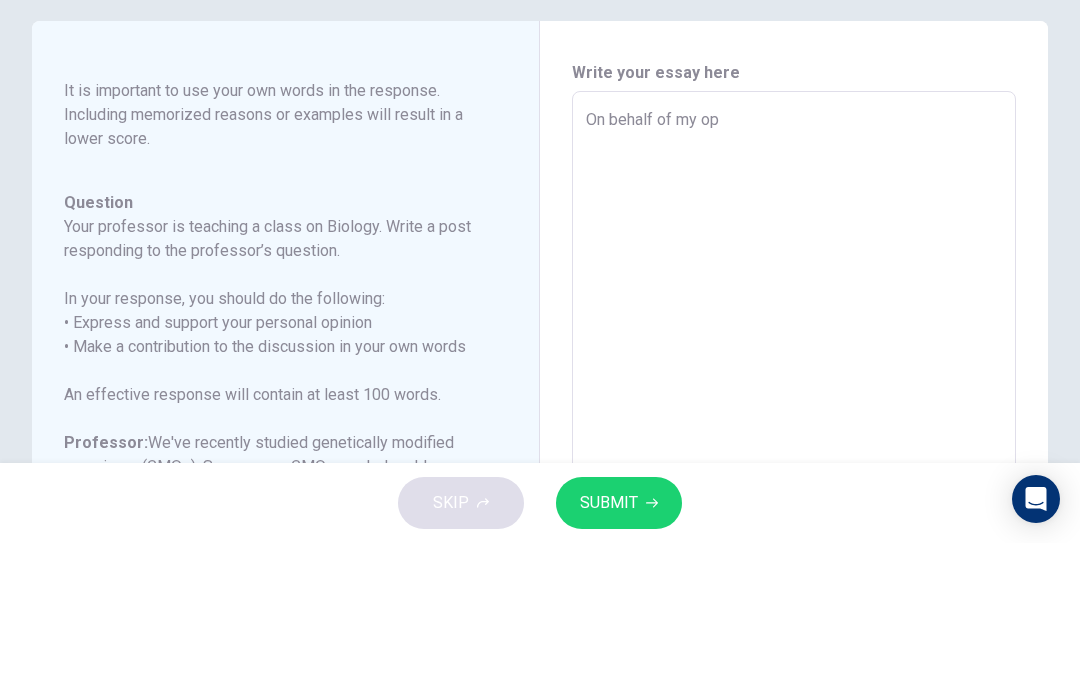 type on "x" 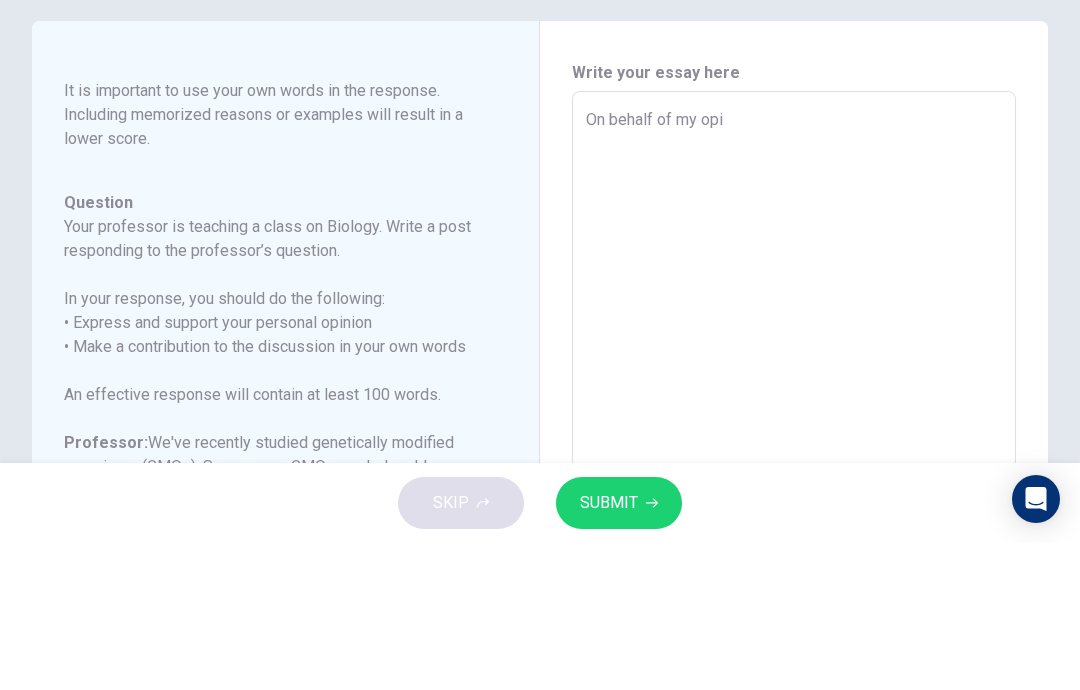 type on "x" 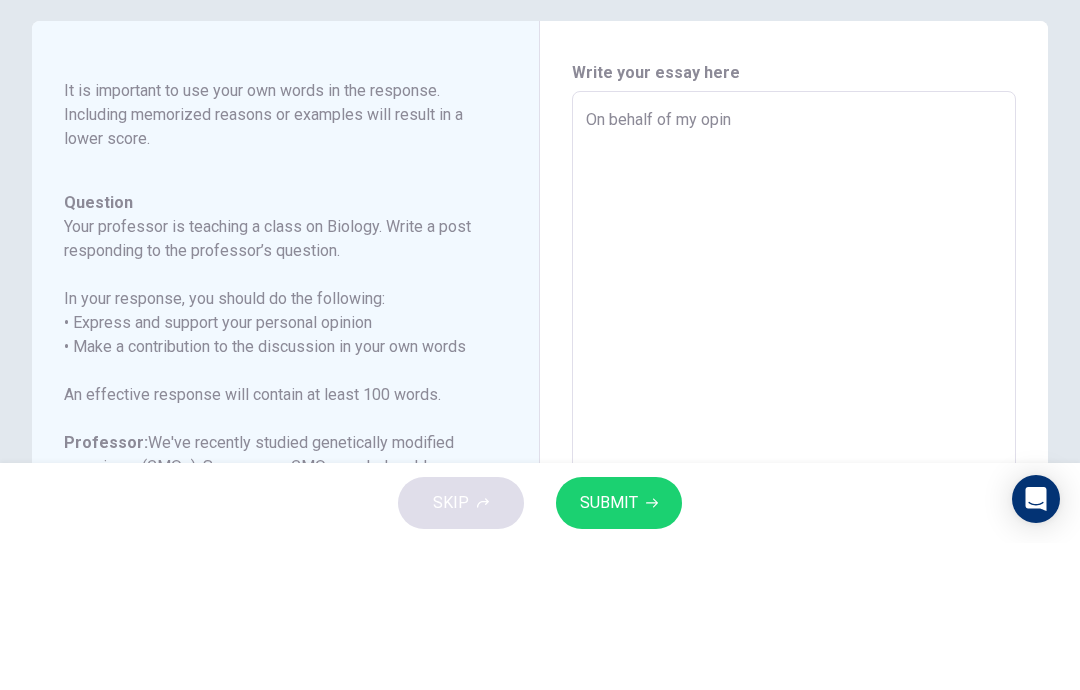 type on "x" 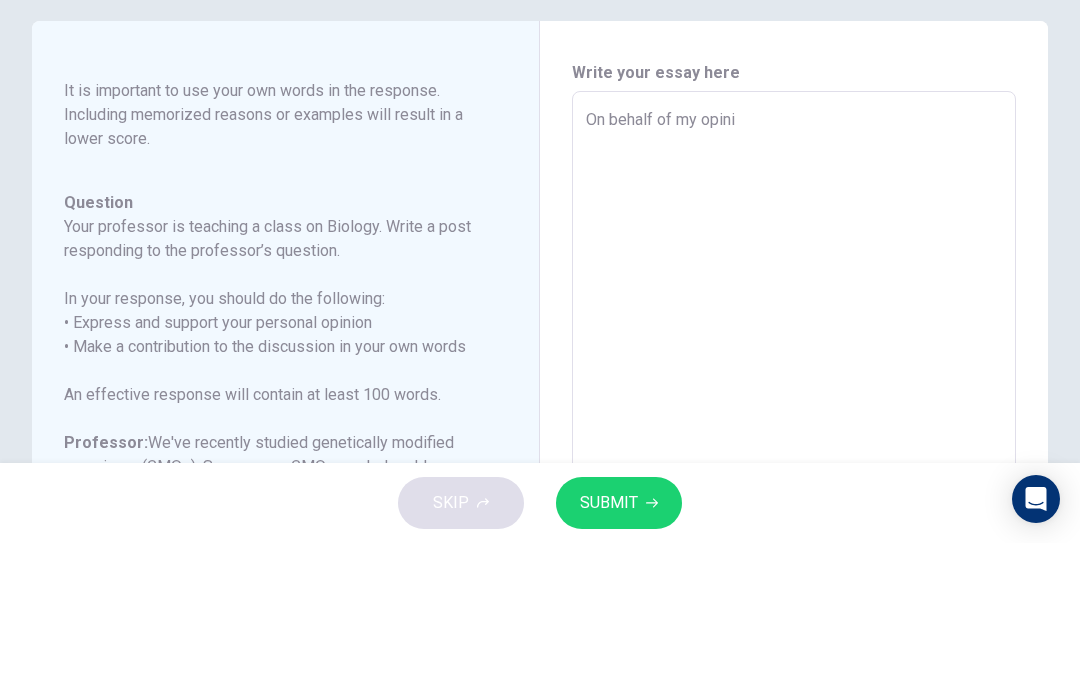type on "x" 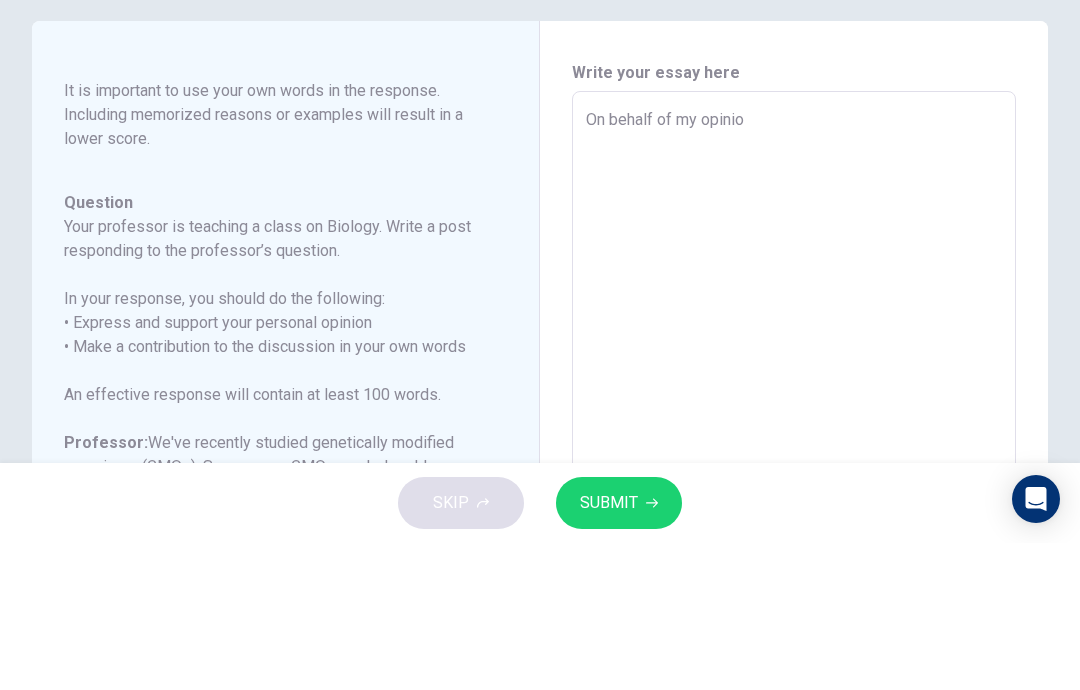 type on "x" 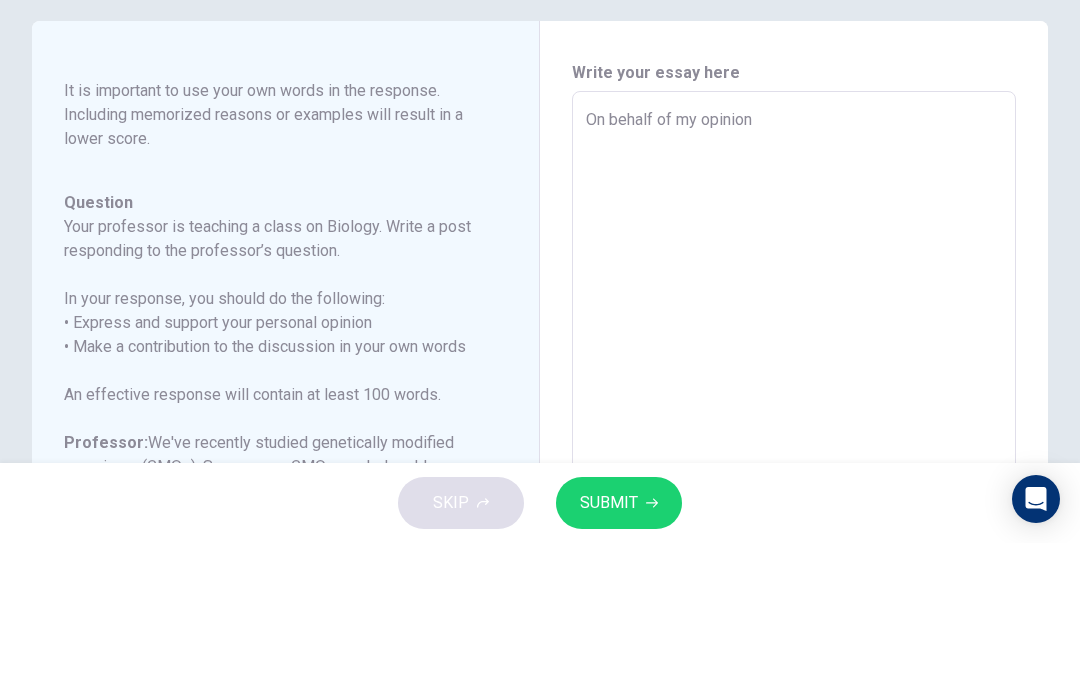 type on "x" 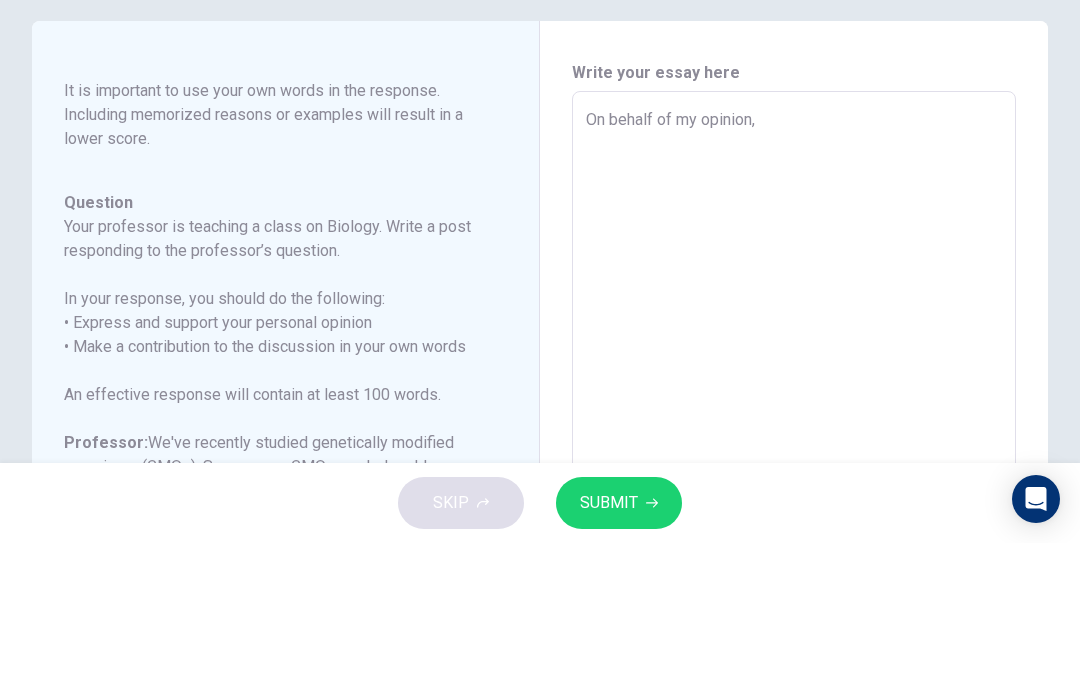 type on "x" 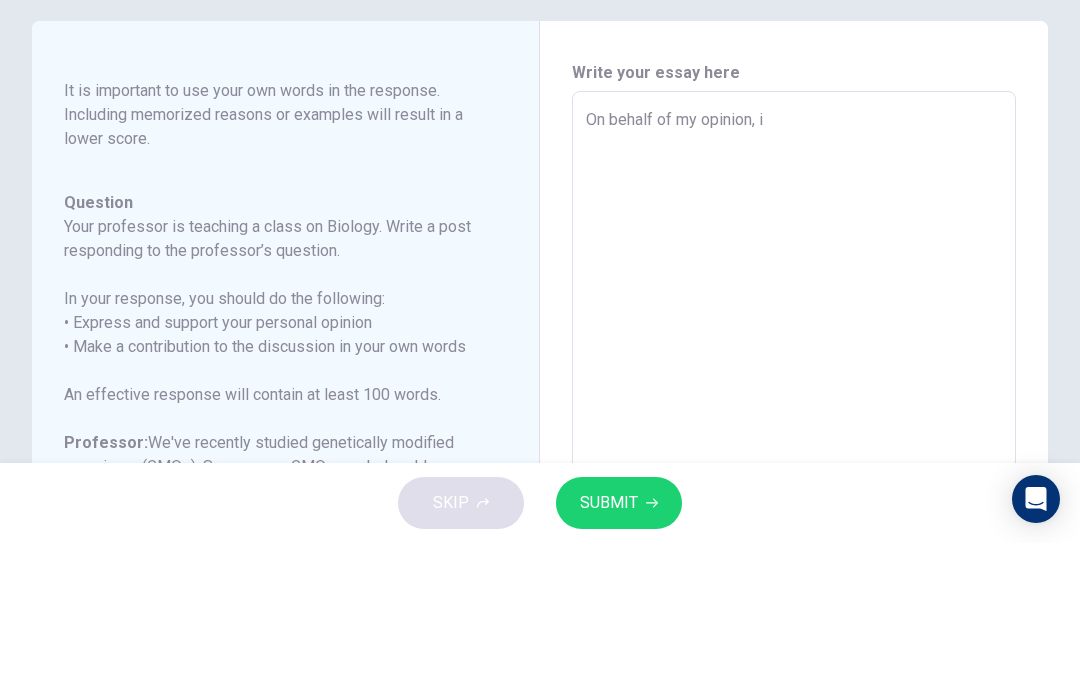 type on "x" 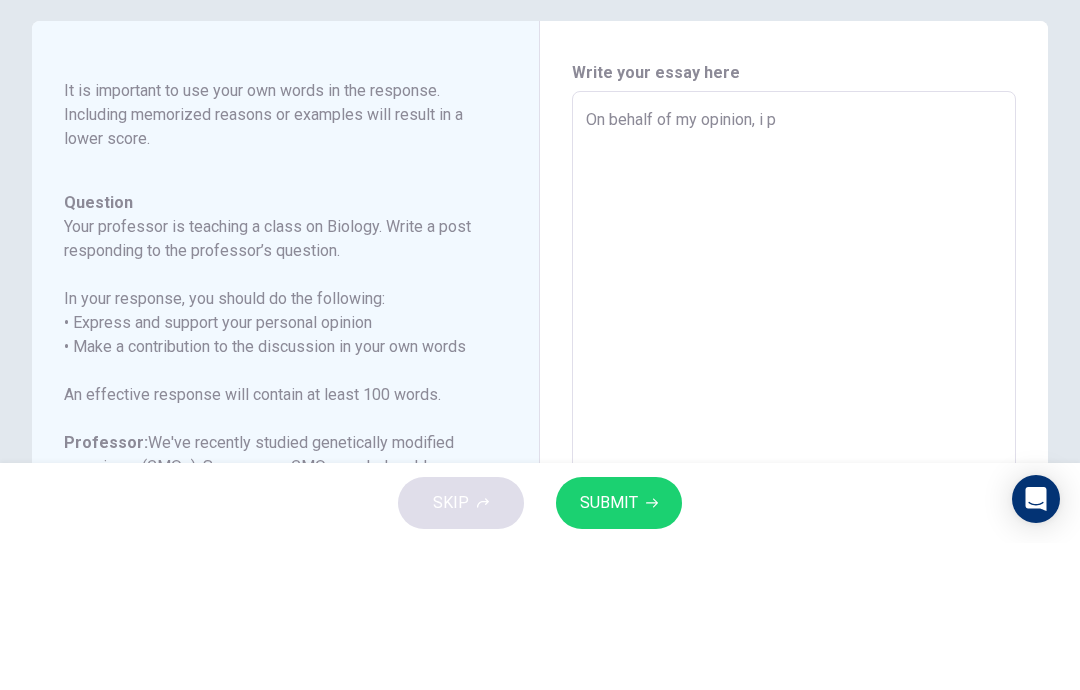type on "x" 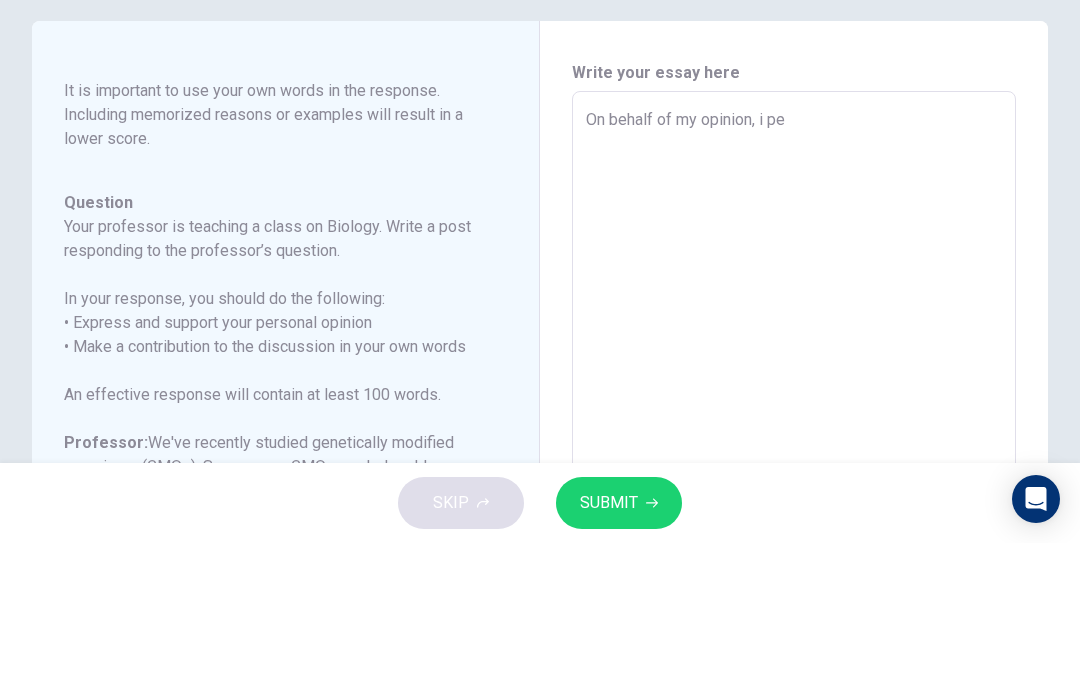 type on "x" 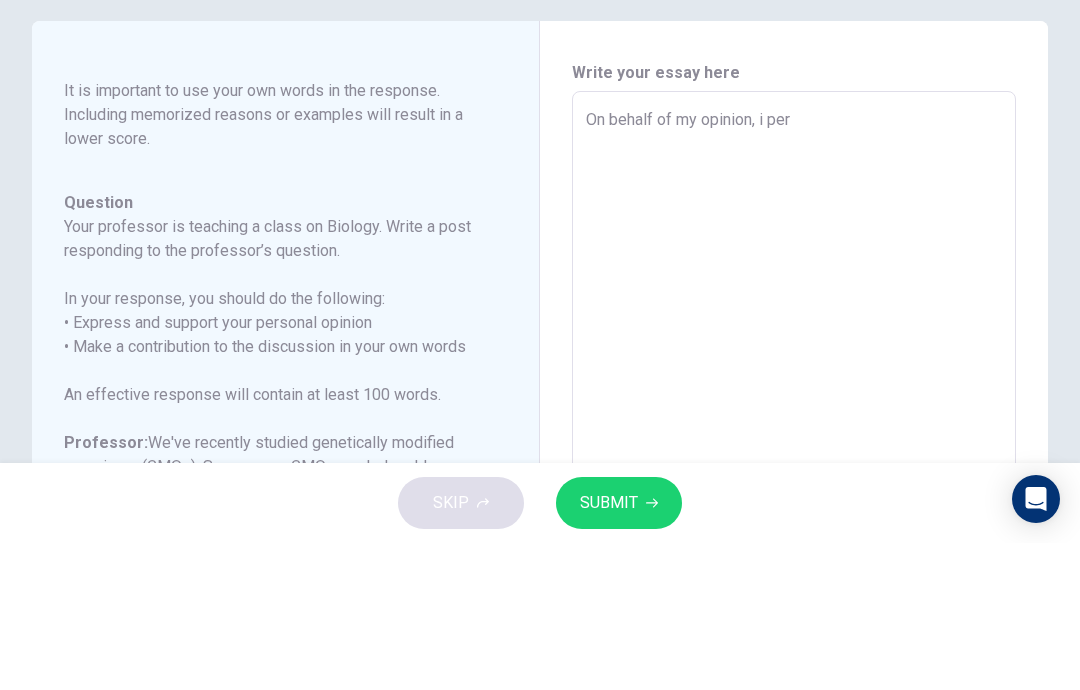 type on "x" 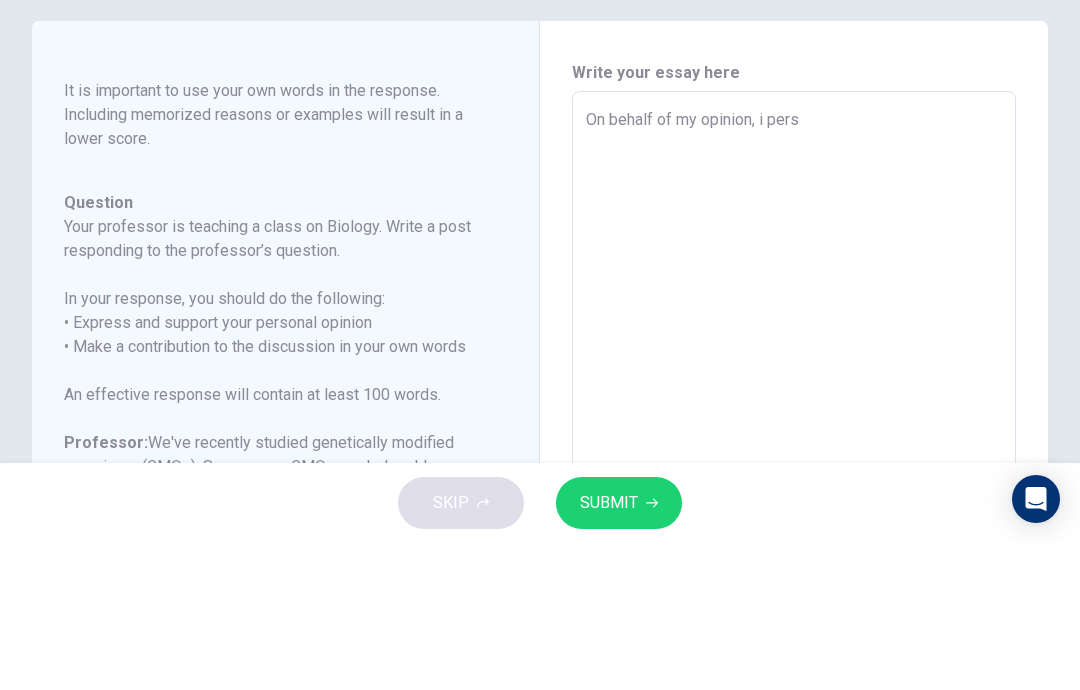 type on "x" 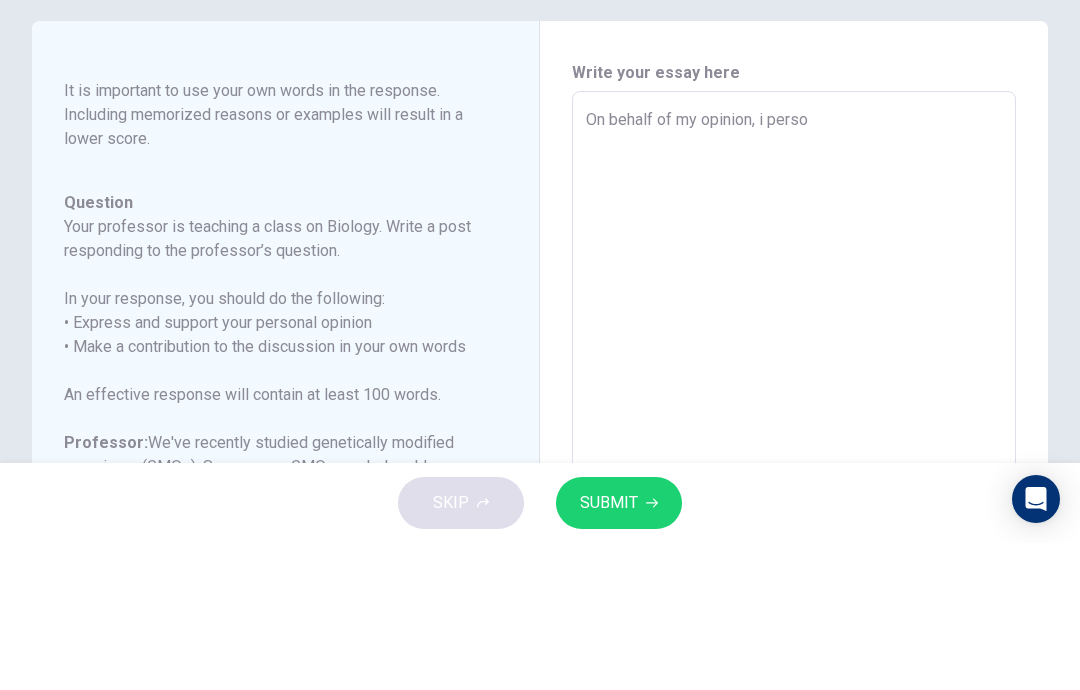 type on "x" 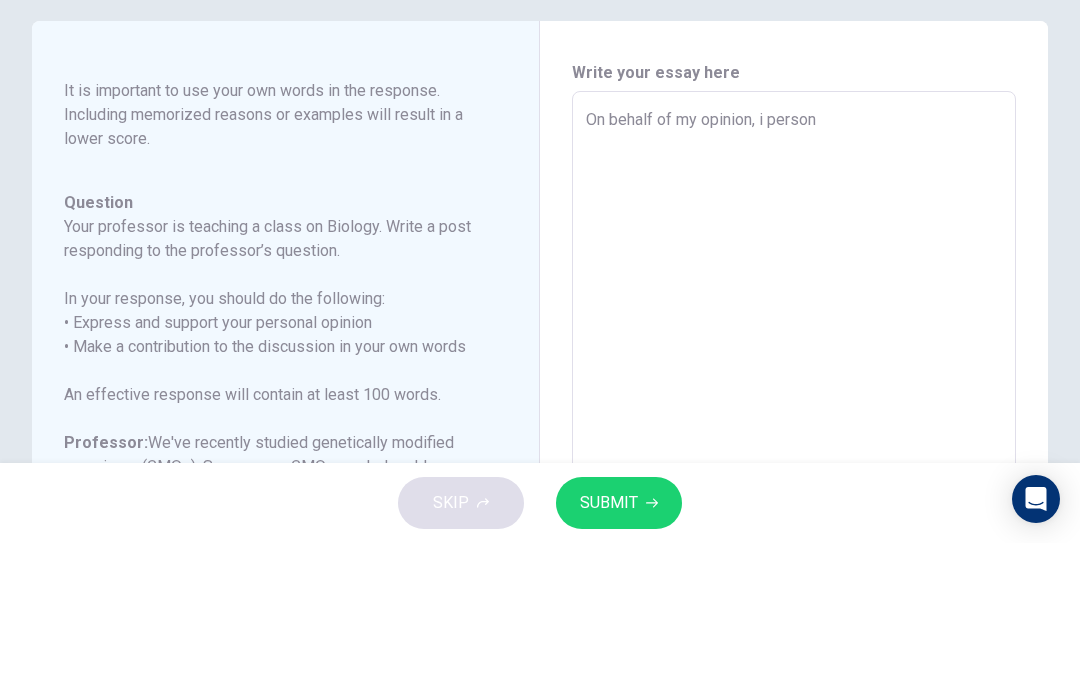 type on "x" 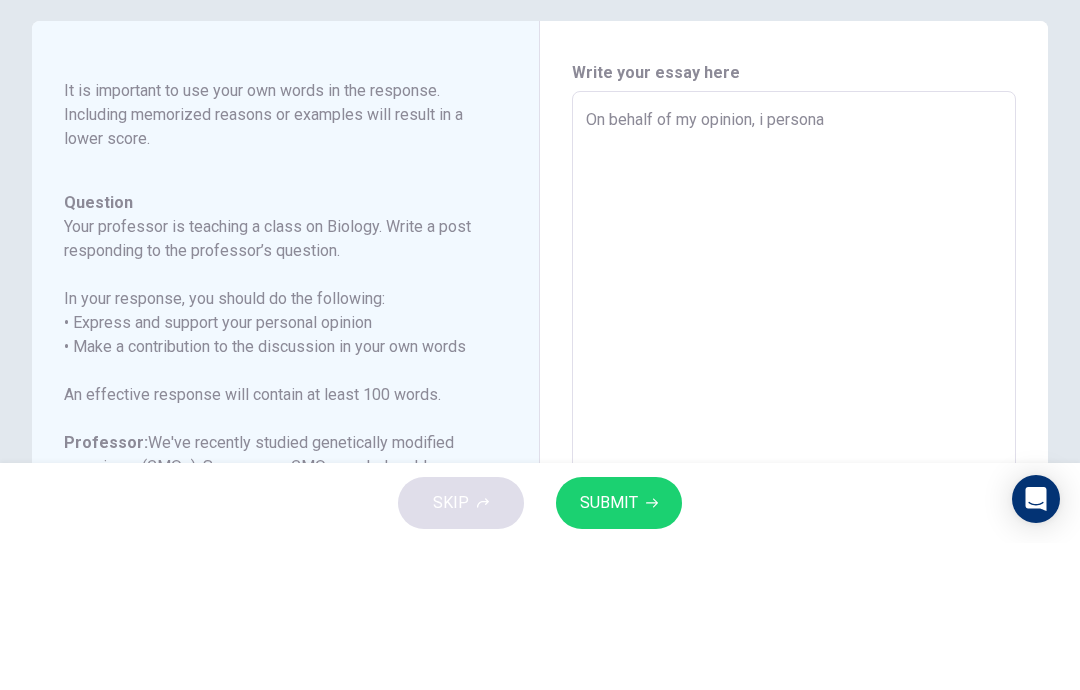 type on "x" 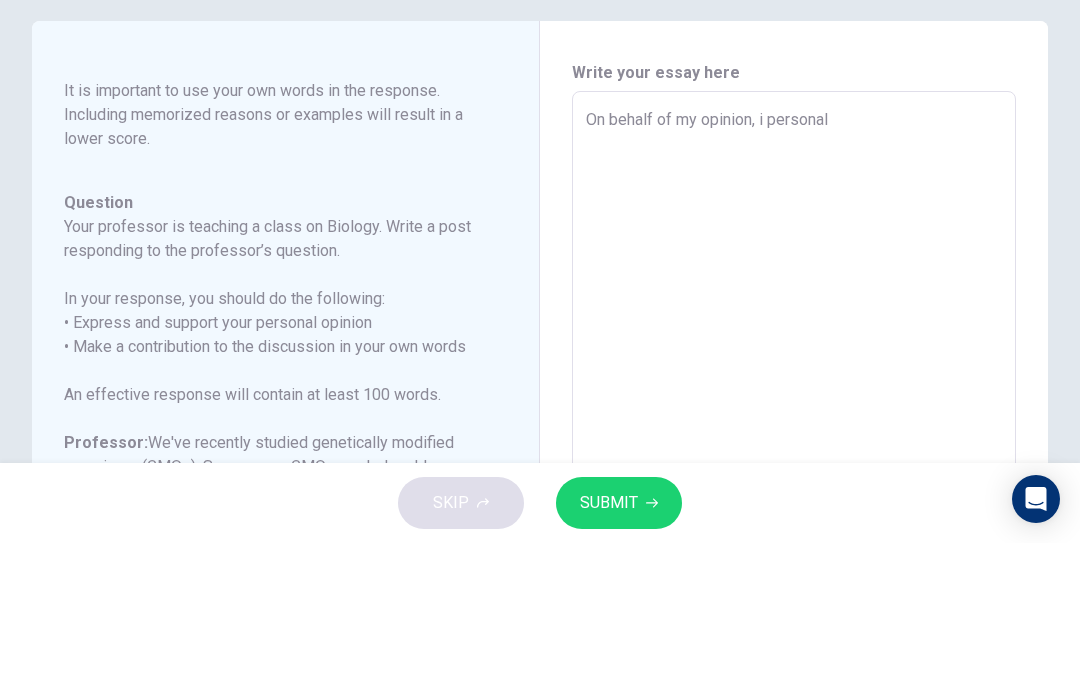 type on "x" 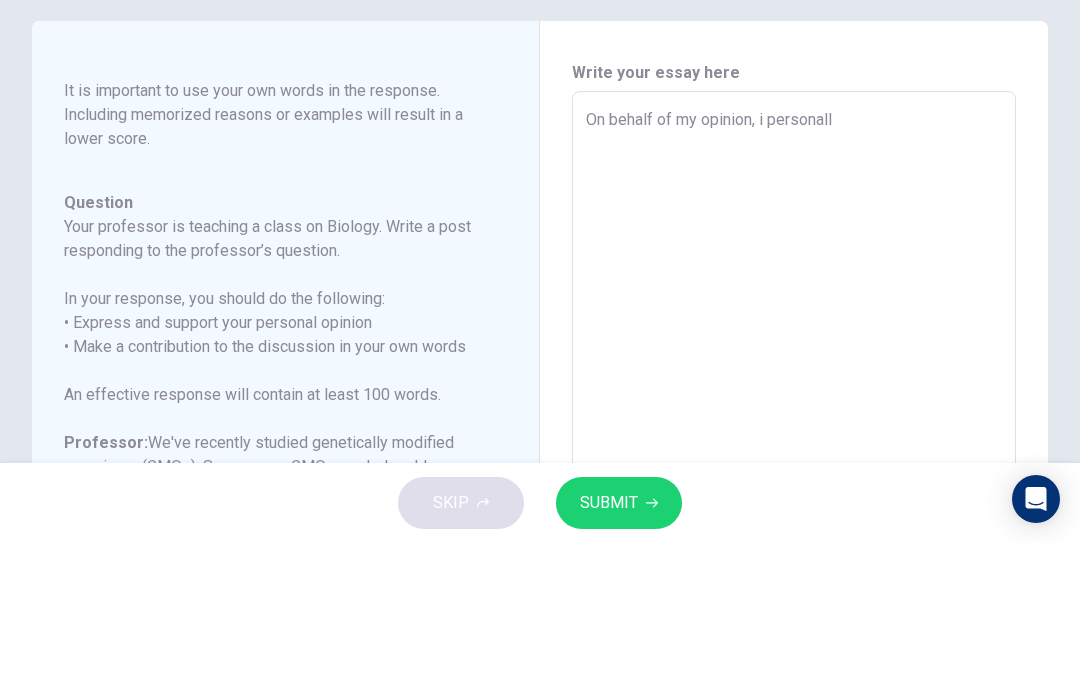 type on "x" 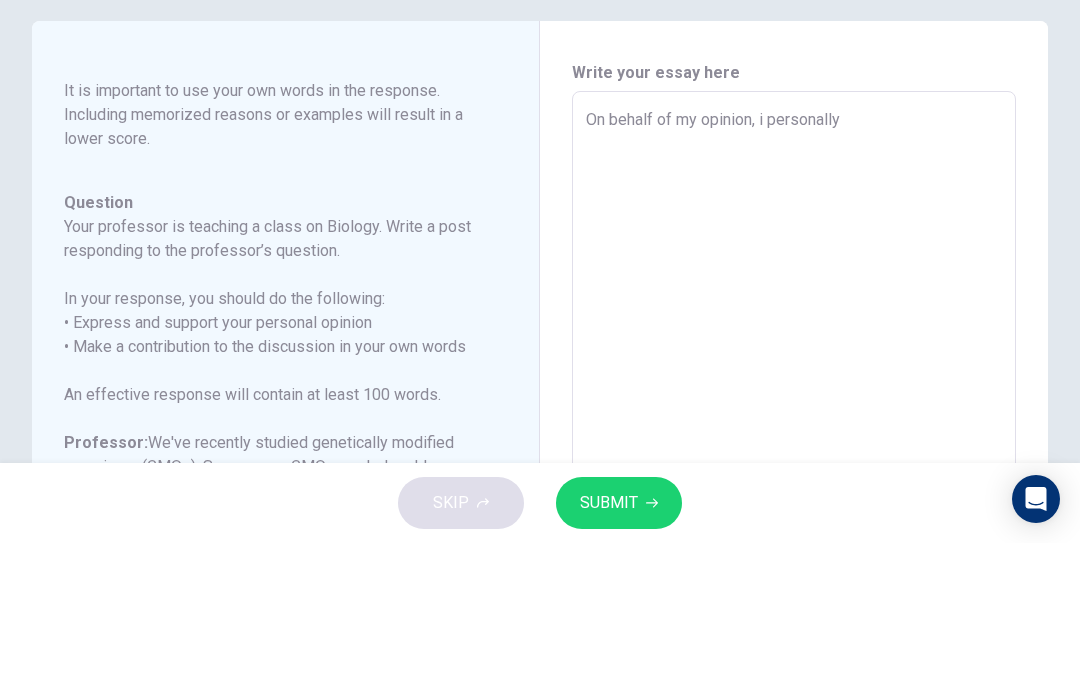 type on "x" 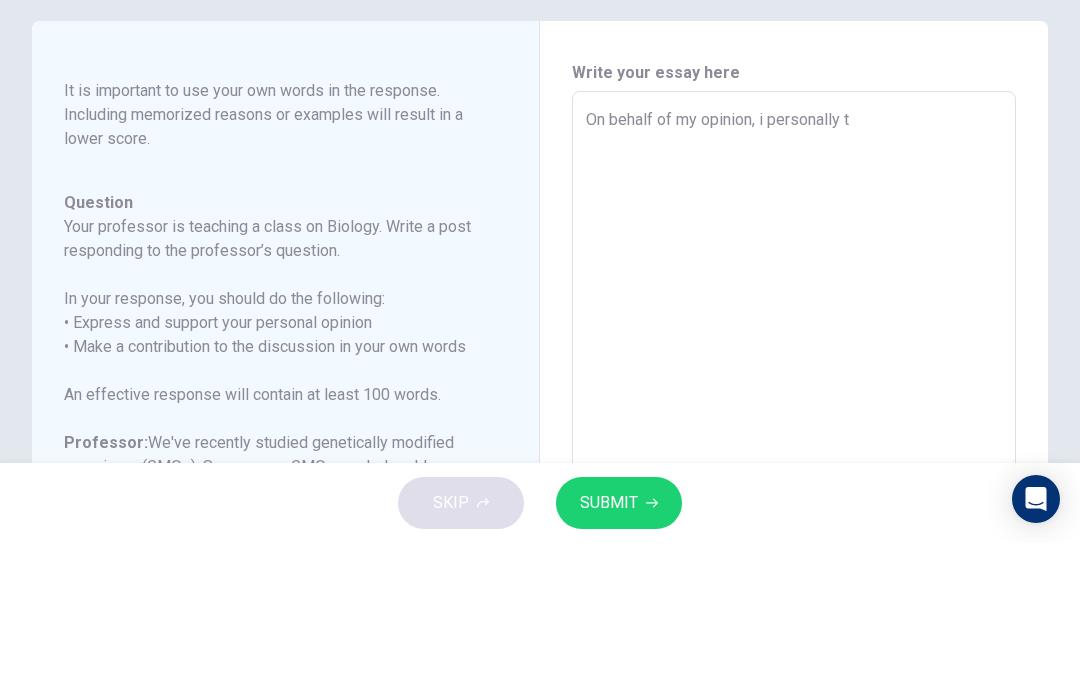 type on "x" 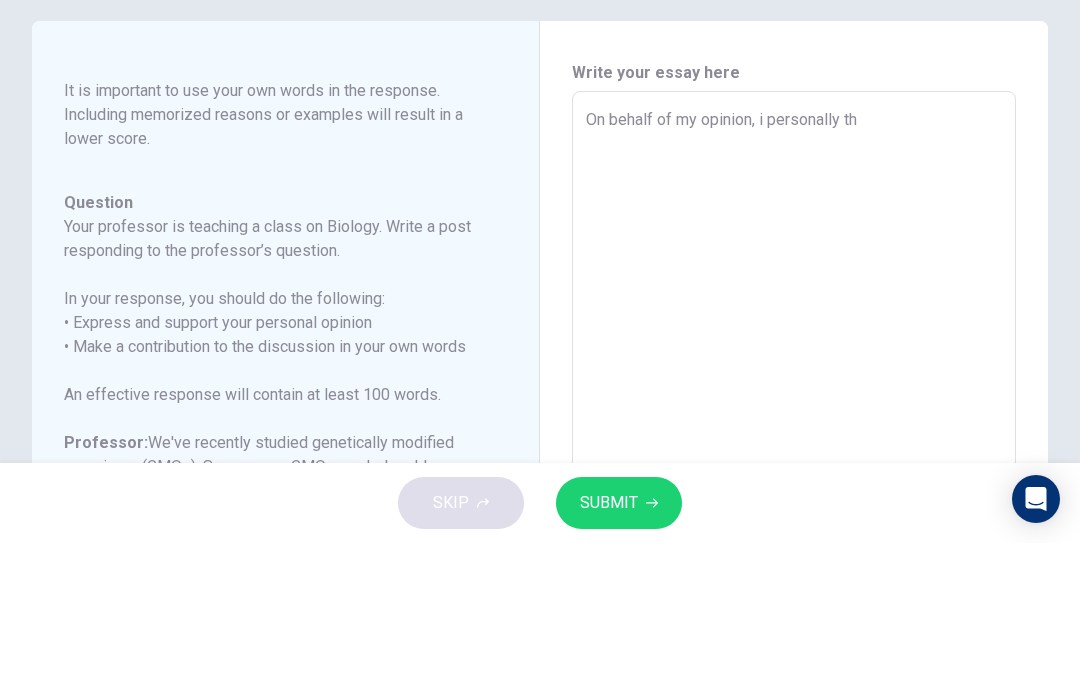 type on "x" 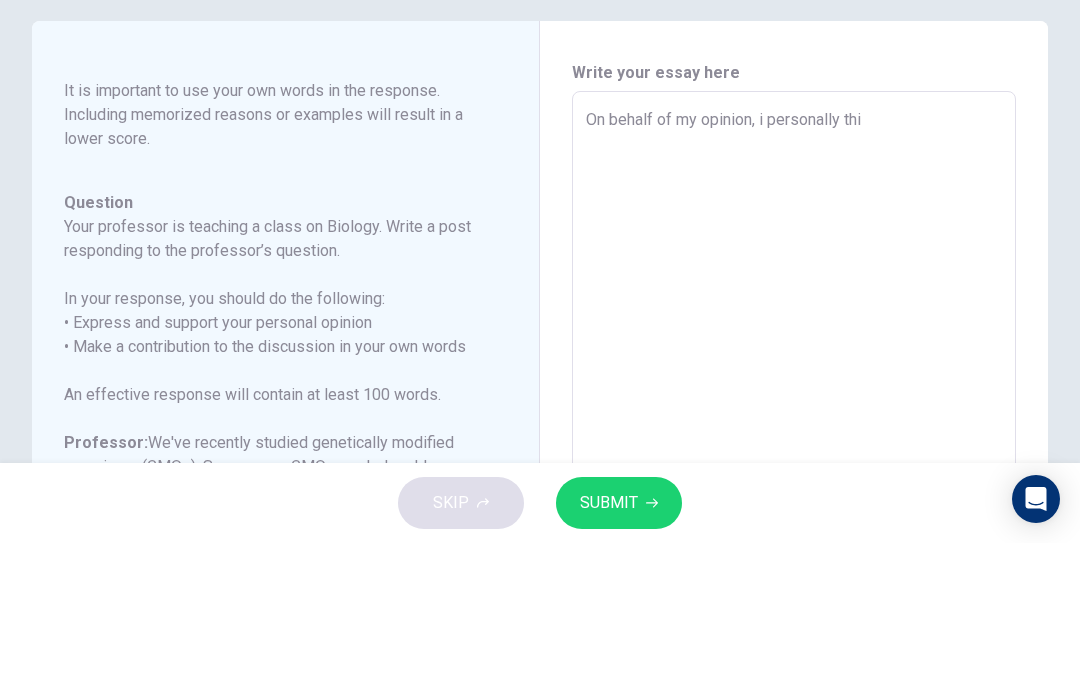 type on "x" 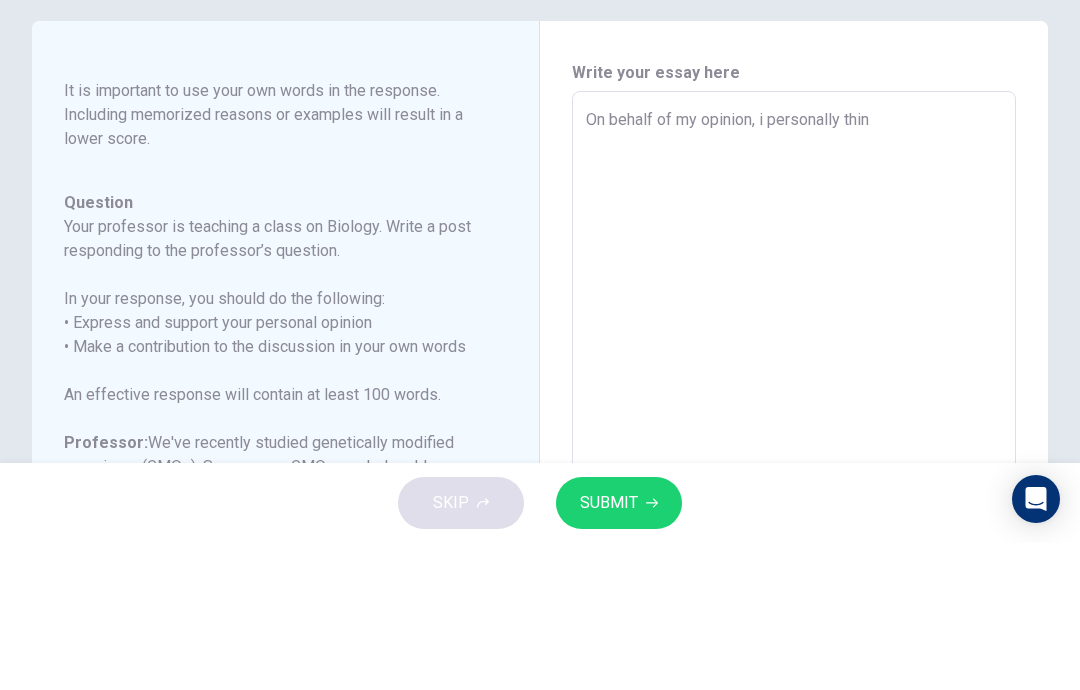 type on "x" 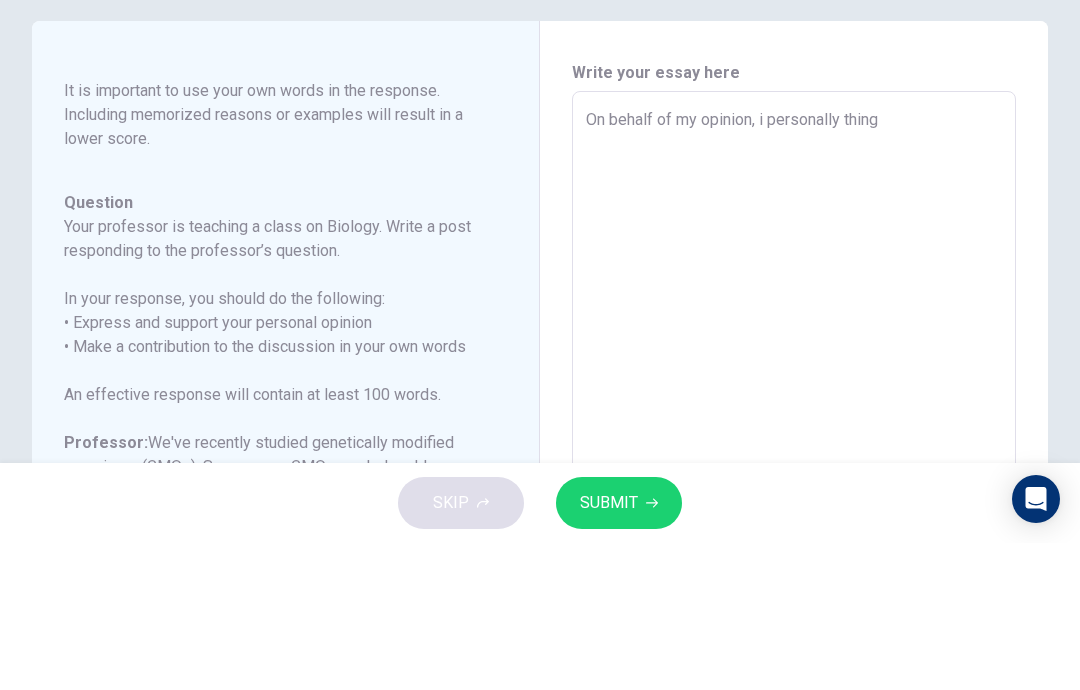 type on "x" 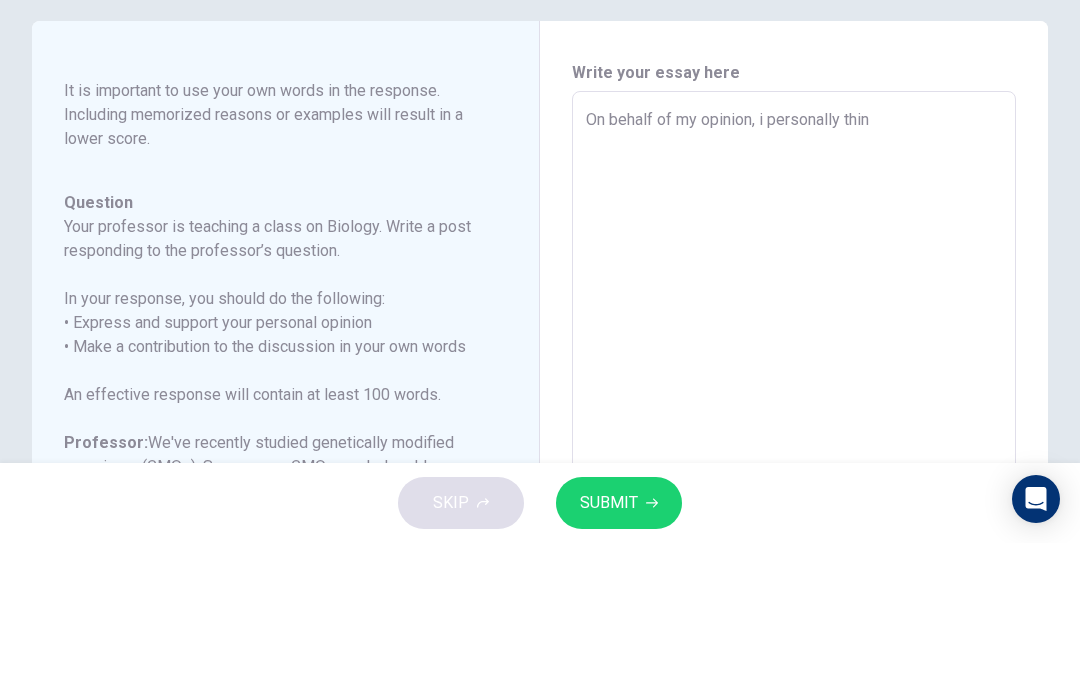 type on "x" 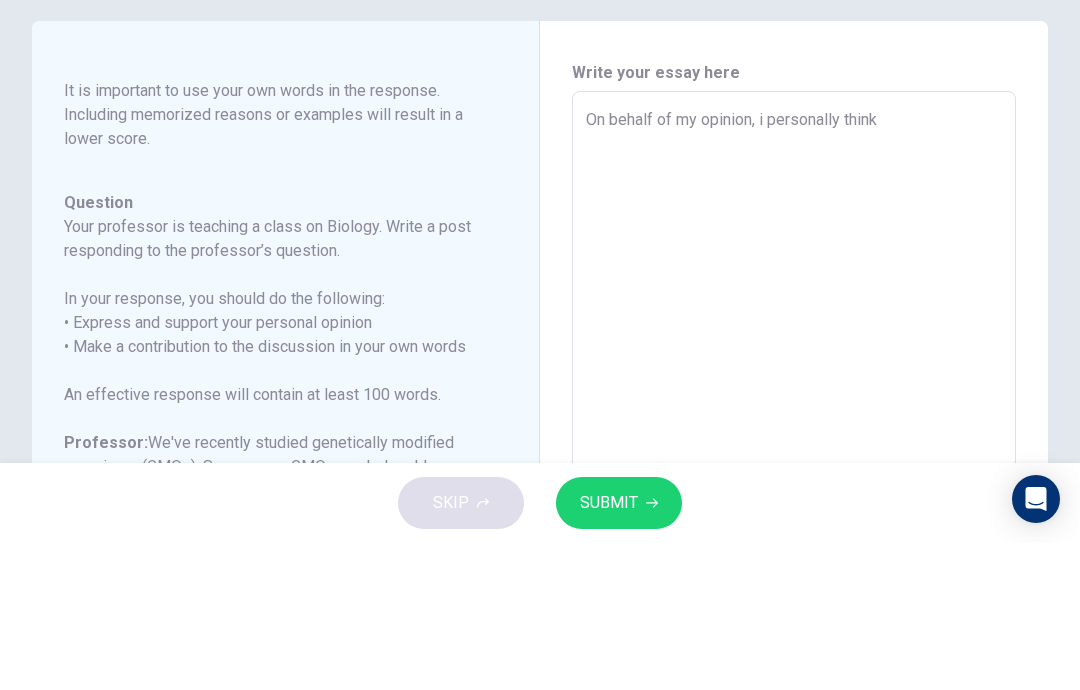 type on "x" 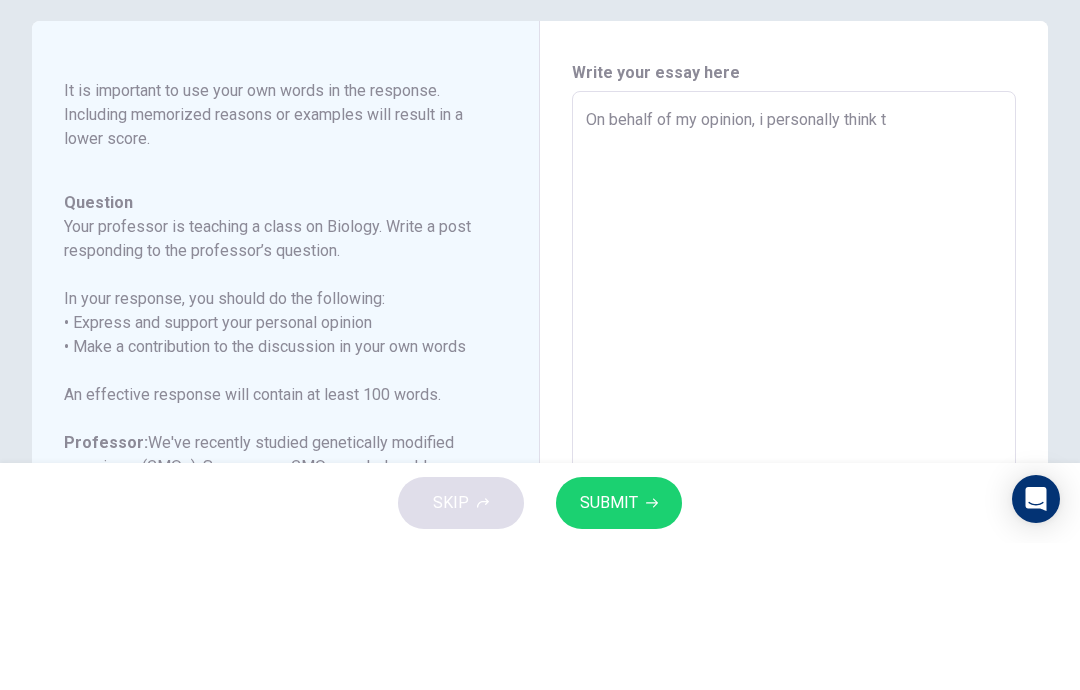 type on "x" 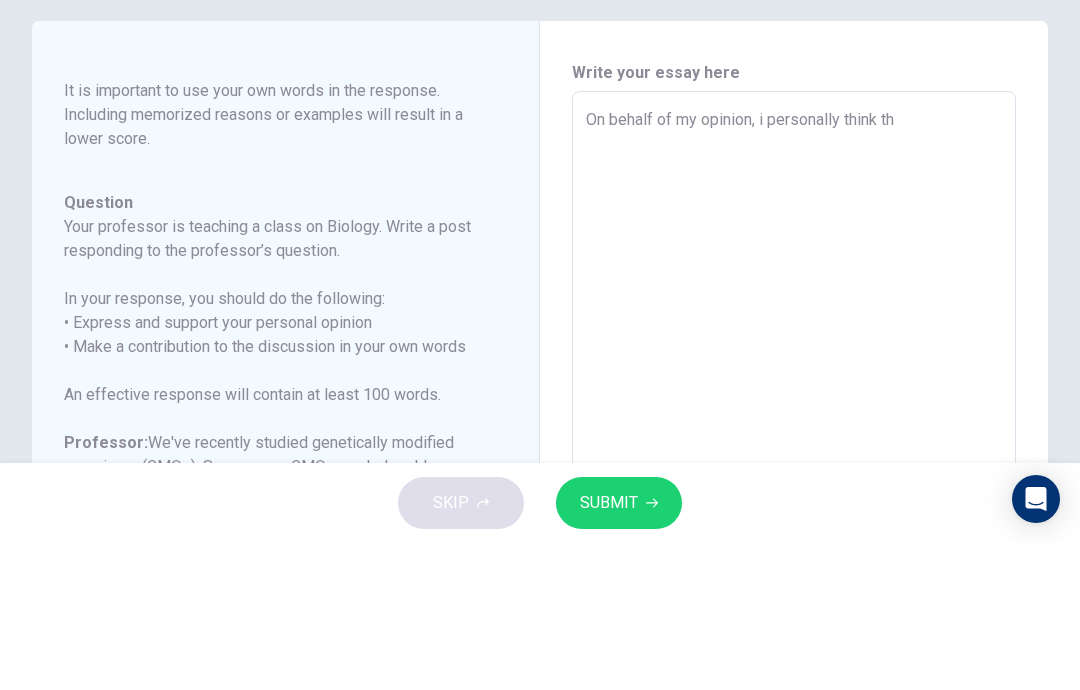 type on "x" 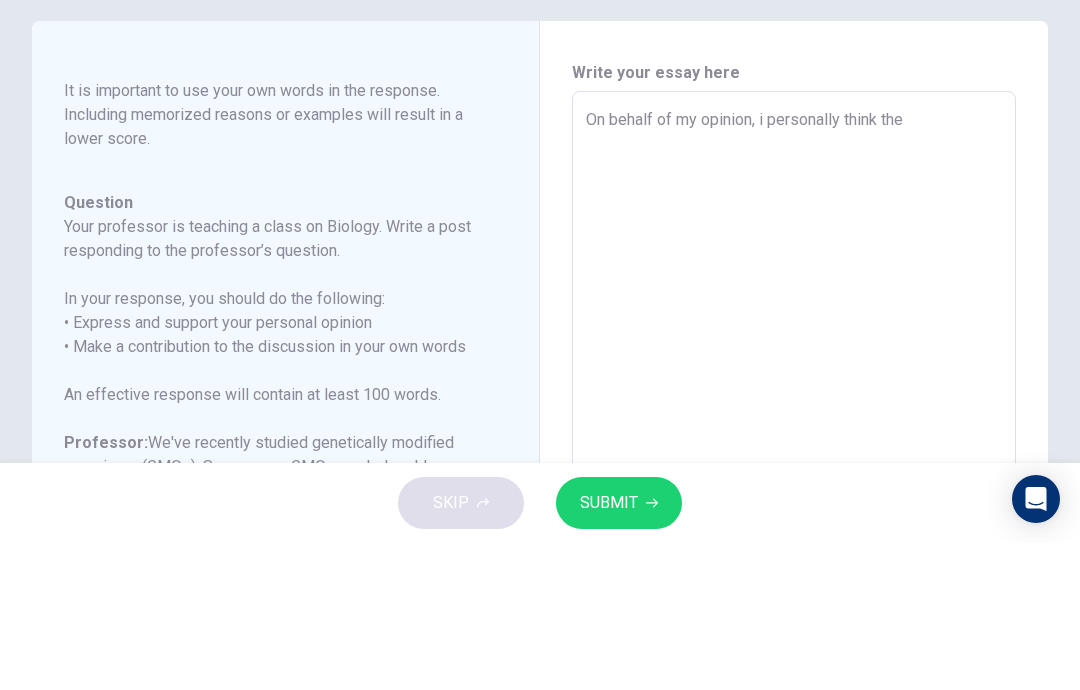 type on "x" 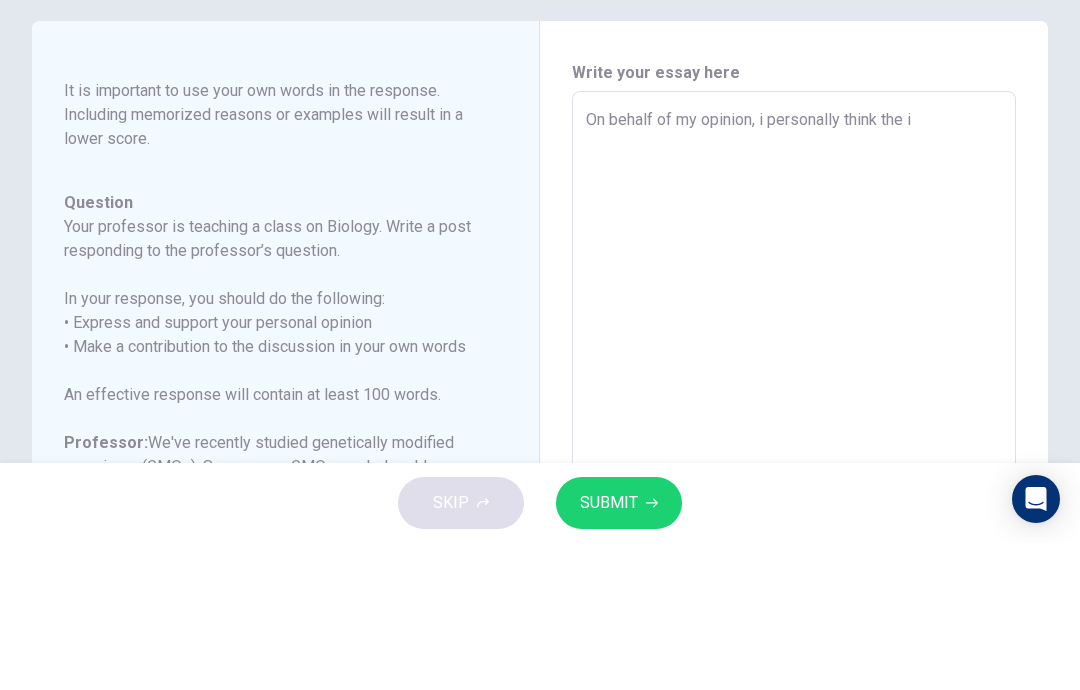 type on "x" 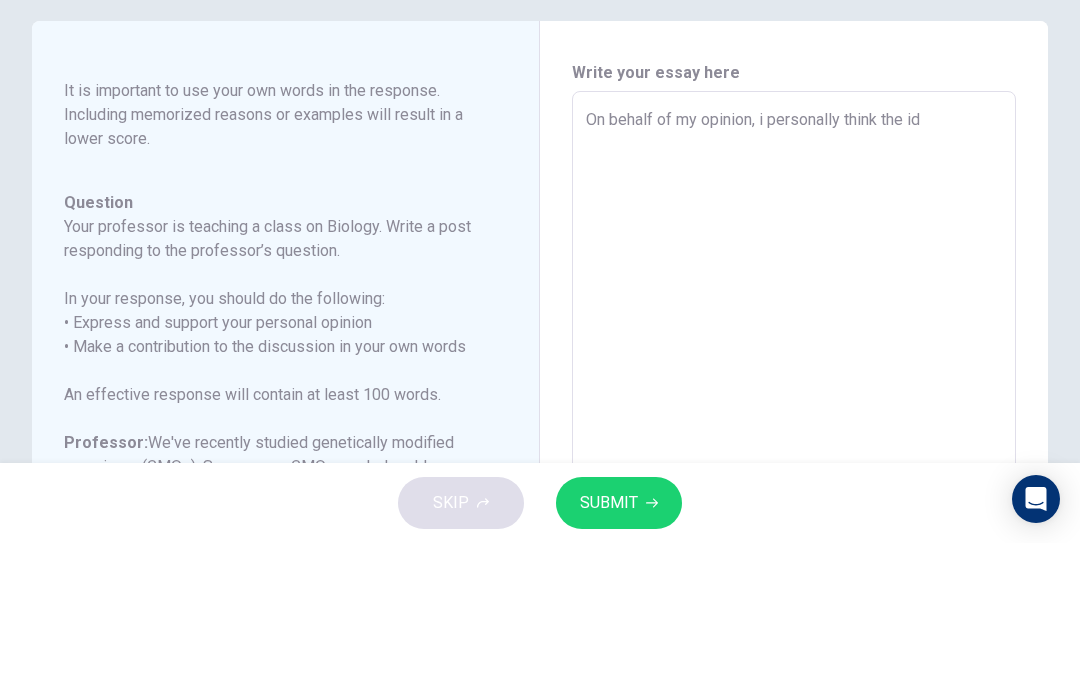 type on "x" 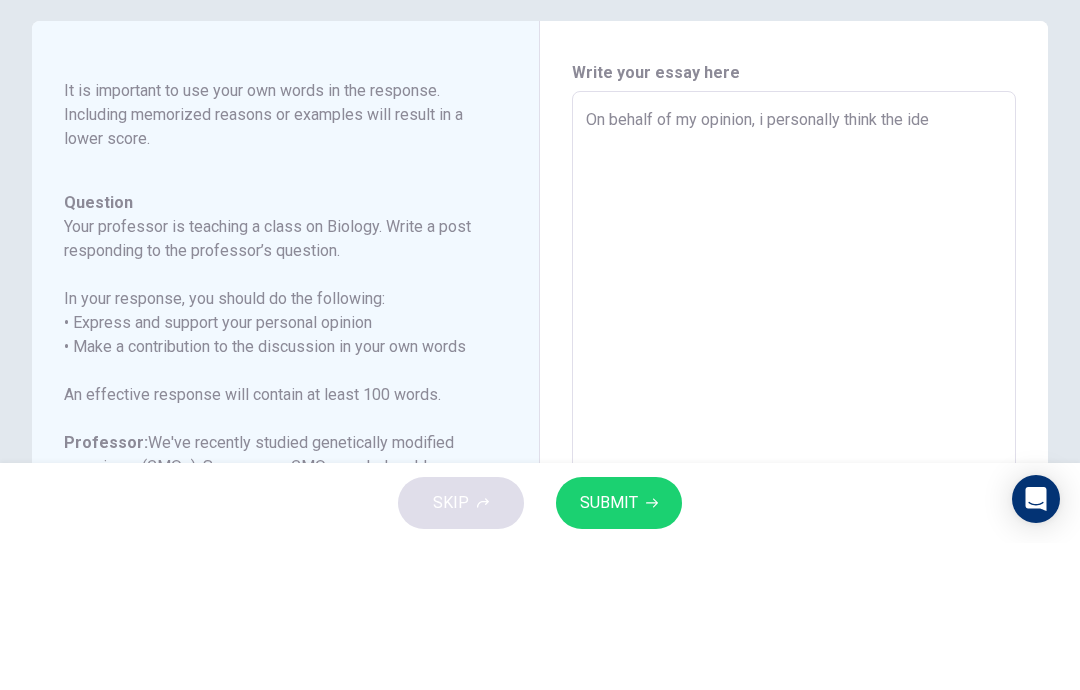 type on "x" 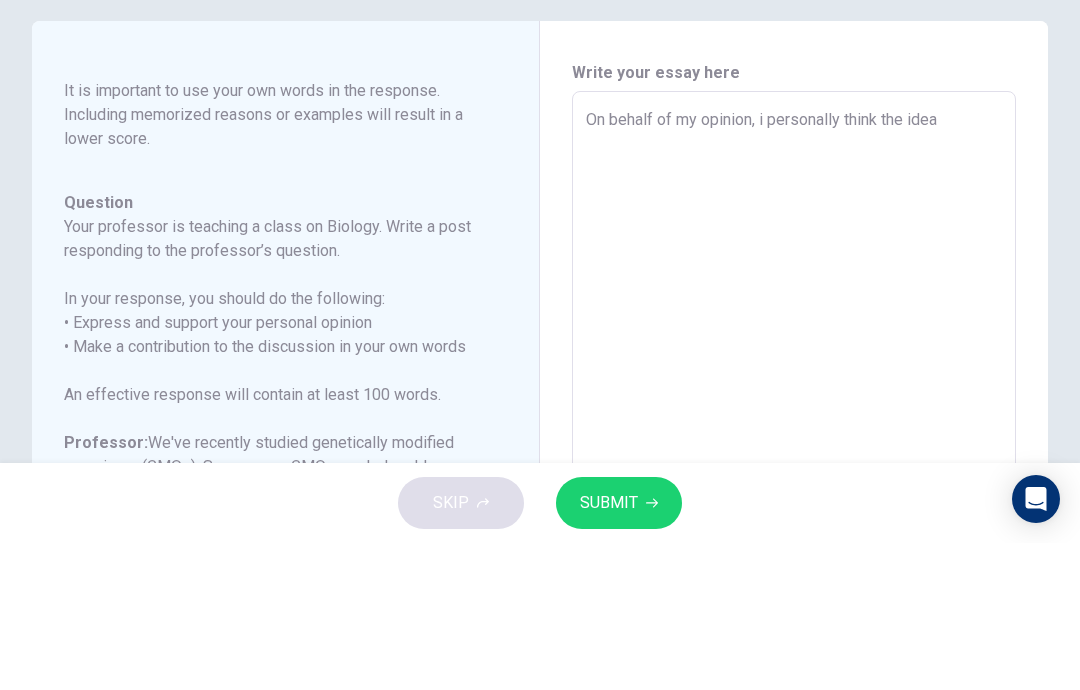 type on "x" 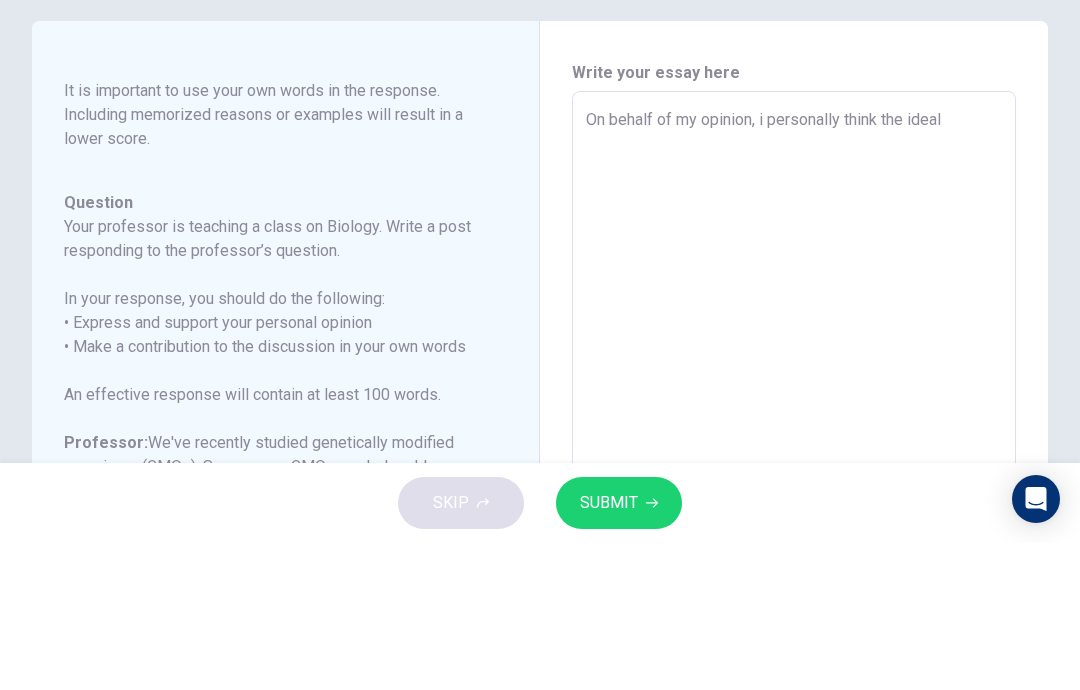 type on "x" 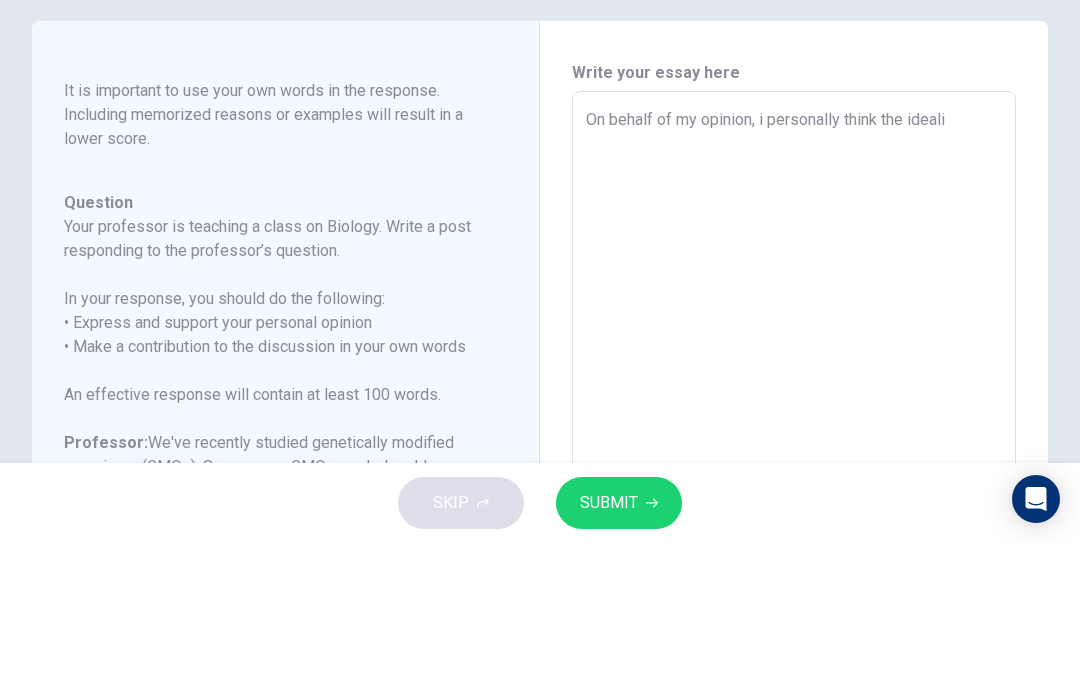 type on "x" 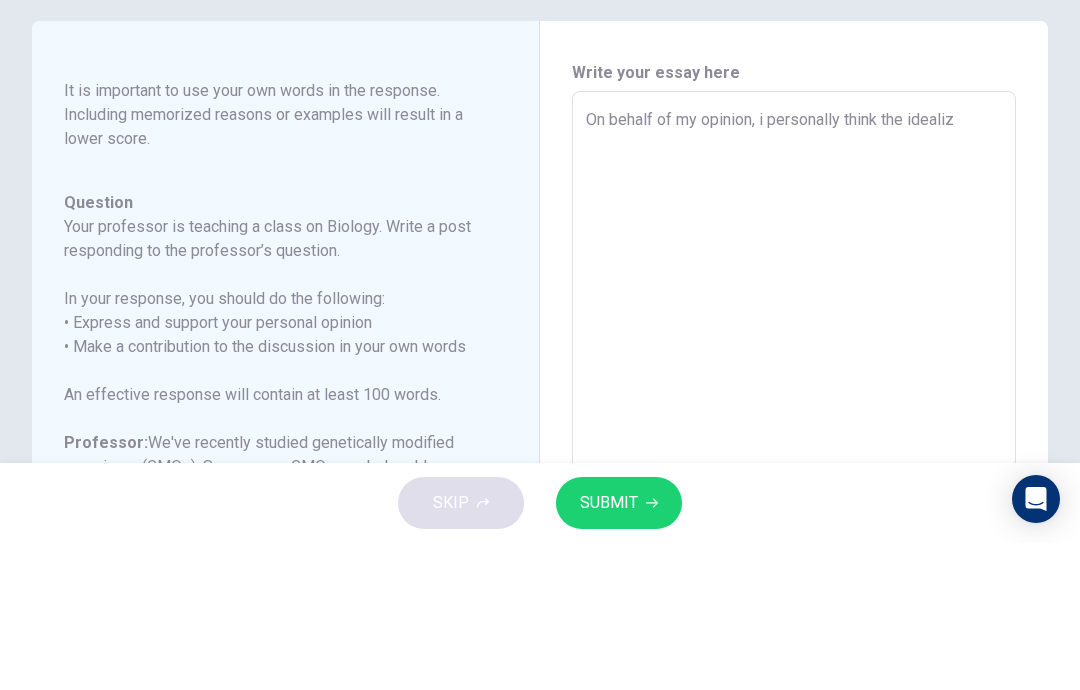 type on "x" 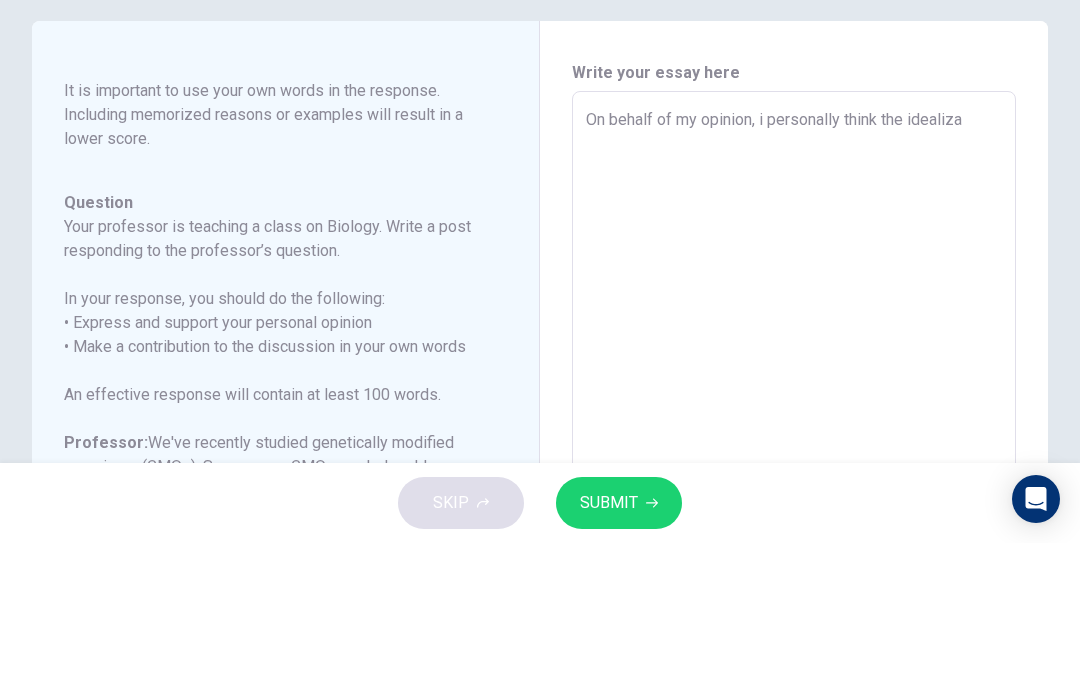 type on "x" 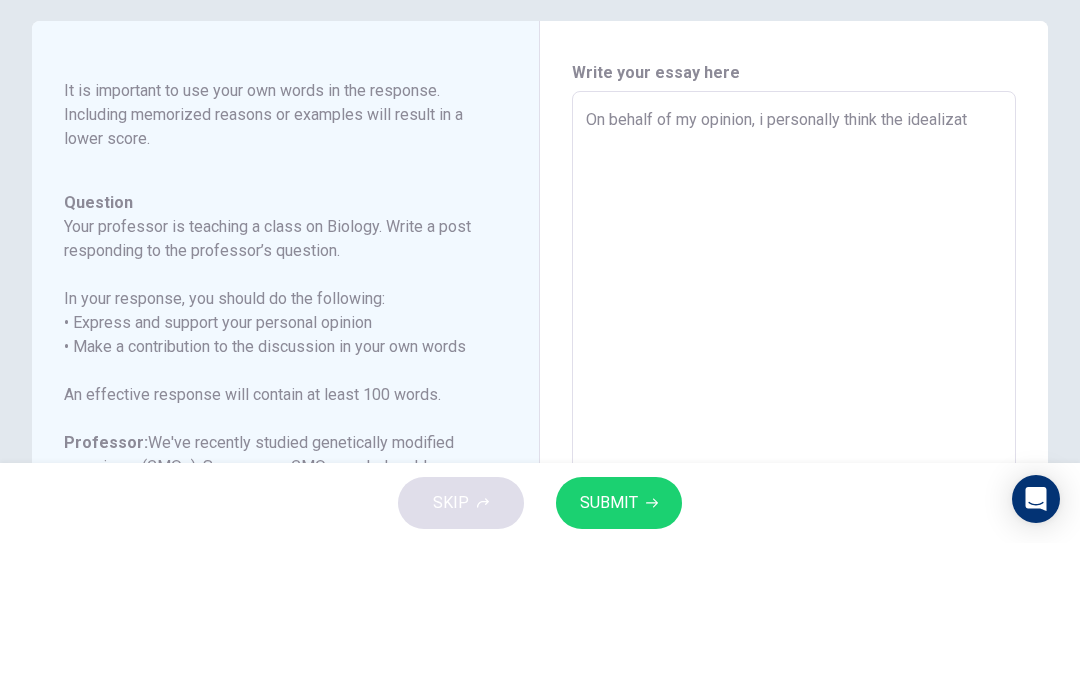 type on "x" 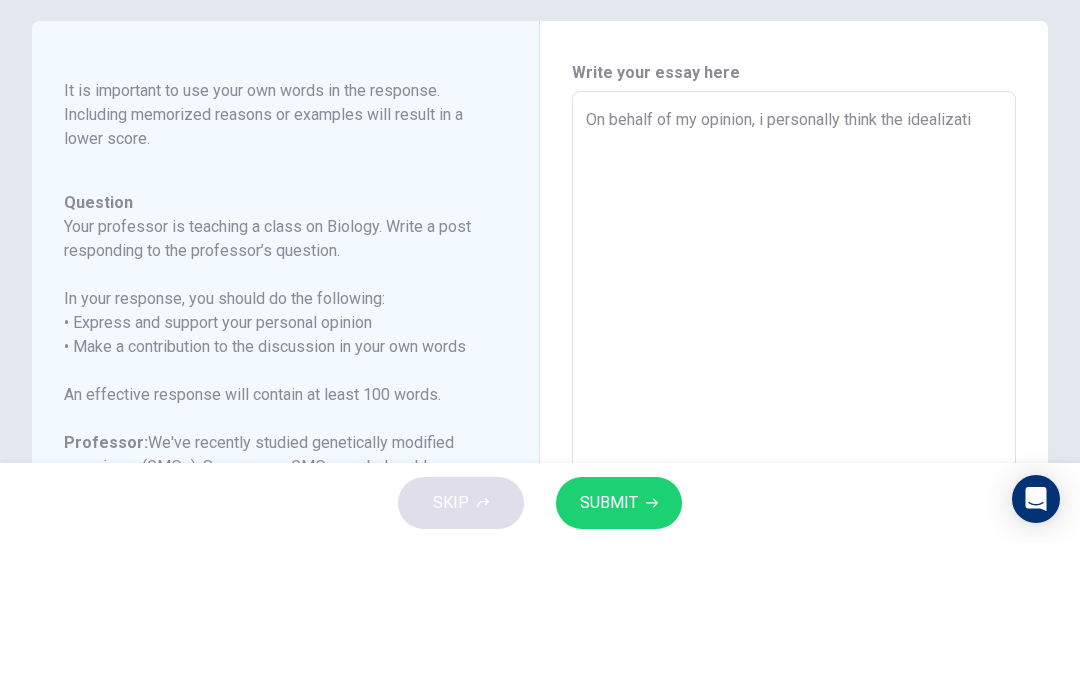 type on "x" 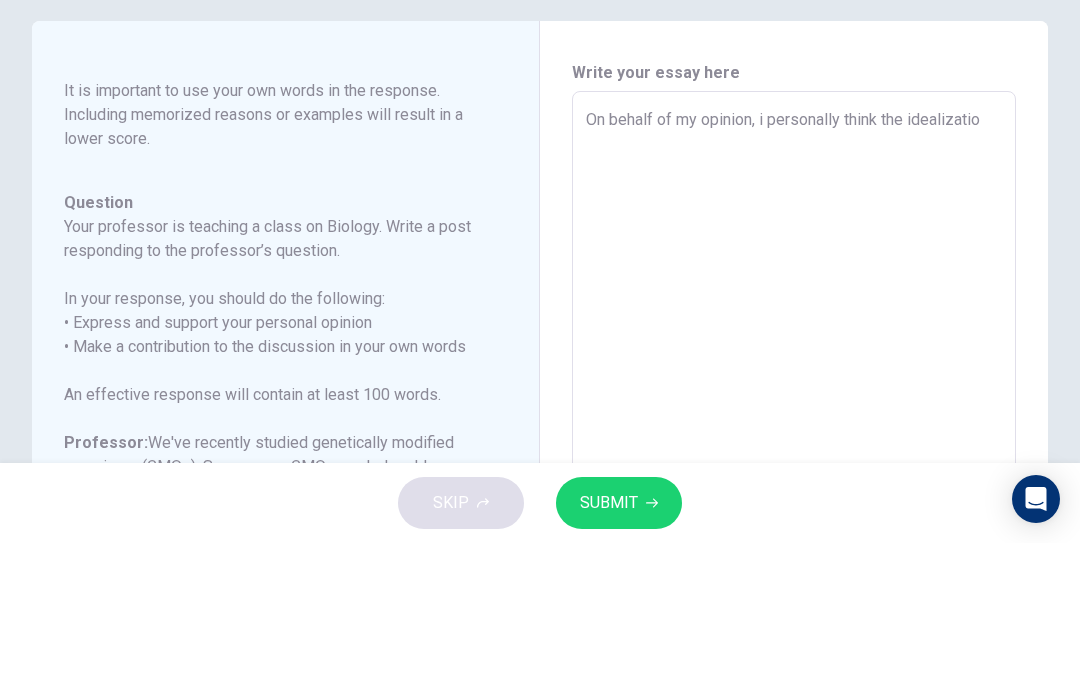 type on "x" 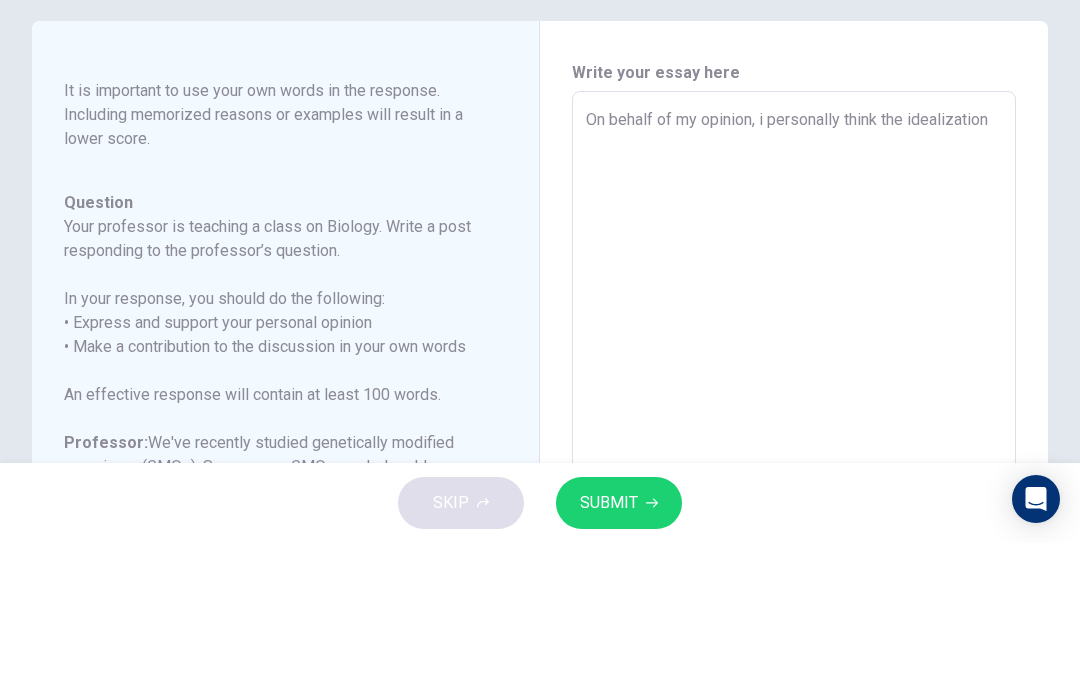 type on "x" 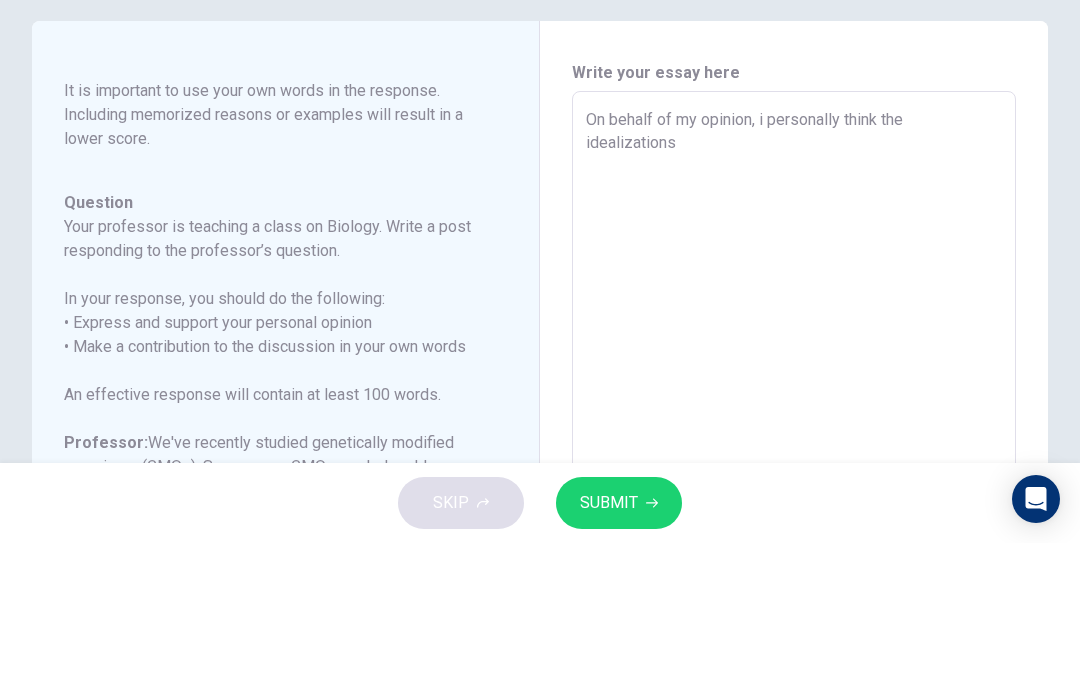type on "x" 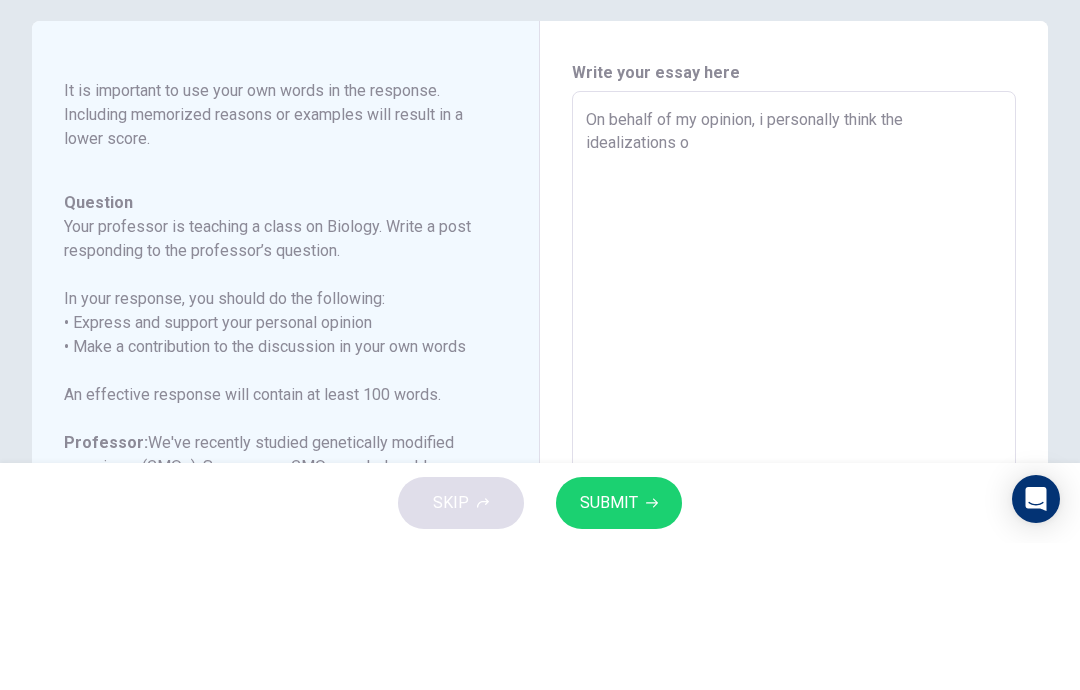 type on "x" 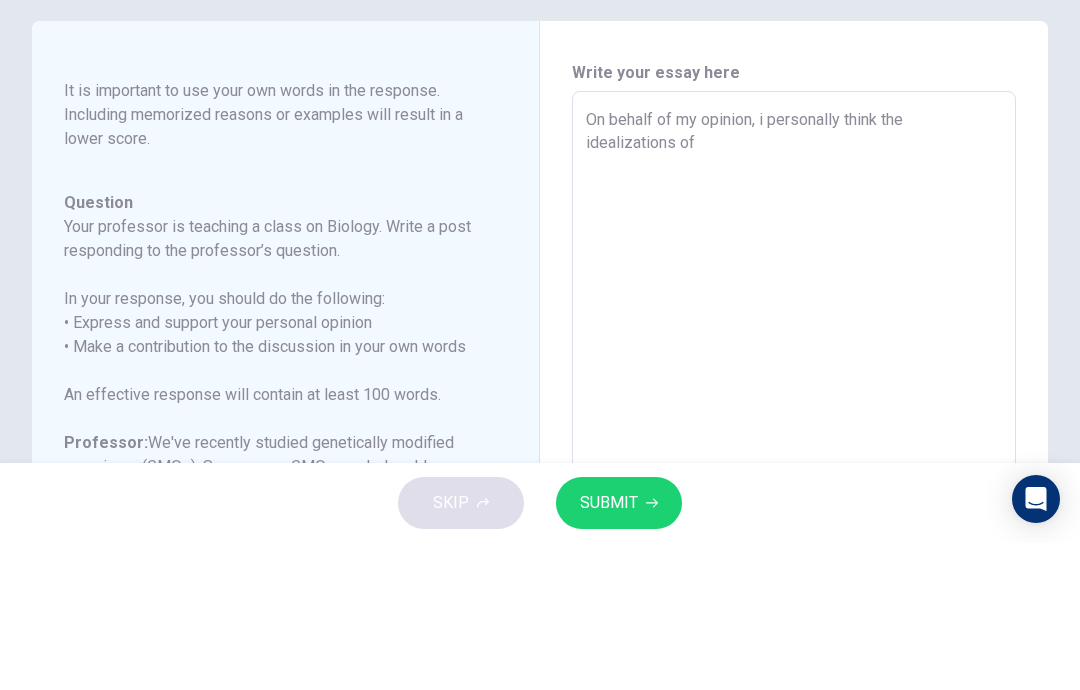 type on "x" 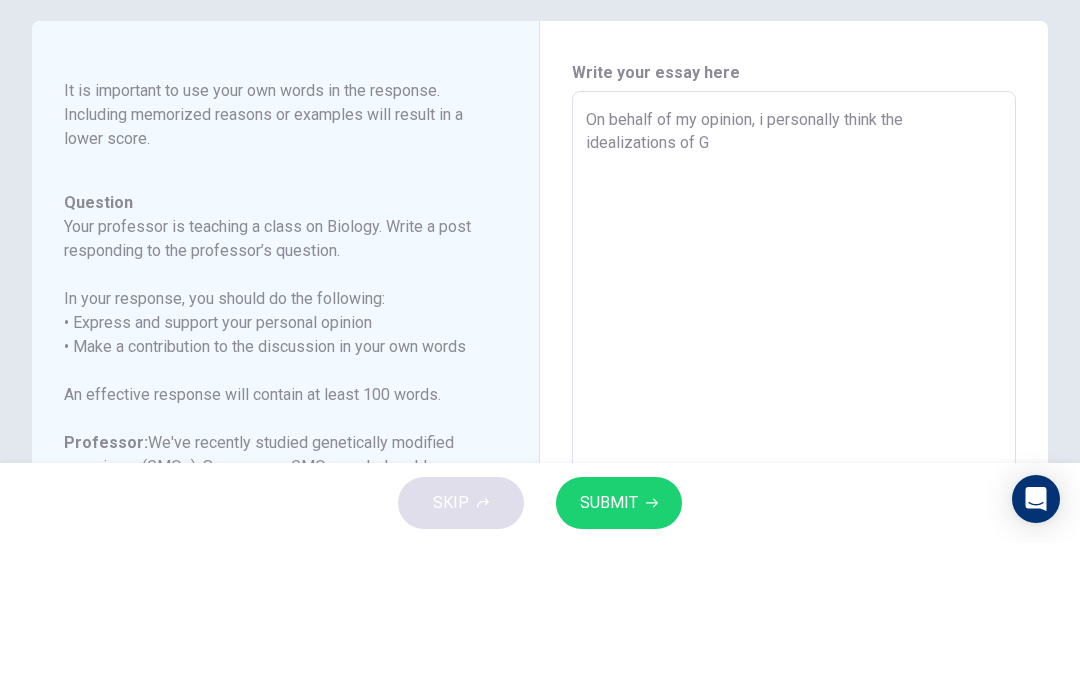 type on "x" 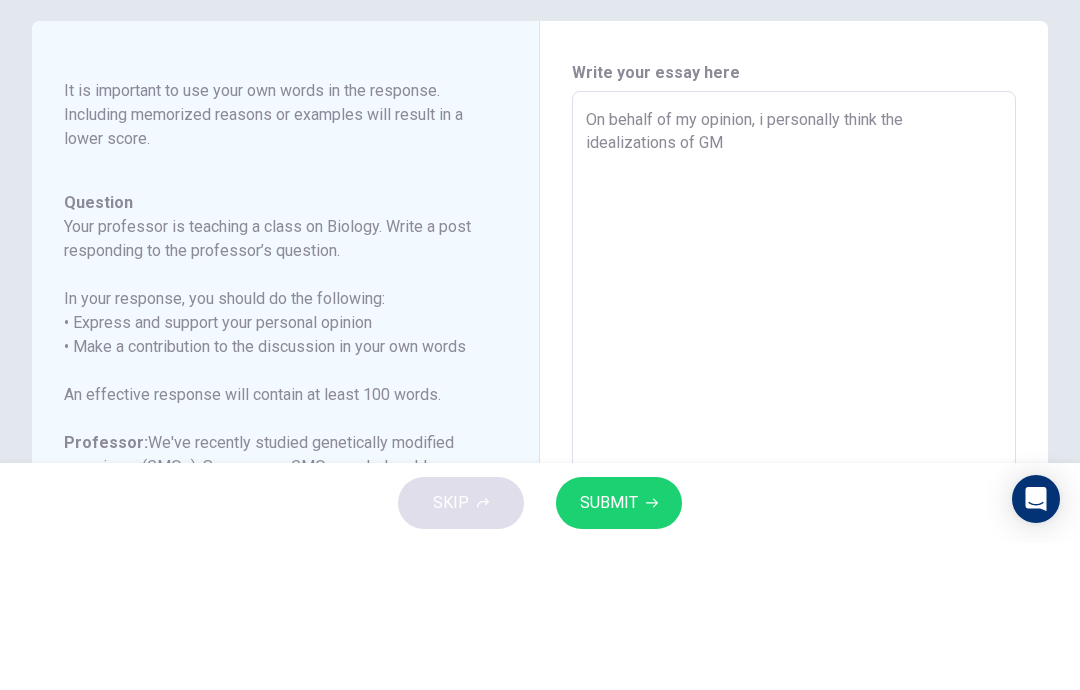 type on "x" 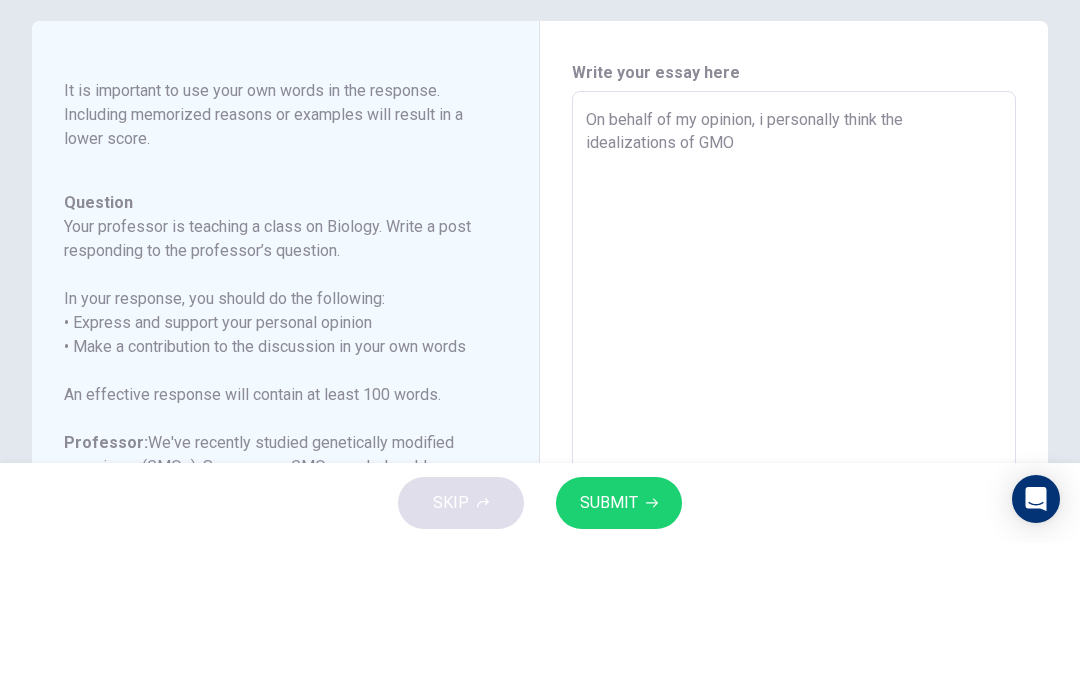 type on "x" 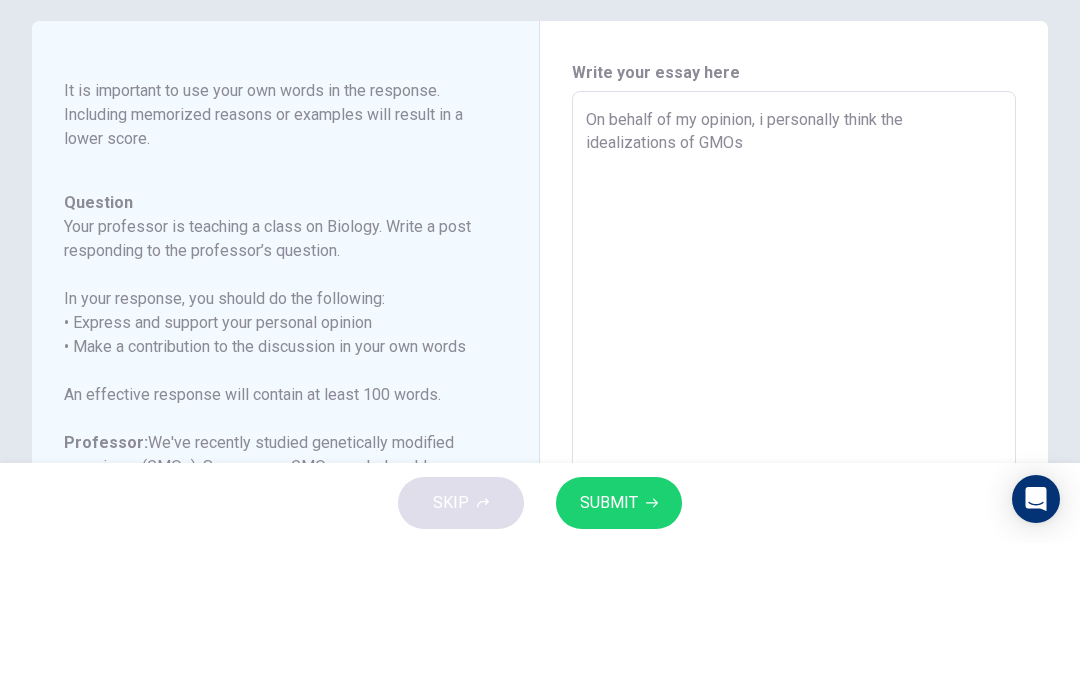 type on "x" 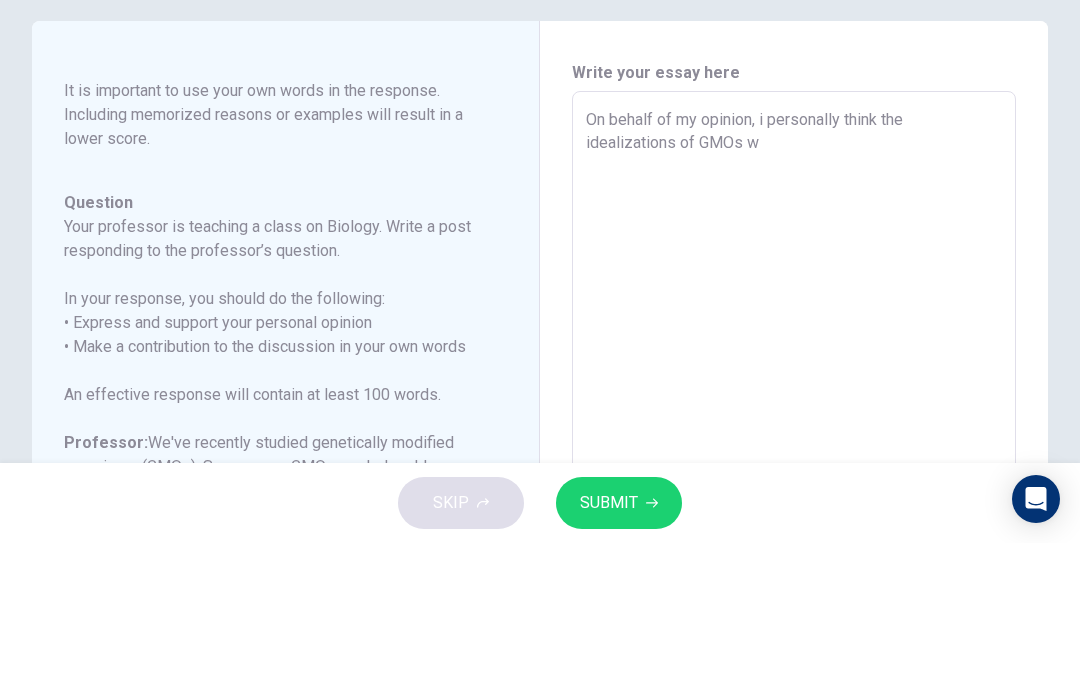 type on "x" 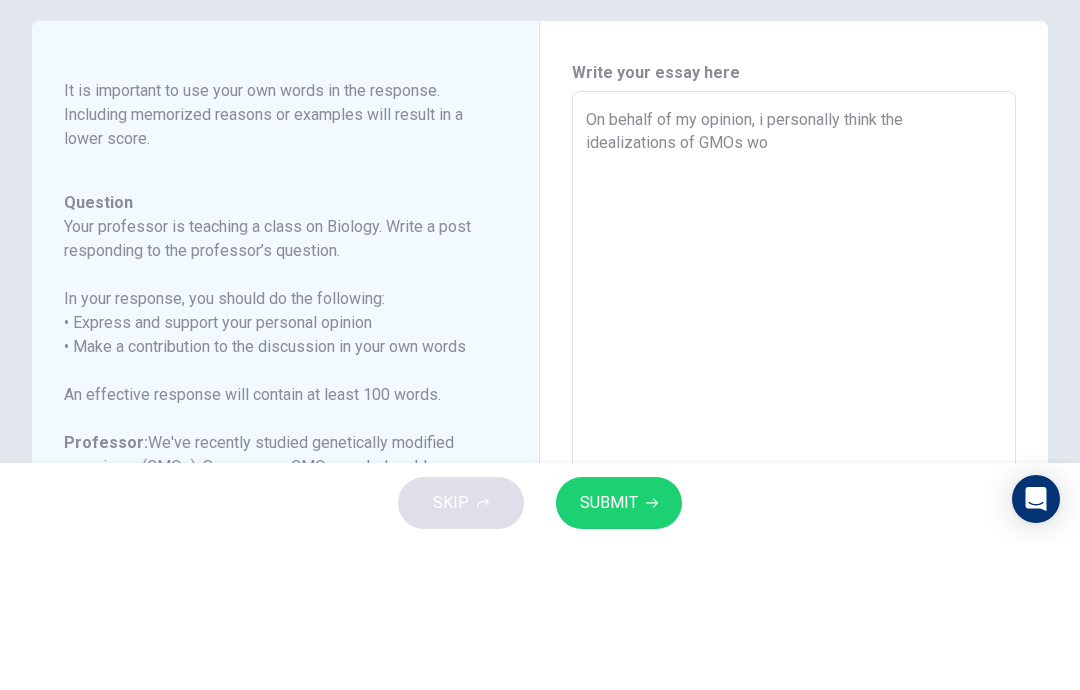 type on "x" 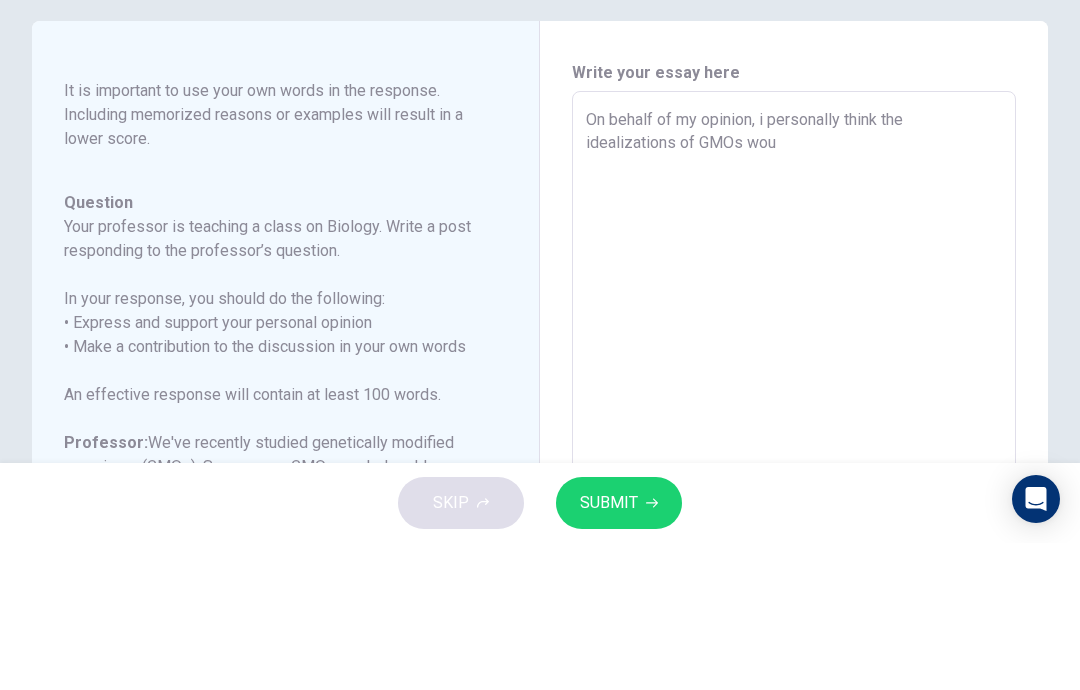 type on "x" 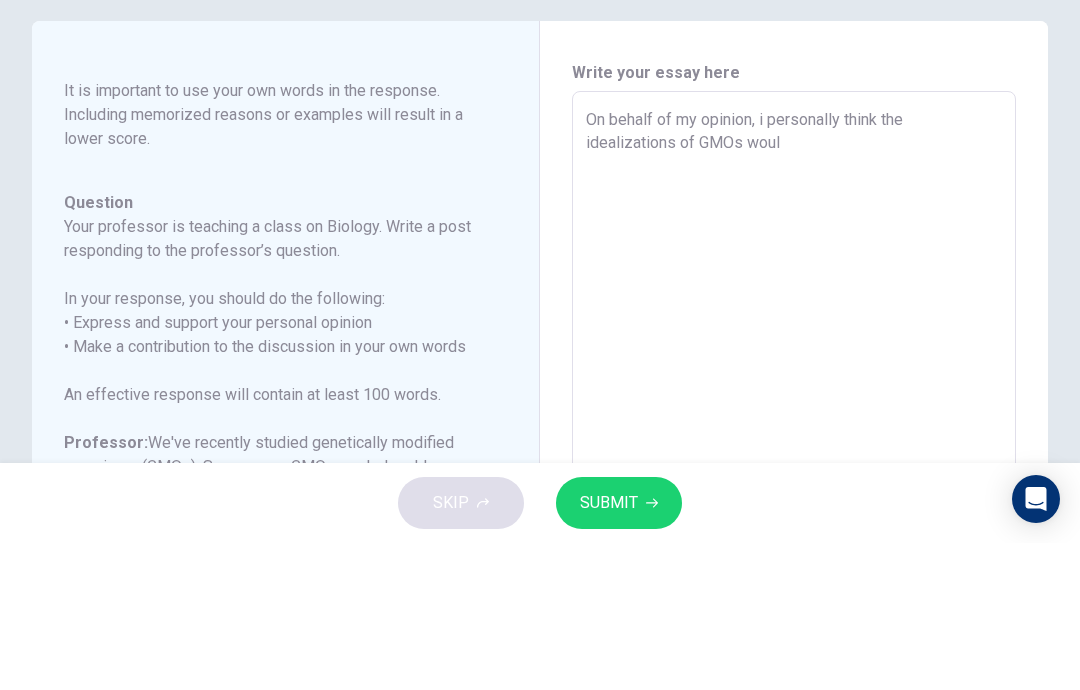 type on "x" 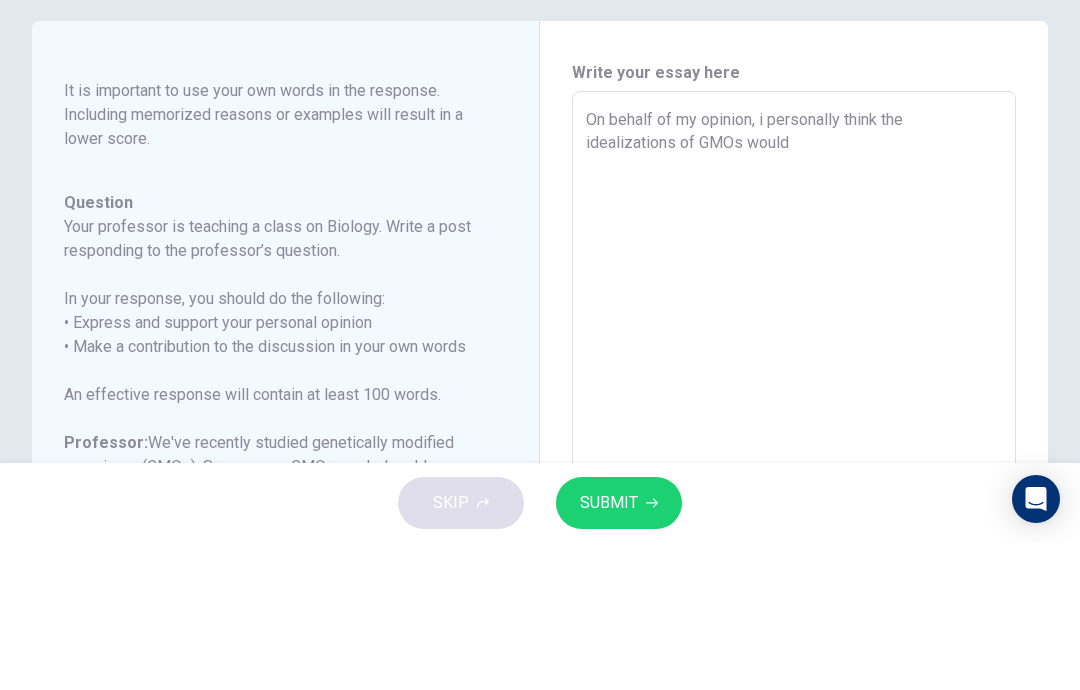 type on "x" 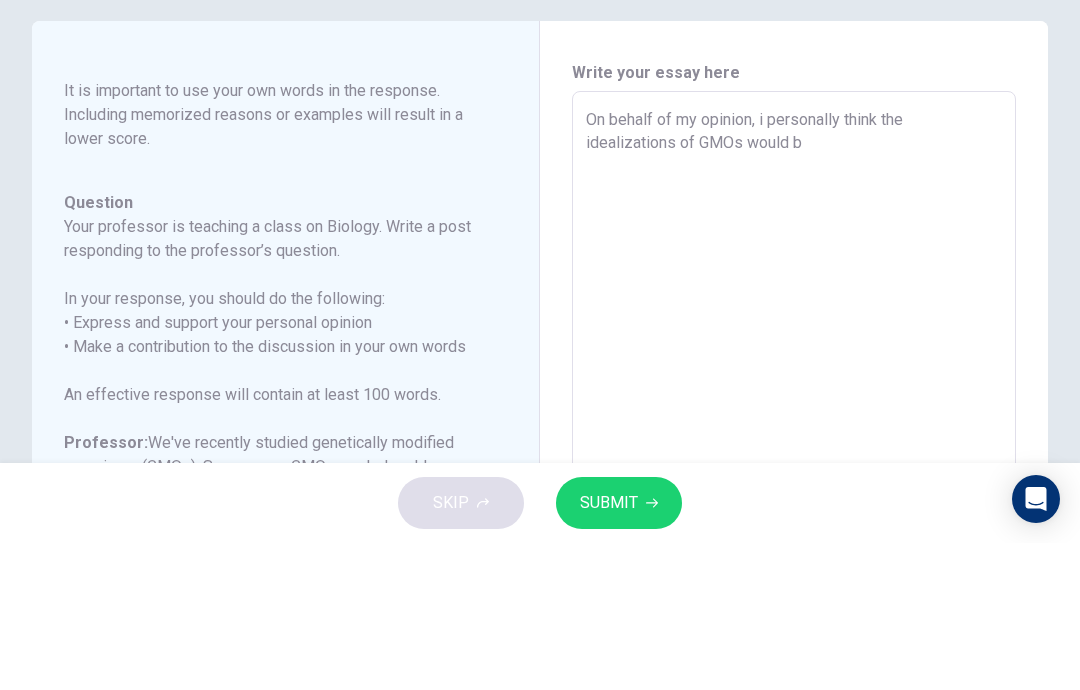 type on "x" 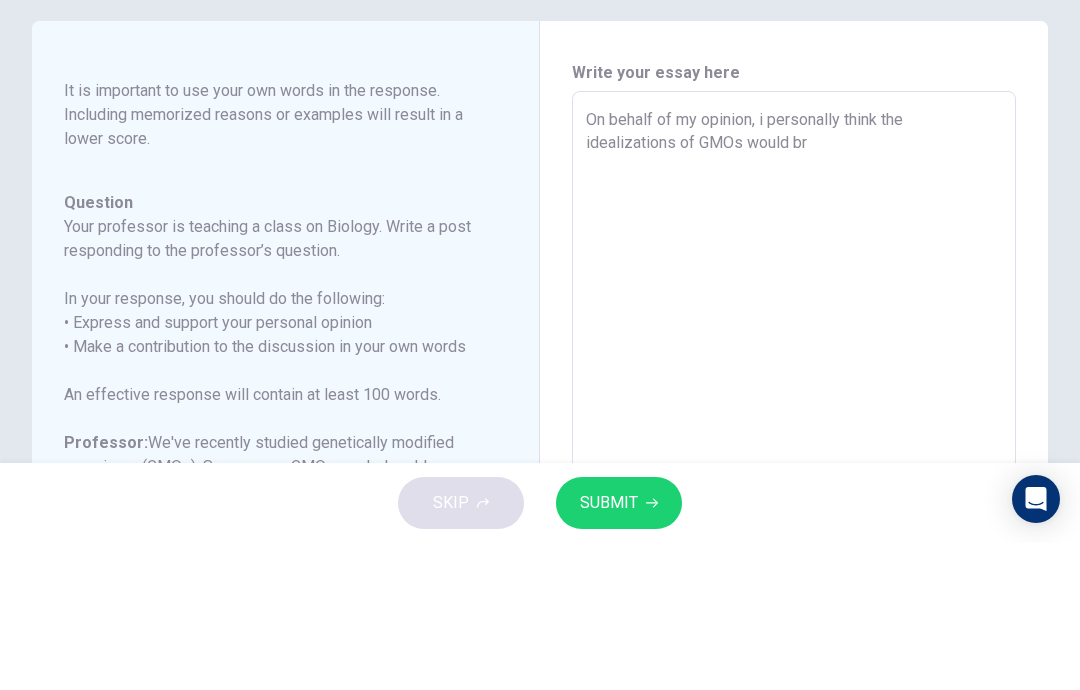 type on "x" 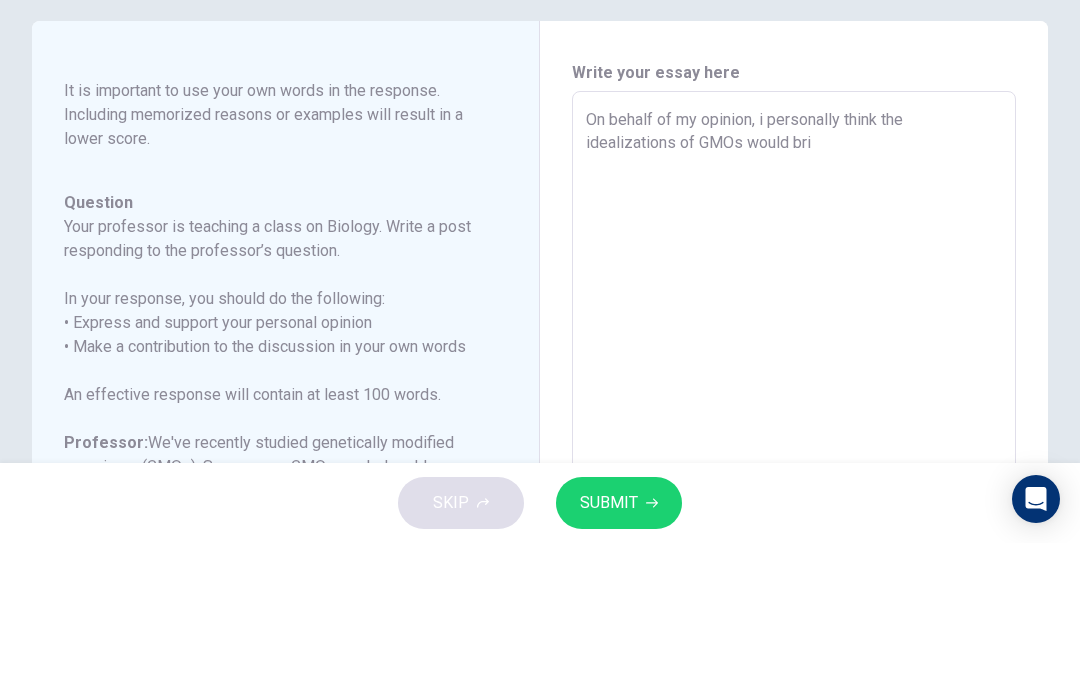 type on "x" 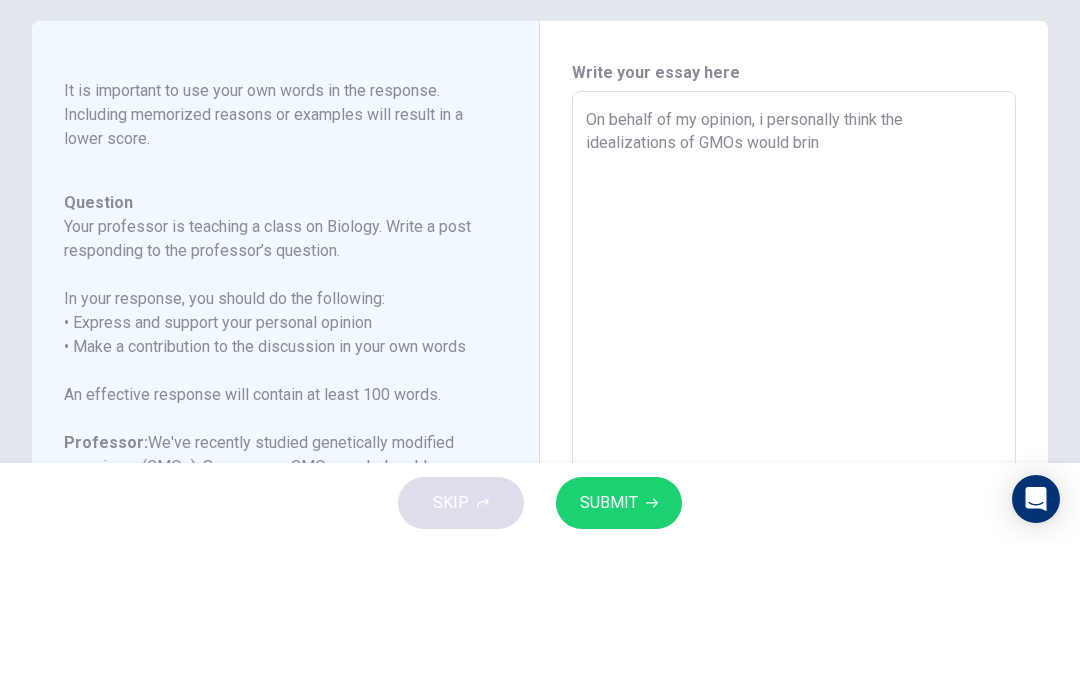 type on "x" 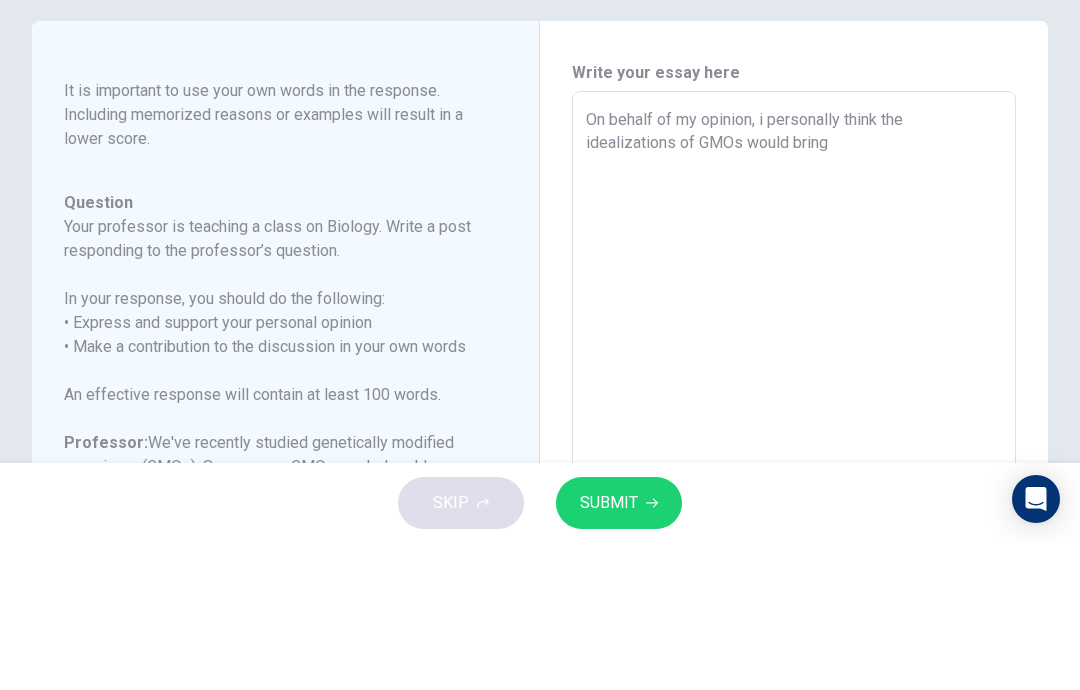 type on "x" 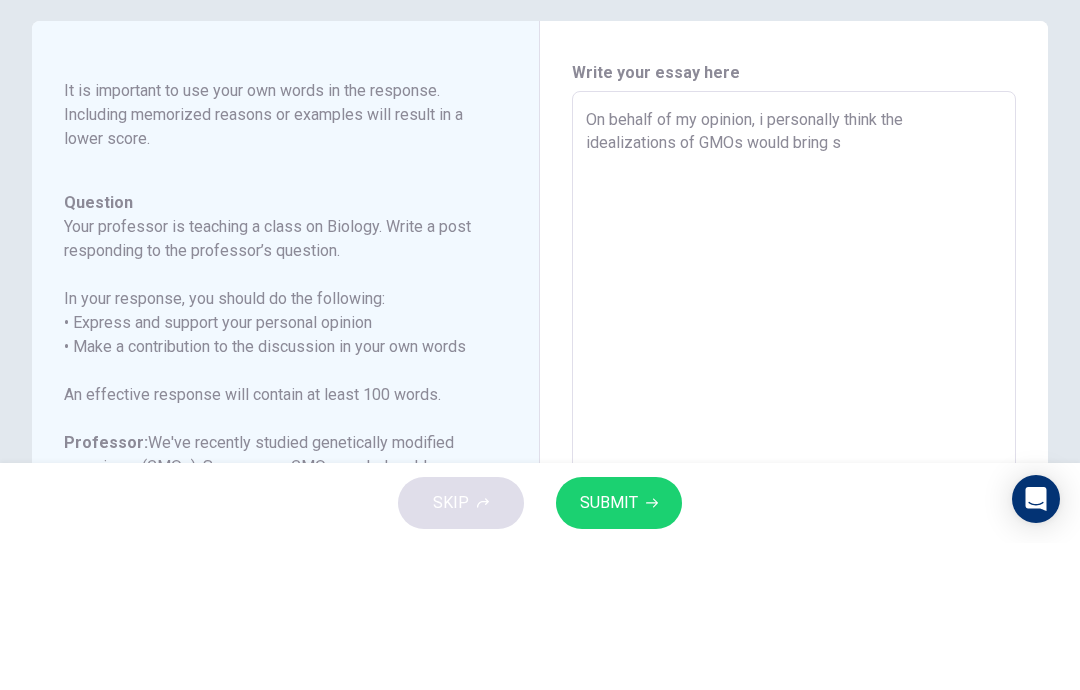 type on "x" 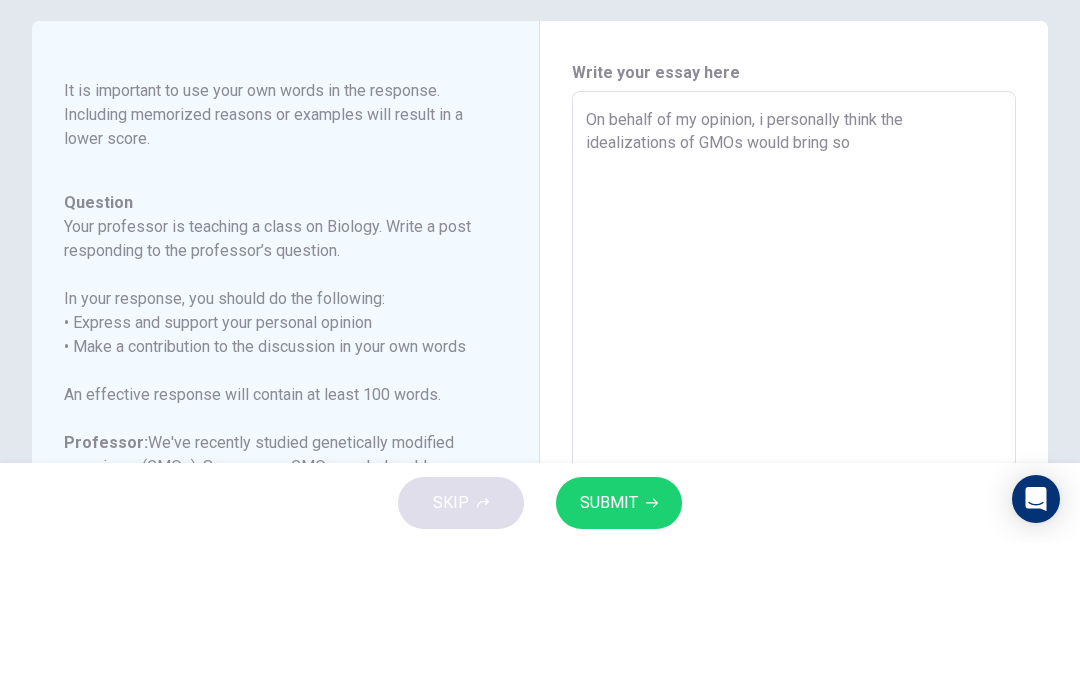 type on "x" 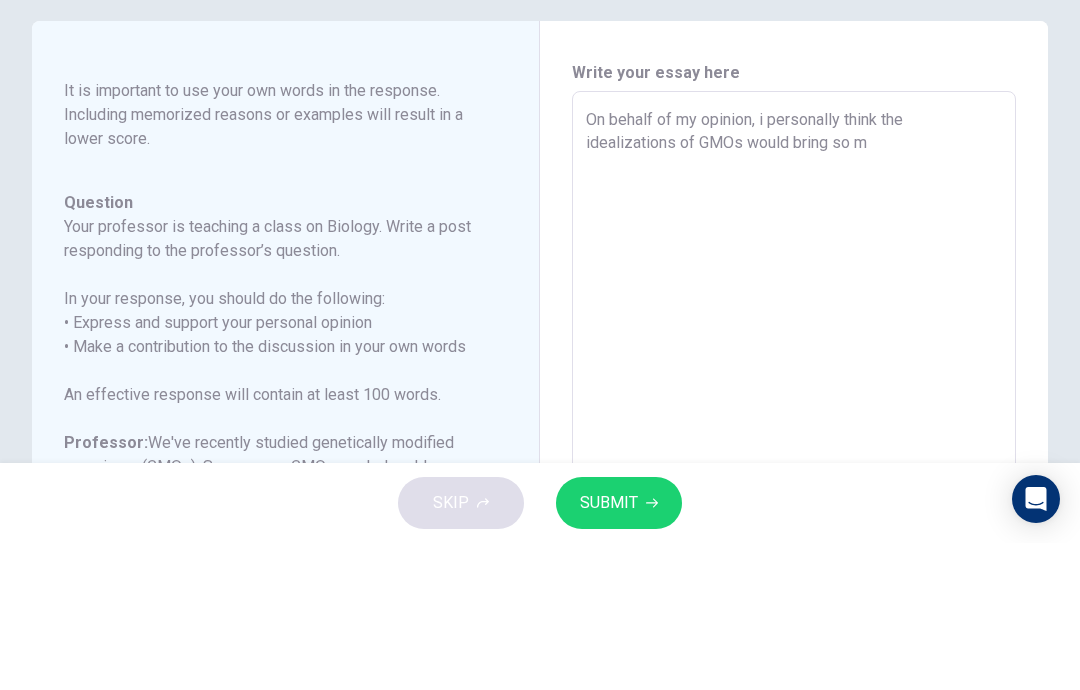 type on "x" 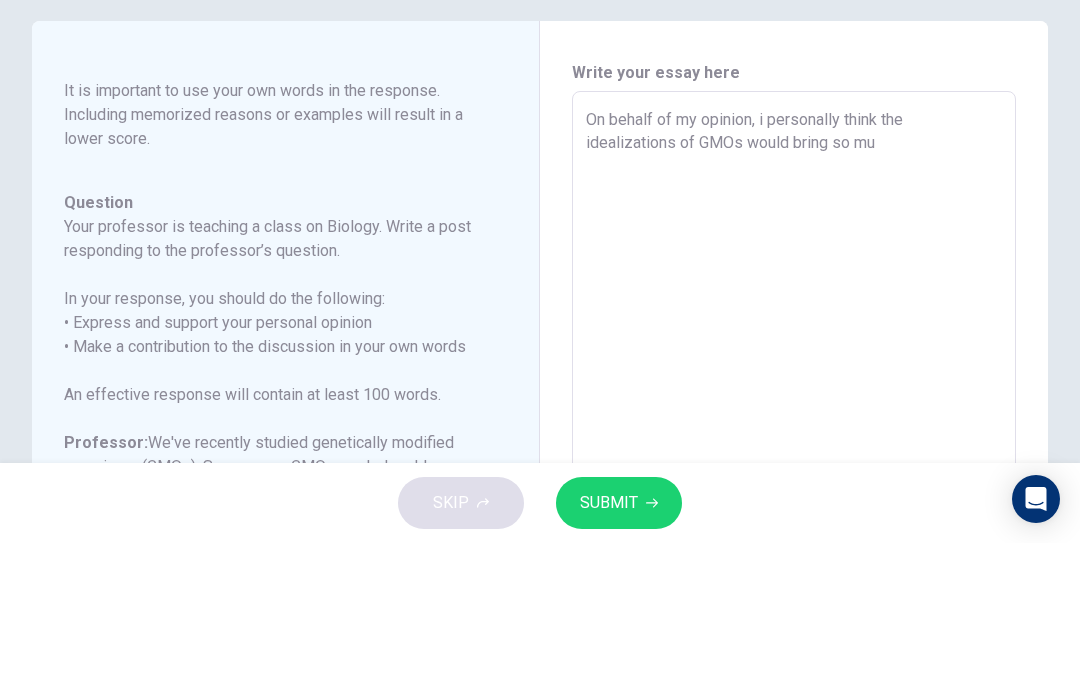 type on "x" 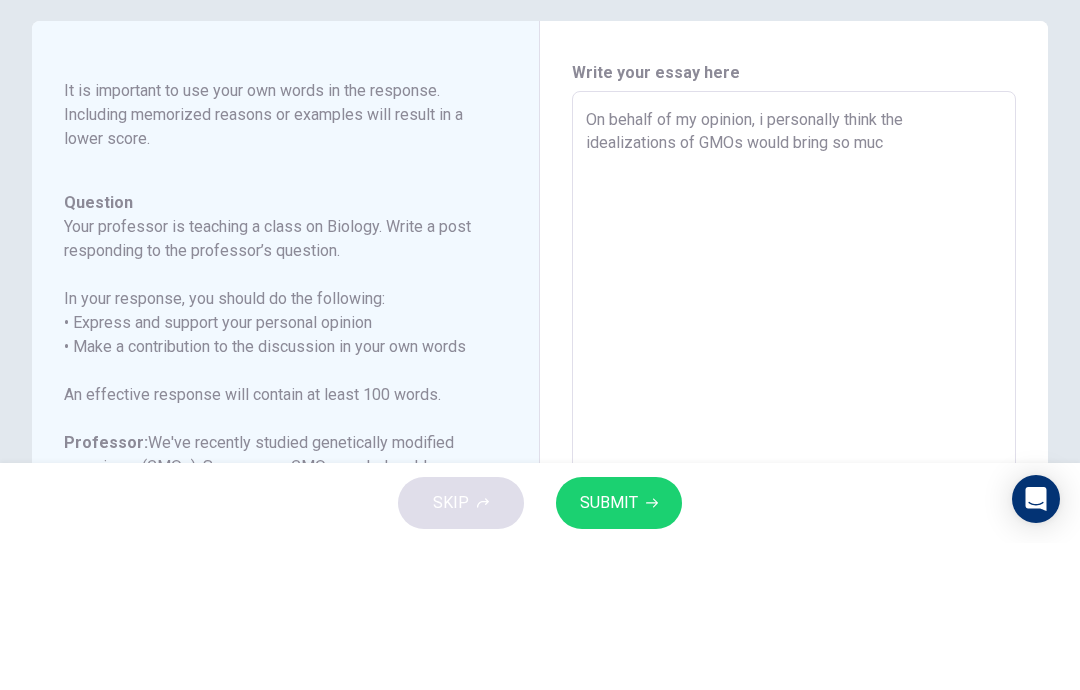 type on "x" 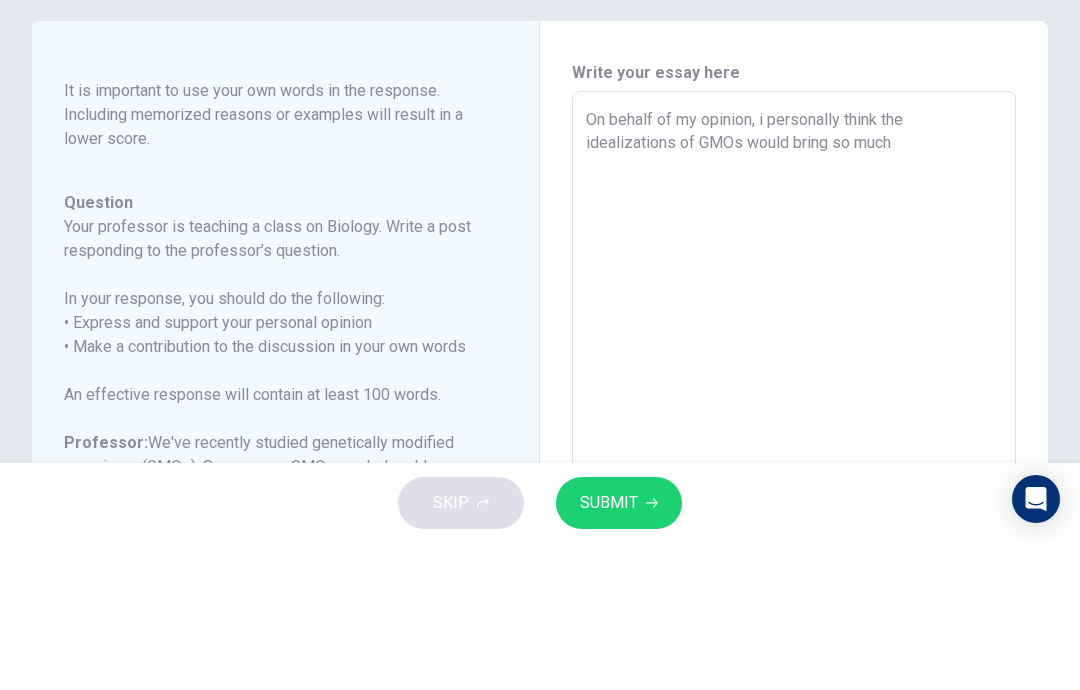 type on "x" 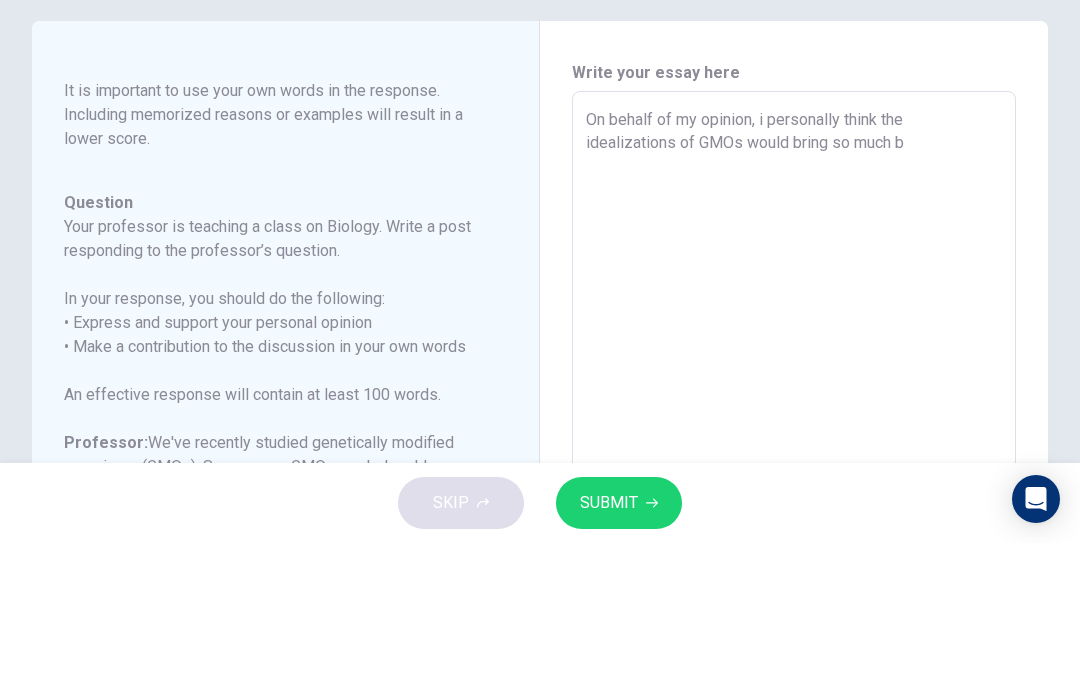 type on "x" 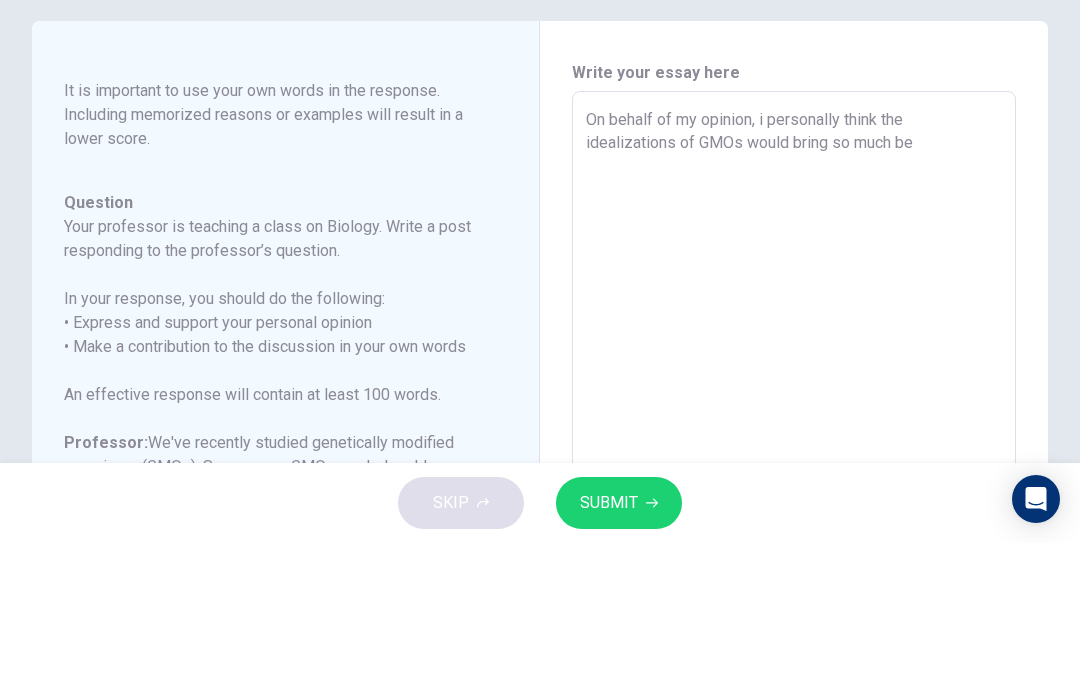 type on "x" 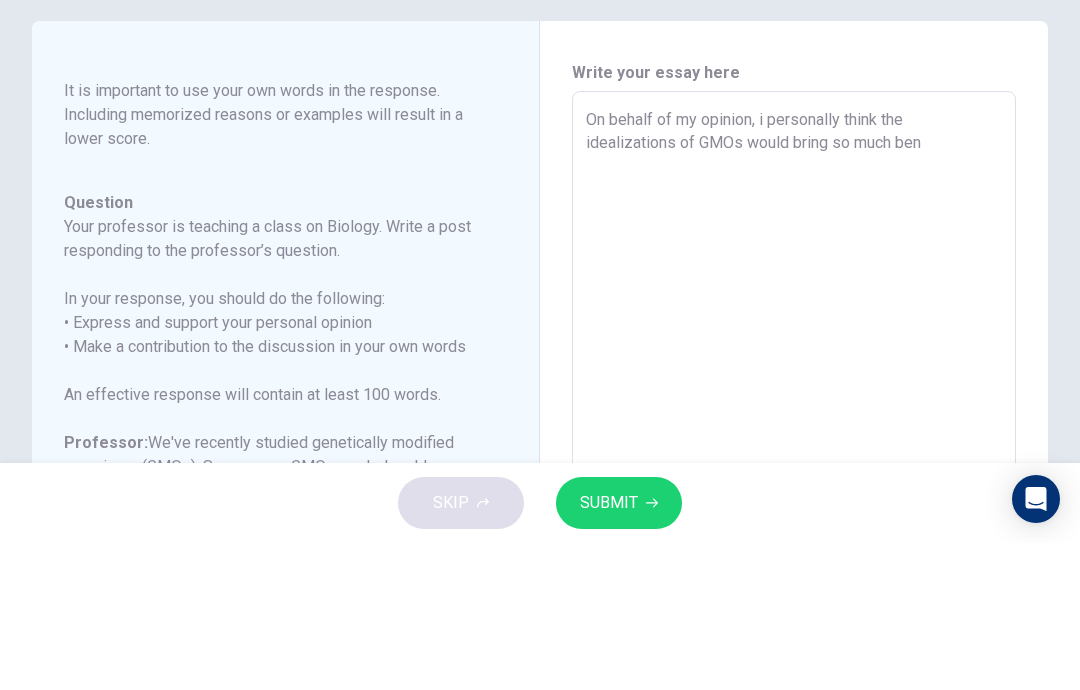 type on "x" 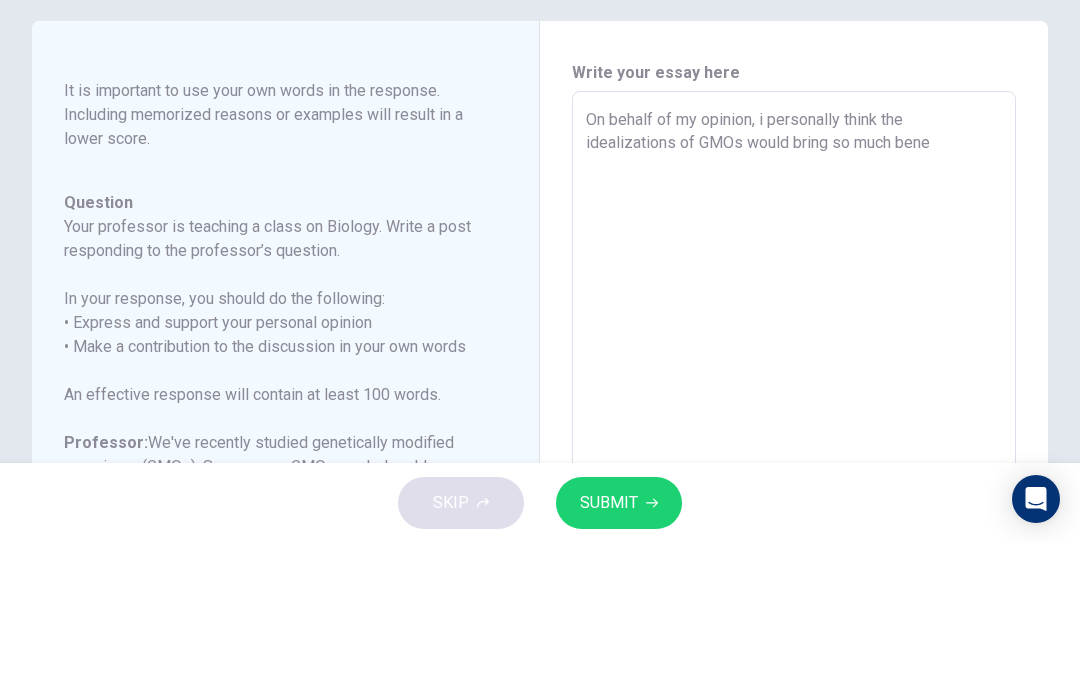 type on "x" 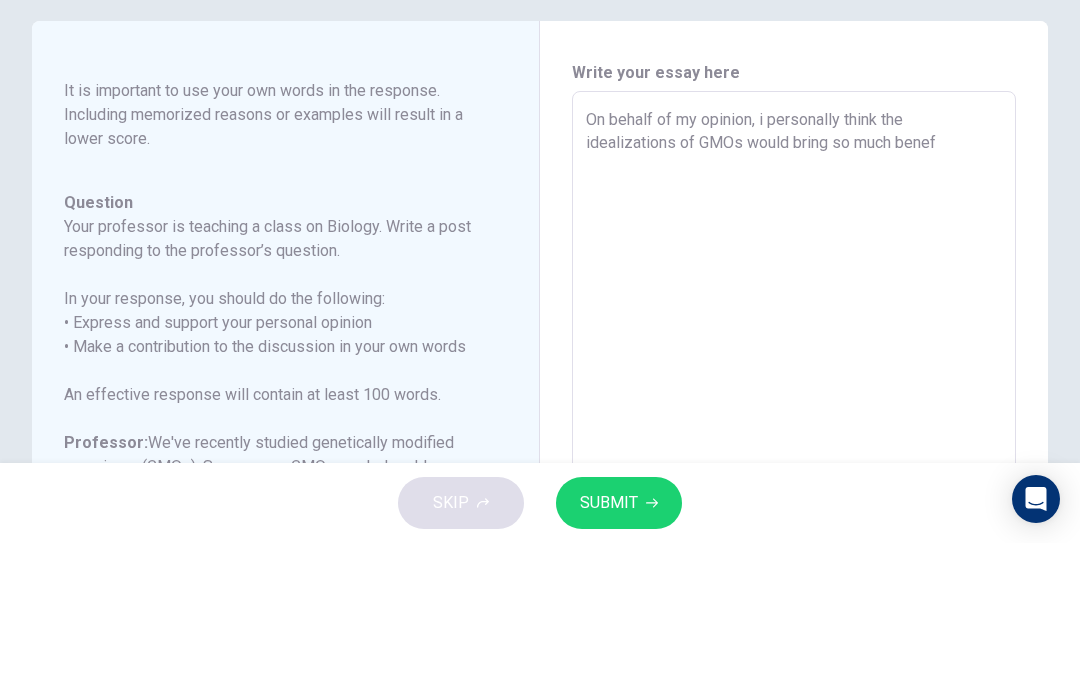 type on "x" 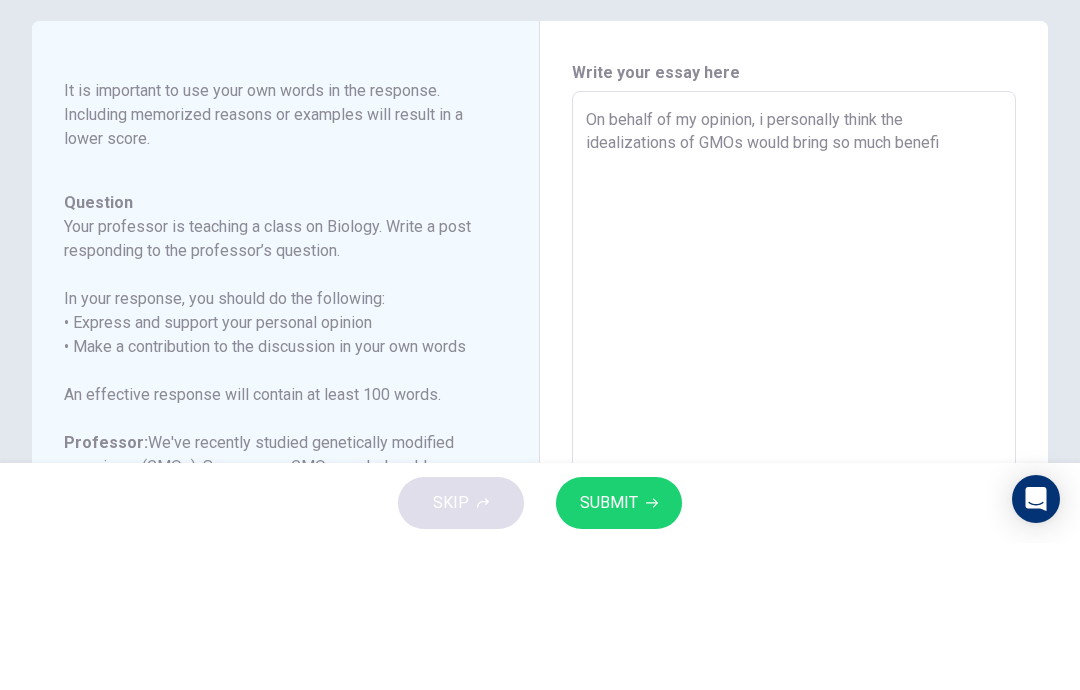 type on "x" 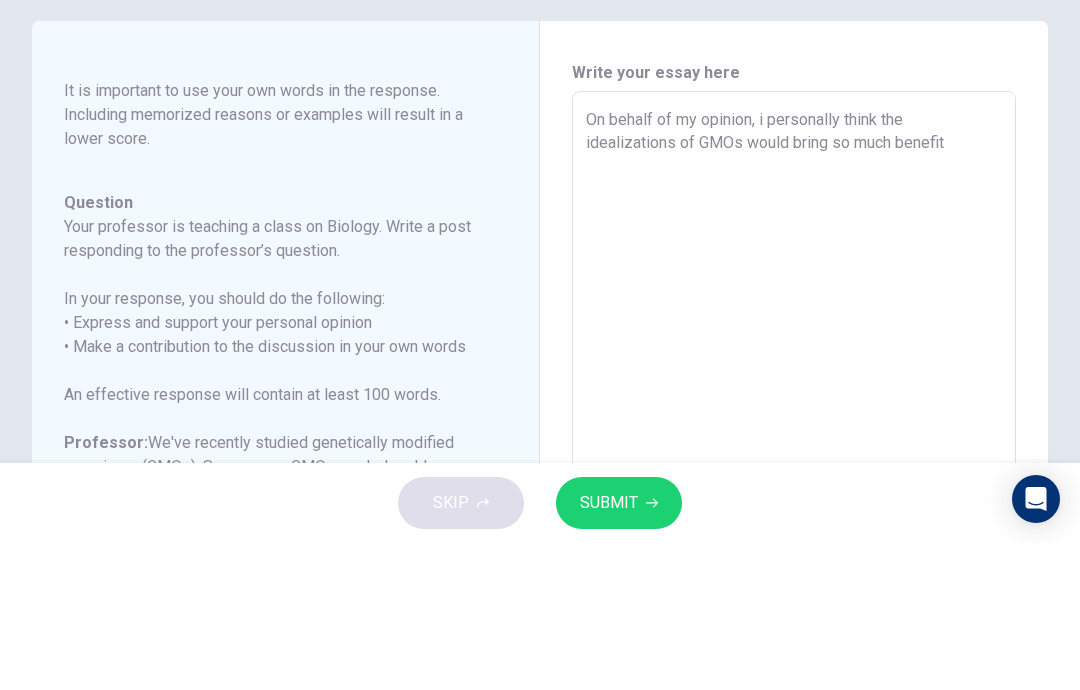 type on "x" 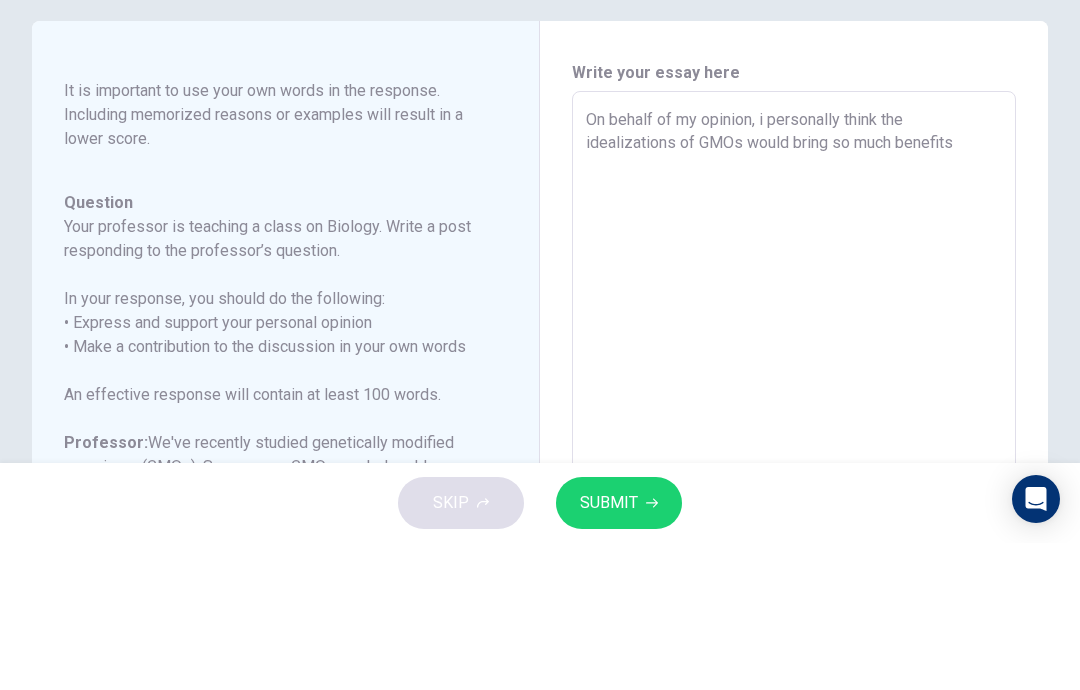 type on "x" 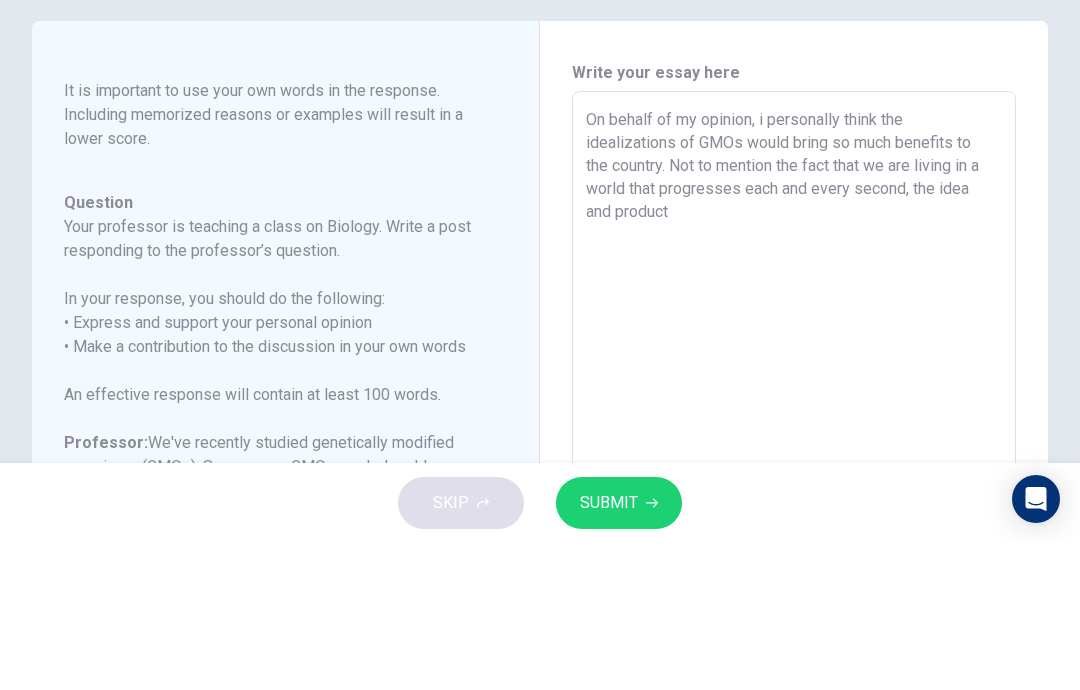 click on "On behalf of my opinion, i personally think the idealizations of GMOs would bring so much benefits to the country. Not to mention the fact that we are living in a world that progresses each and every second, the idea and product" at bounding box center (794, 572) 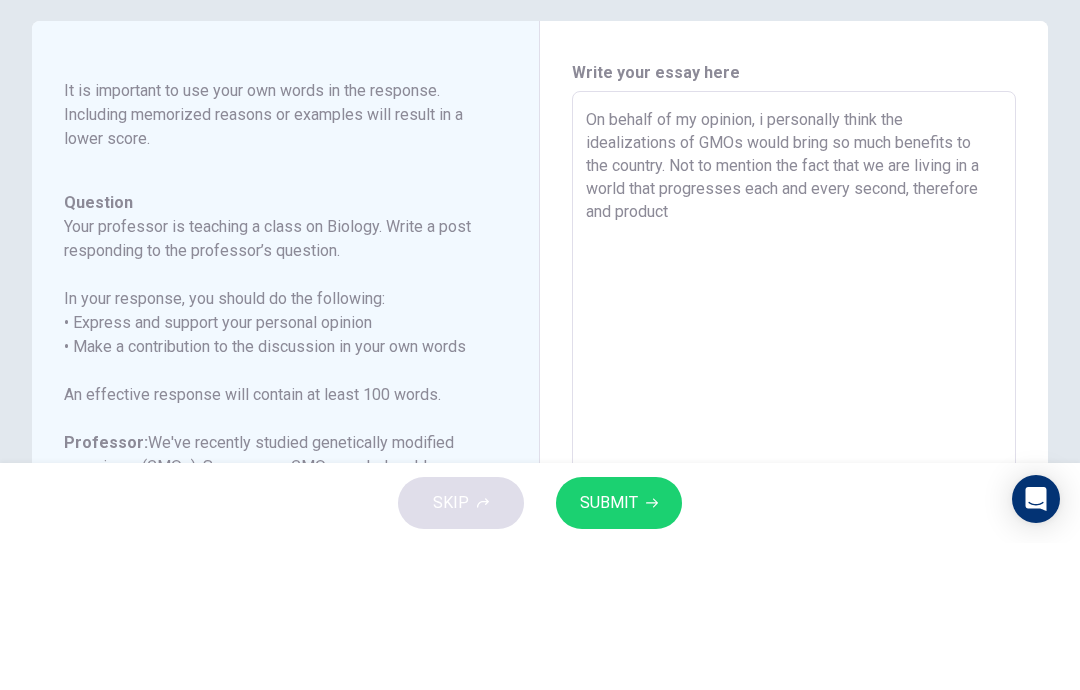 click on "On behalf of my opinion, i personally think the idealizations of GMOs would bring so much benefits to the country. Not to mention the fact that we are living in a world that progresses each and every second, therefore and product" at bounding box center [794, 572] 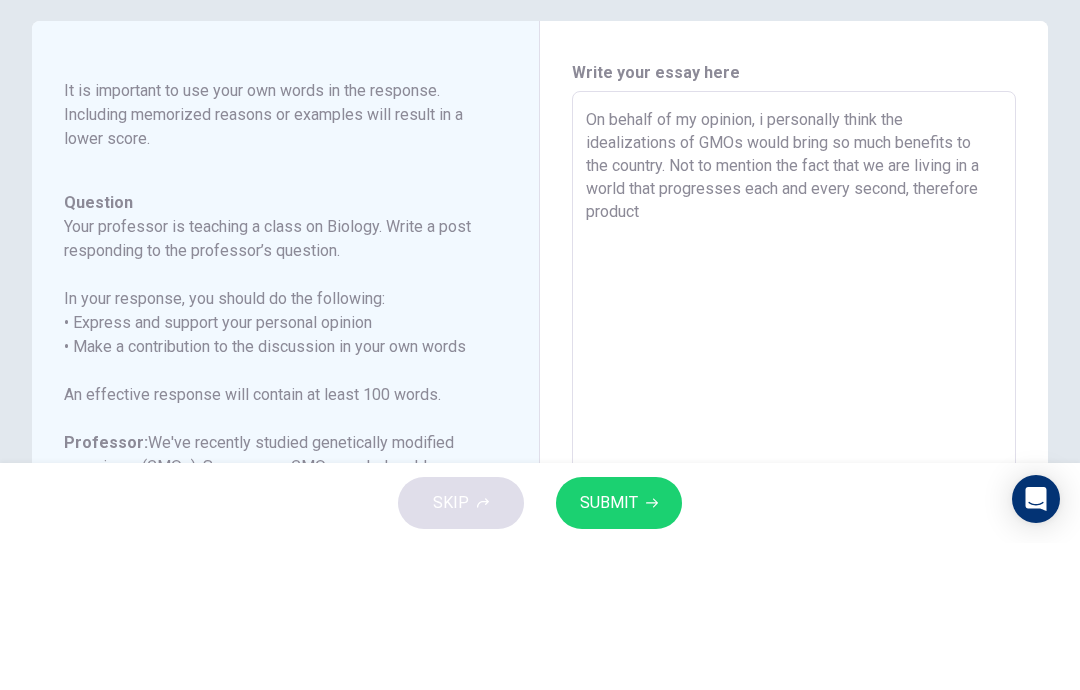 click on "On behalf of my opinion, i personally think the idealizations of GMOs would bring so much benefits to the country. Not to mention the fact that we are living in a world that progresses each and every second, therefore product" at bounding box center (794, 572) 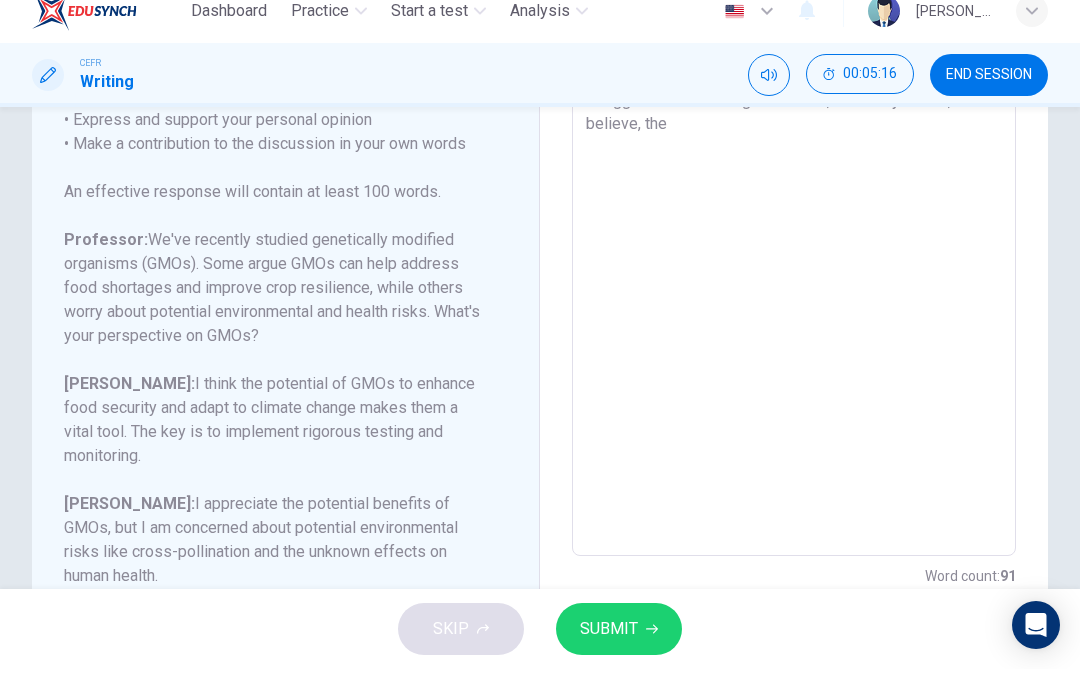 scroll, scrollTop: 328, scrollLeft: 0, axis: vertical 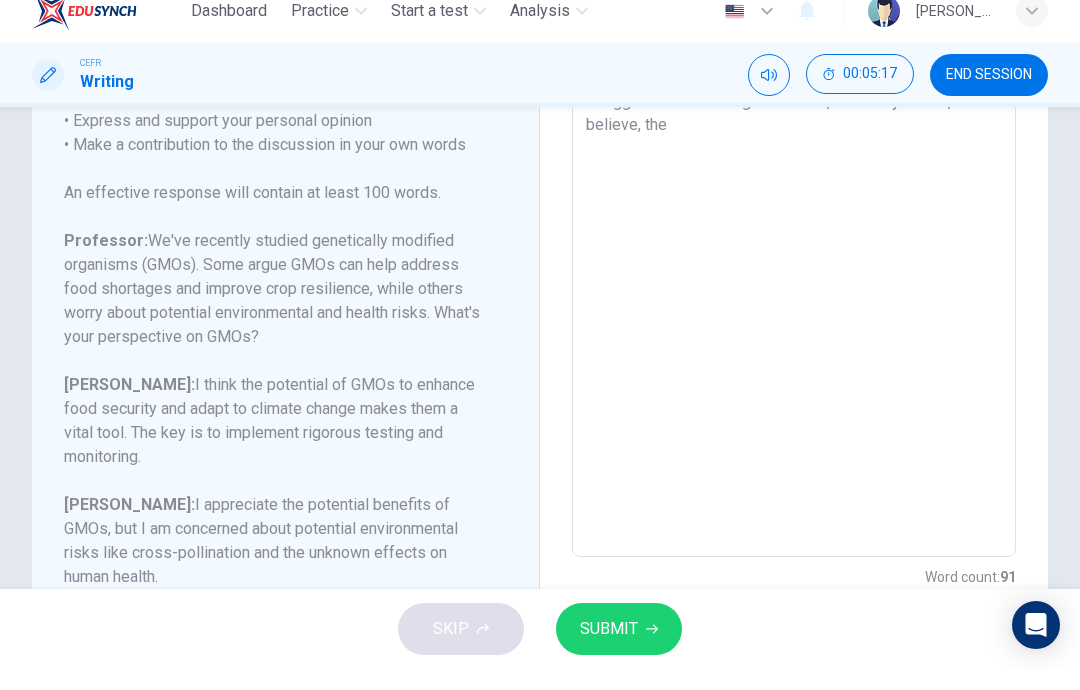 click on "On behalf of my opinion, i personally think the idealizations of GMOs would bring so much benefits to the country. Not to mention the fact that we are living in a world that progresses each and every second, therefore production of GMOs would definitely contribute in making a better nation. Let say if we are struggling in the corps, nothing seems to be effective in what we are doing, the biologically tested seed might be the answer for the struggles we are facing. Therefore, as for my words, i believe, the" at bounding box center (794, 244) 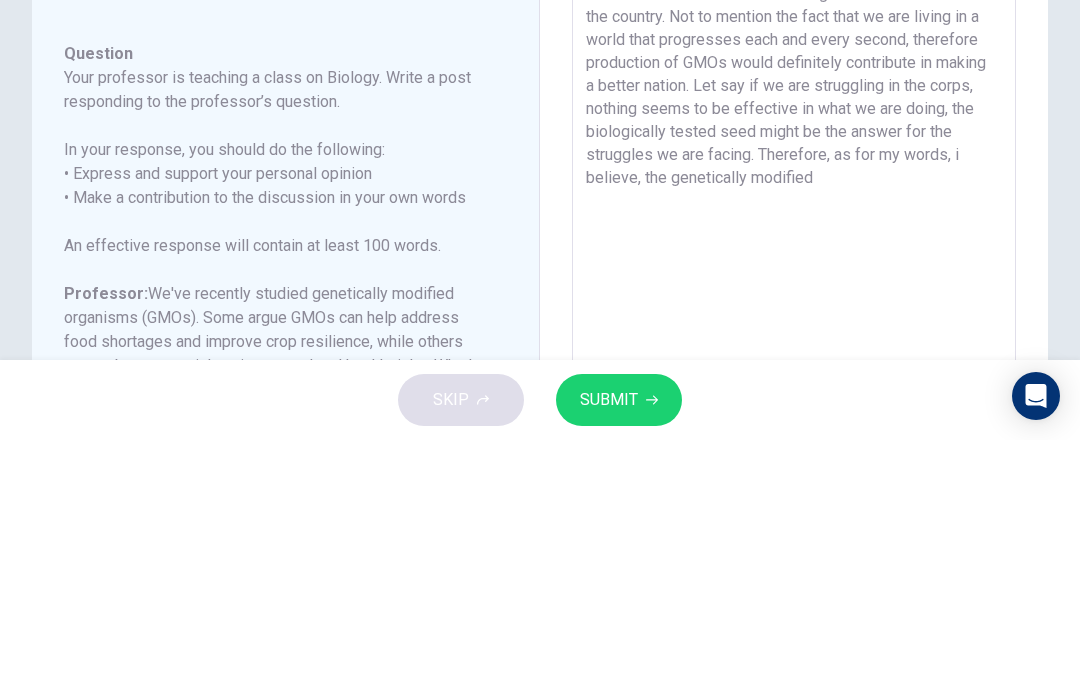 scroll, scrollTop: 44, scrollLeft: 0, axis: vertical 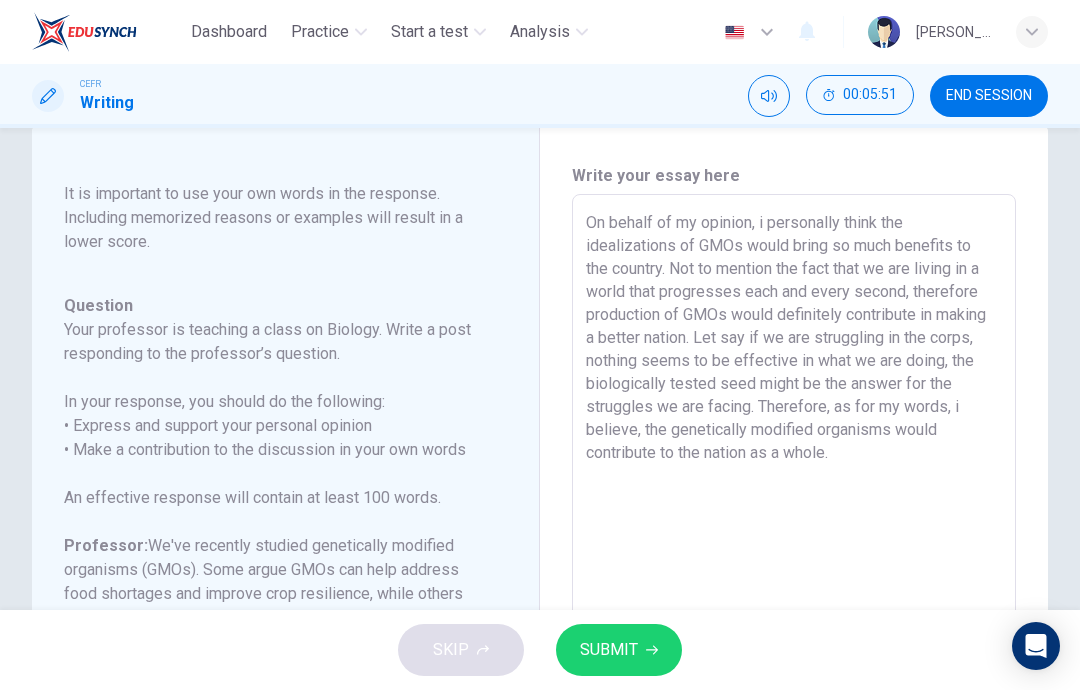 click on "SUBMIT" at bounding box center (619, 650) 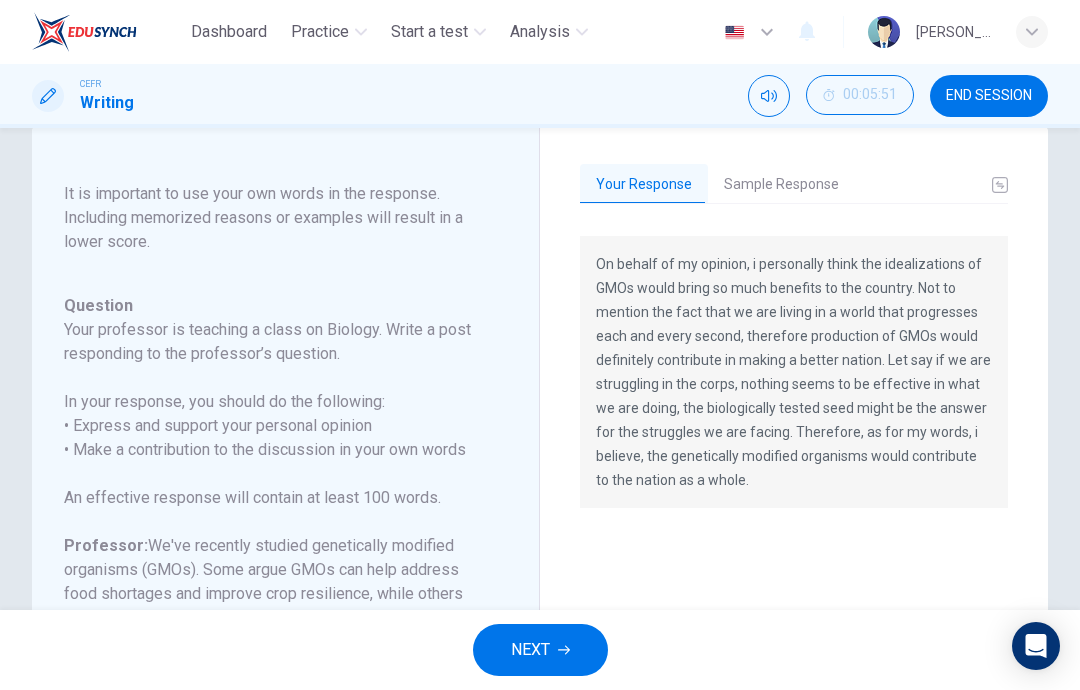 click on "Sample Response" at bounding box center [781, 185] 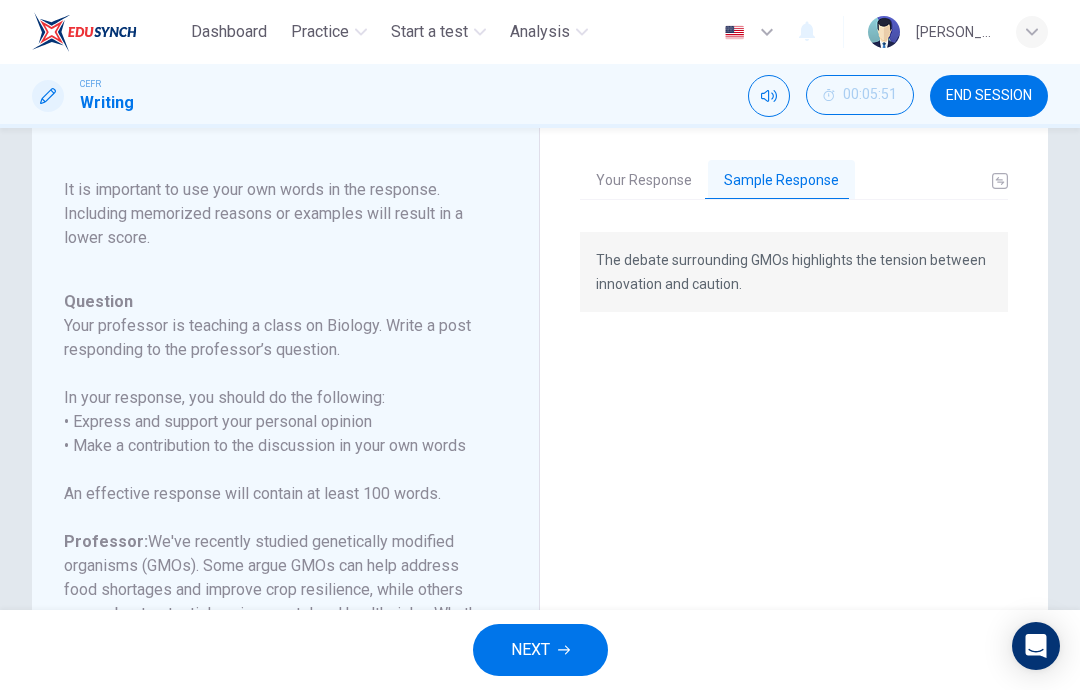 scroll, scrollTop: 33, scrollLeft: 0, axis: vertical 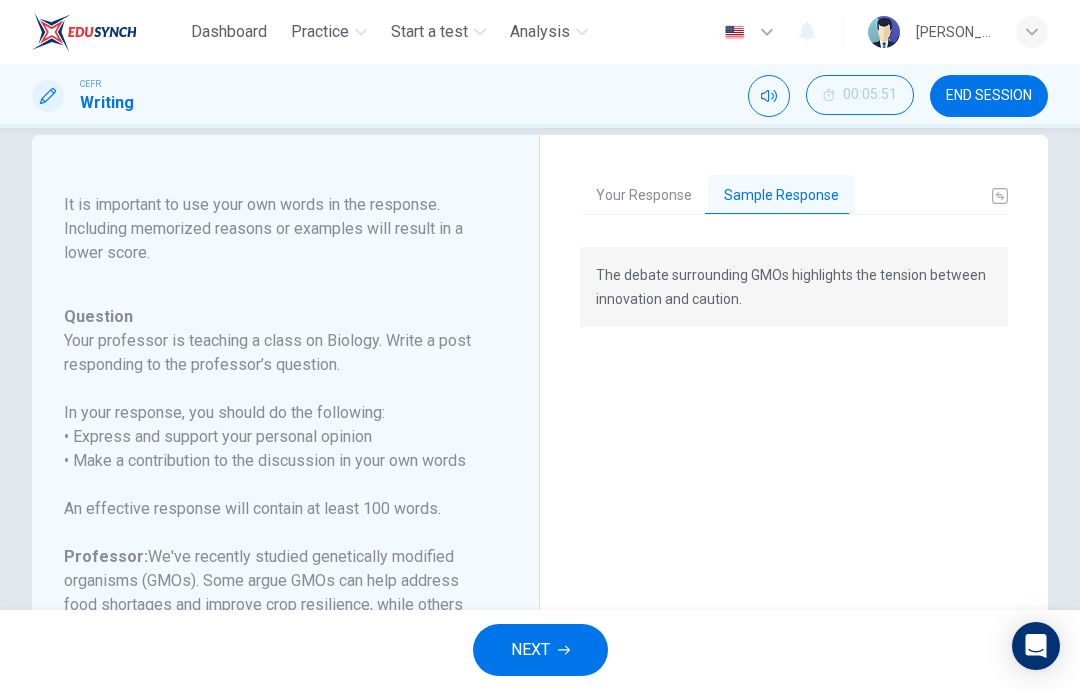 click 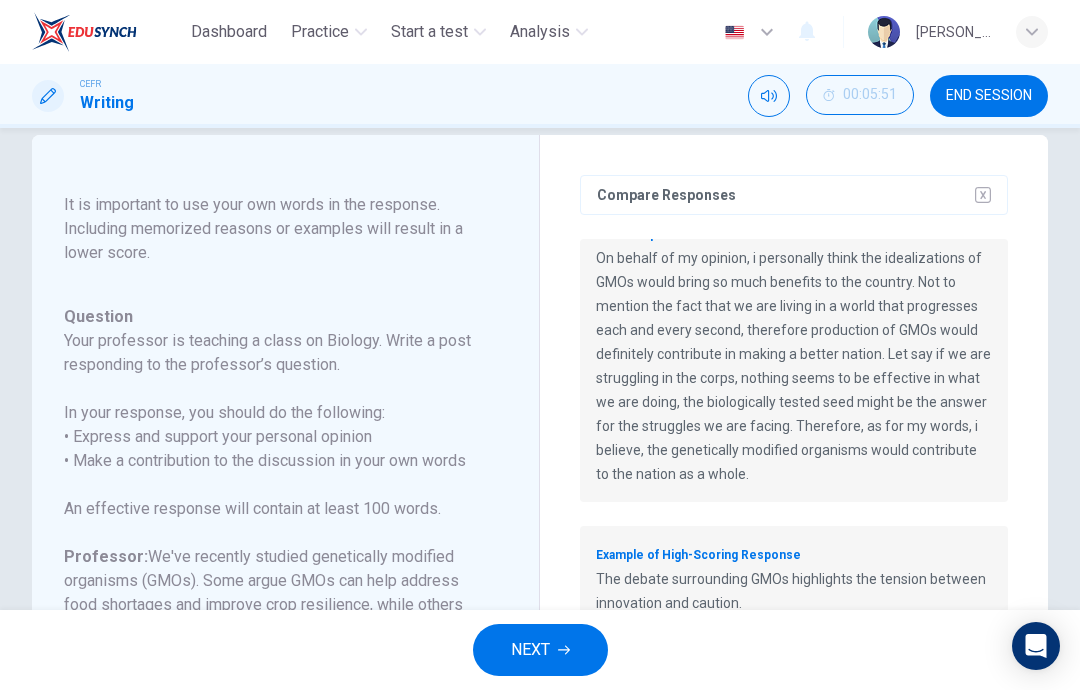 scroll, scrollTop: 36, scrollLeft: 0, axis: vertical 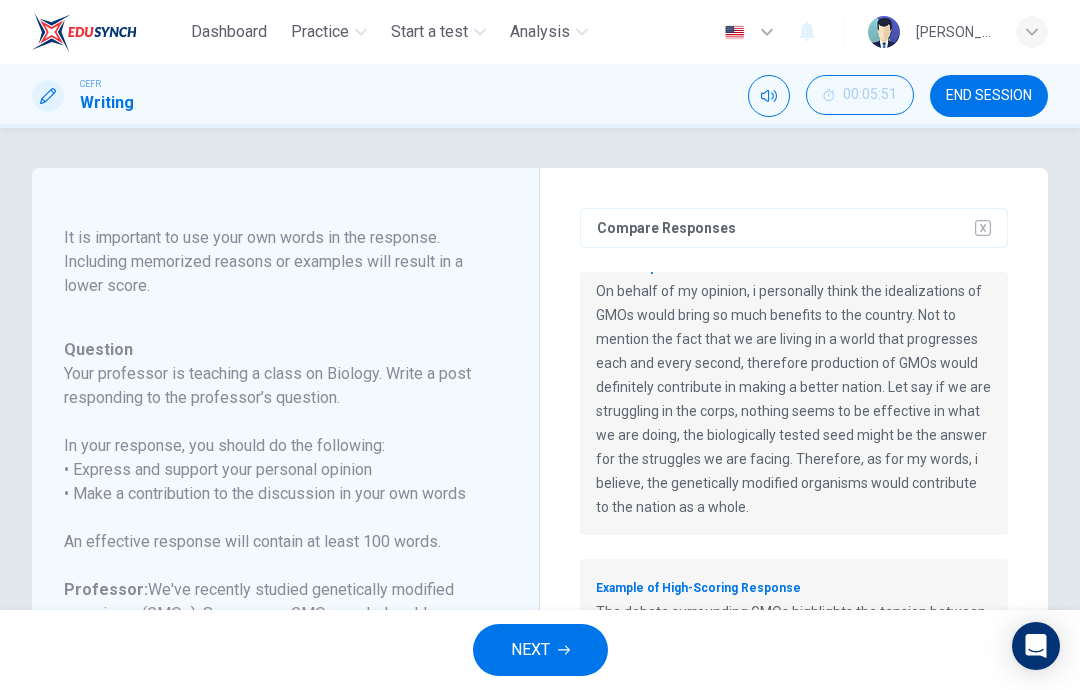 click 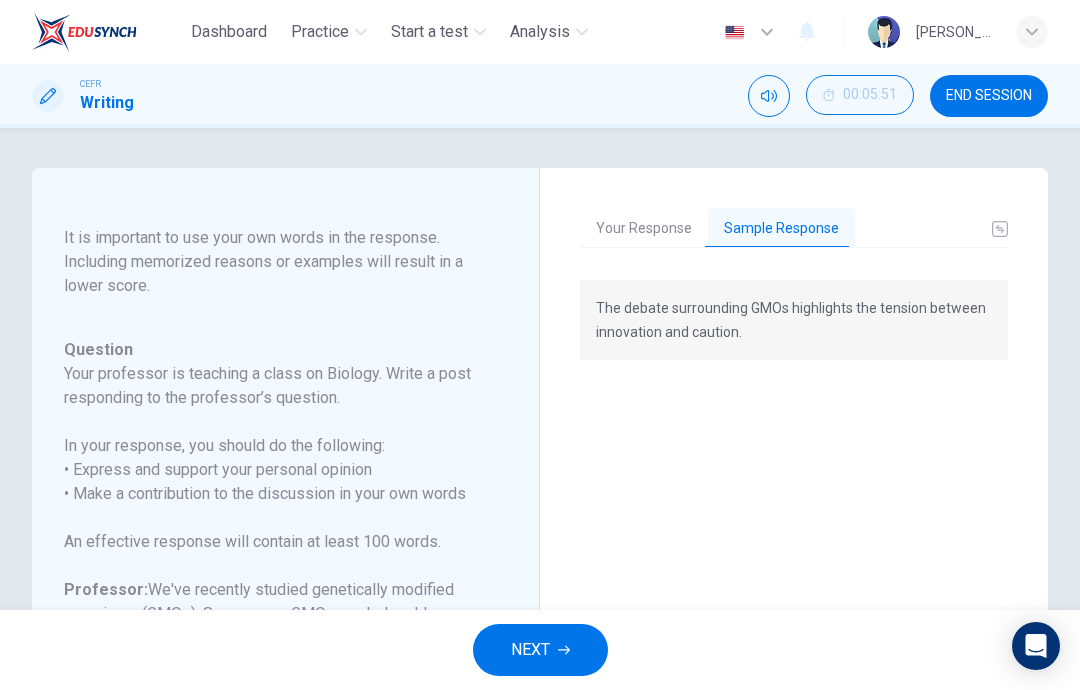 click on "Your Response" at bounding box center [644, 229] 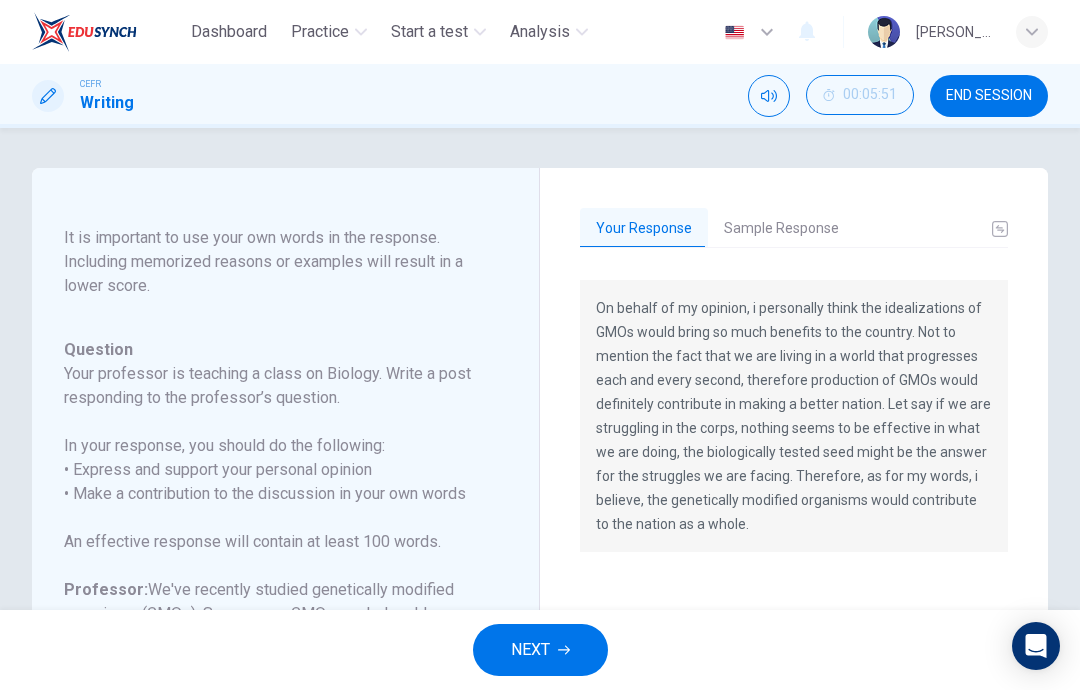 click on "NEXT" at bounding box center [540, 650] 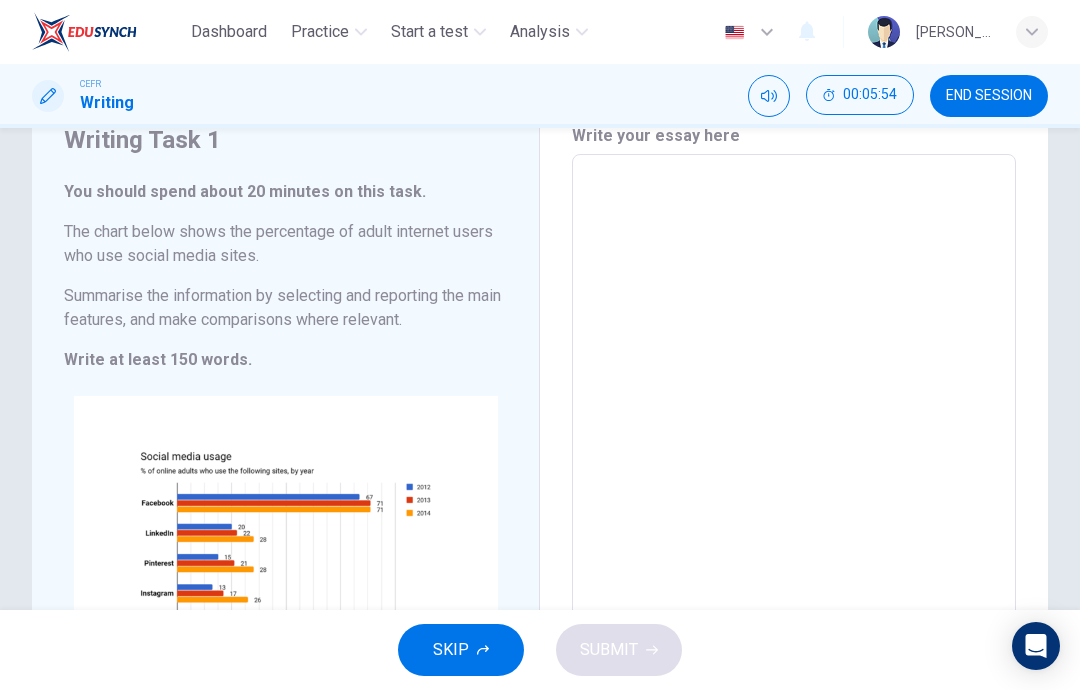 scroll, scrollTop: 83, scrollLeft: 0, axis: vertical 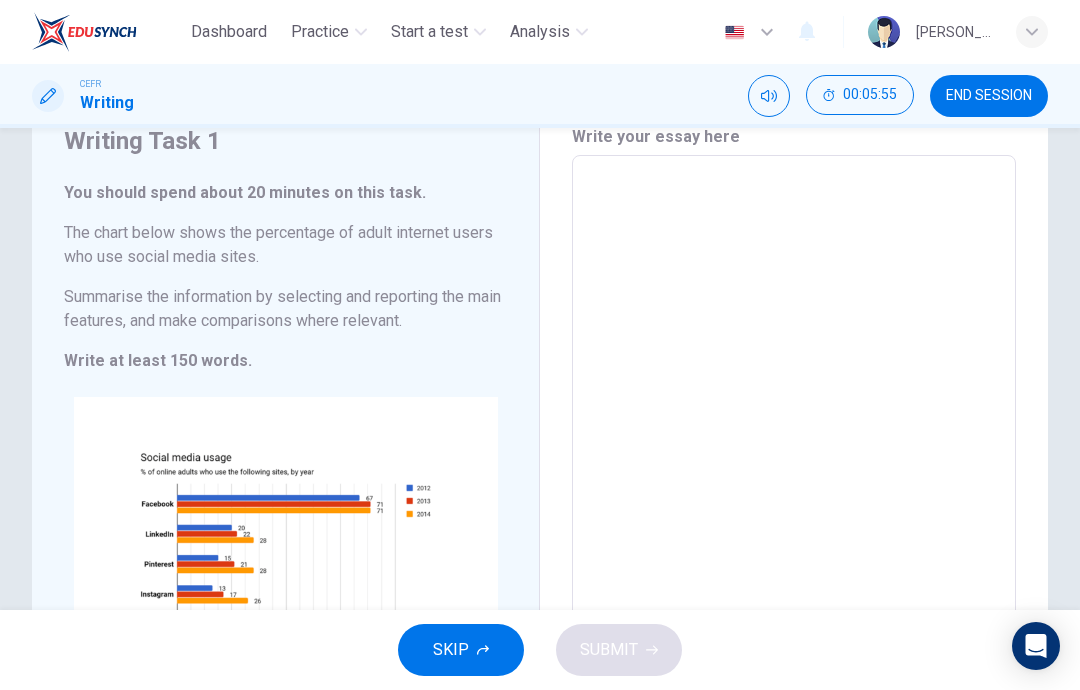click on "END SESSION" at bounding box center [989, 96] 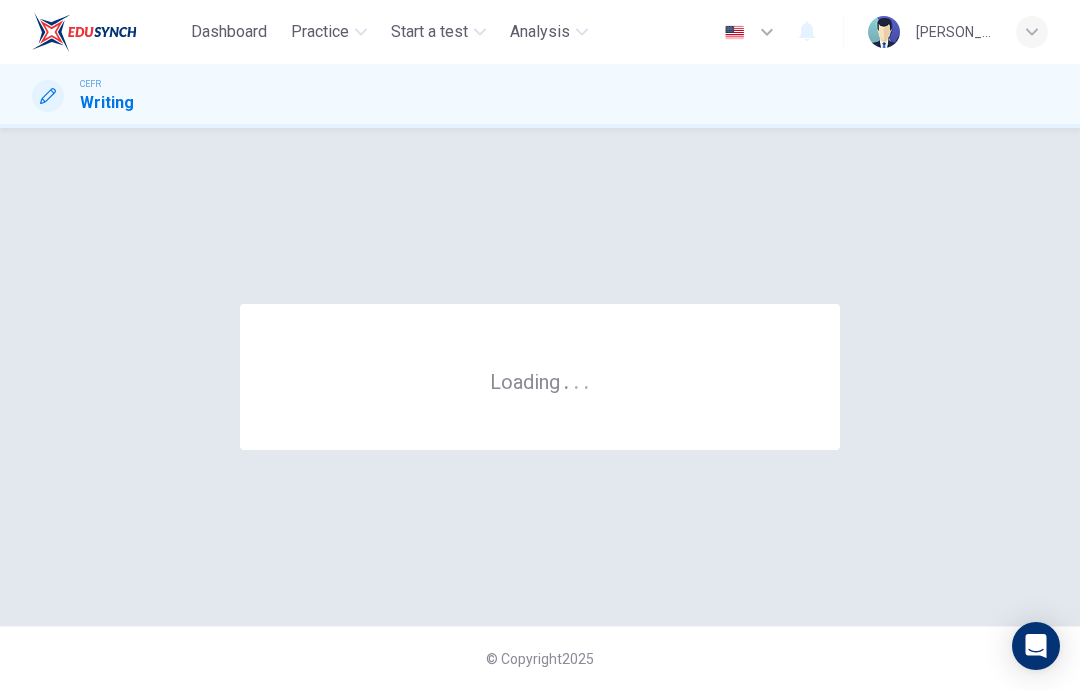 scroll, scrollTop: 0, scrollLeft: 0, axis: both 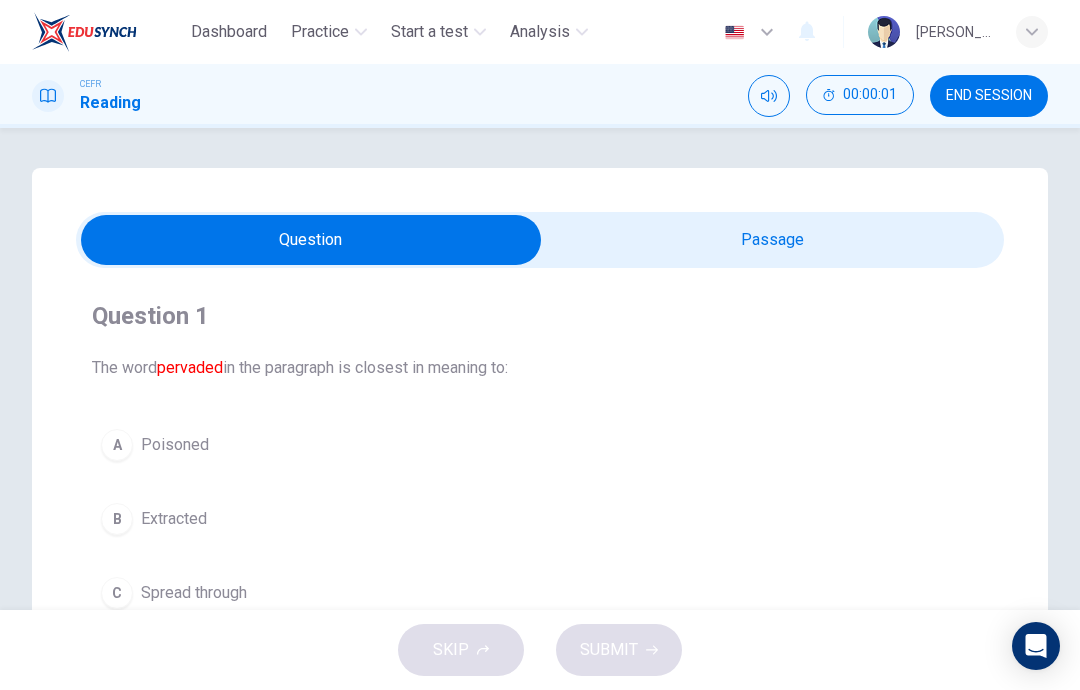 checkbox on "true" 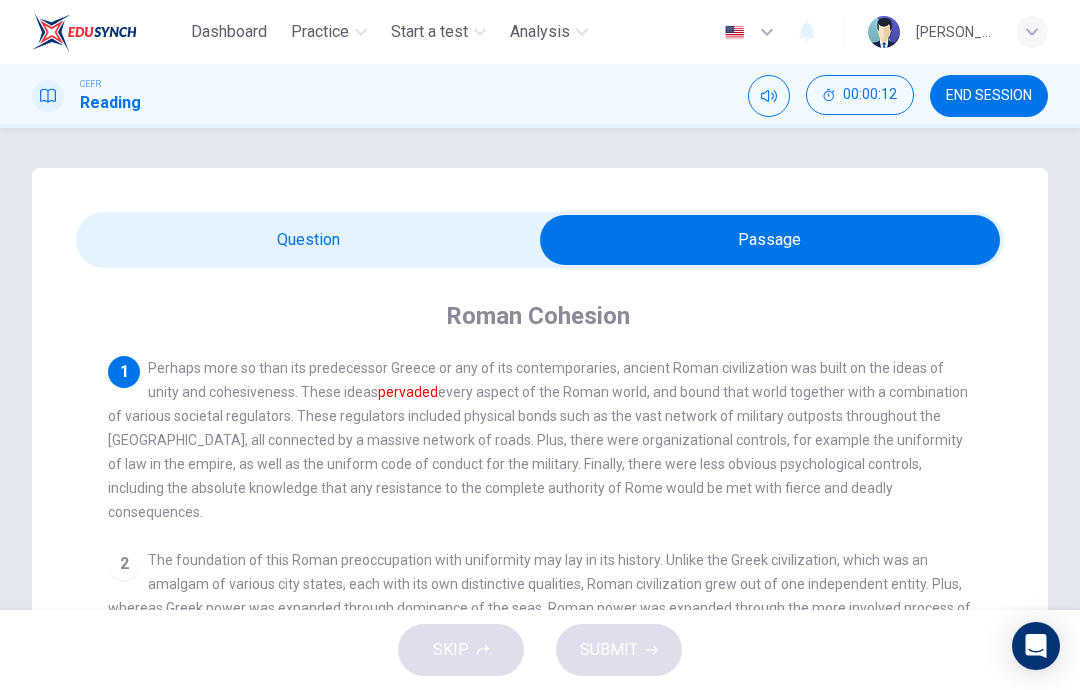 click on "END SESSION" at bounding box center [989, 96] 